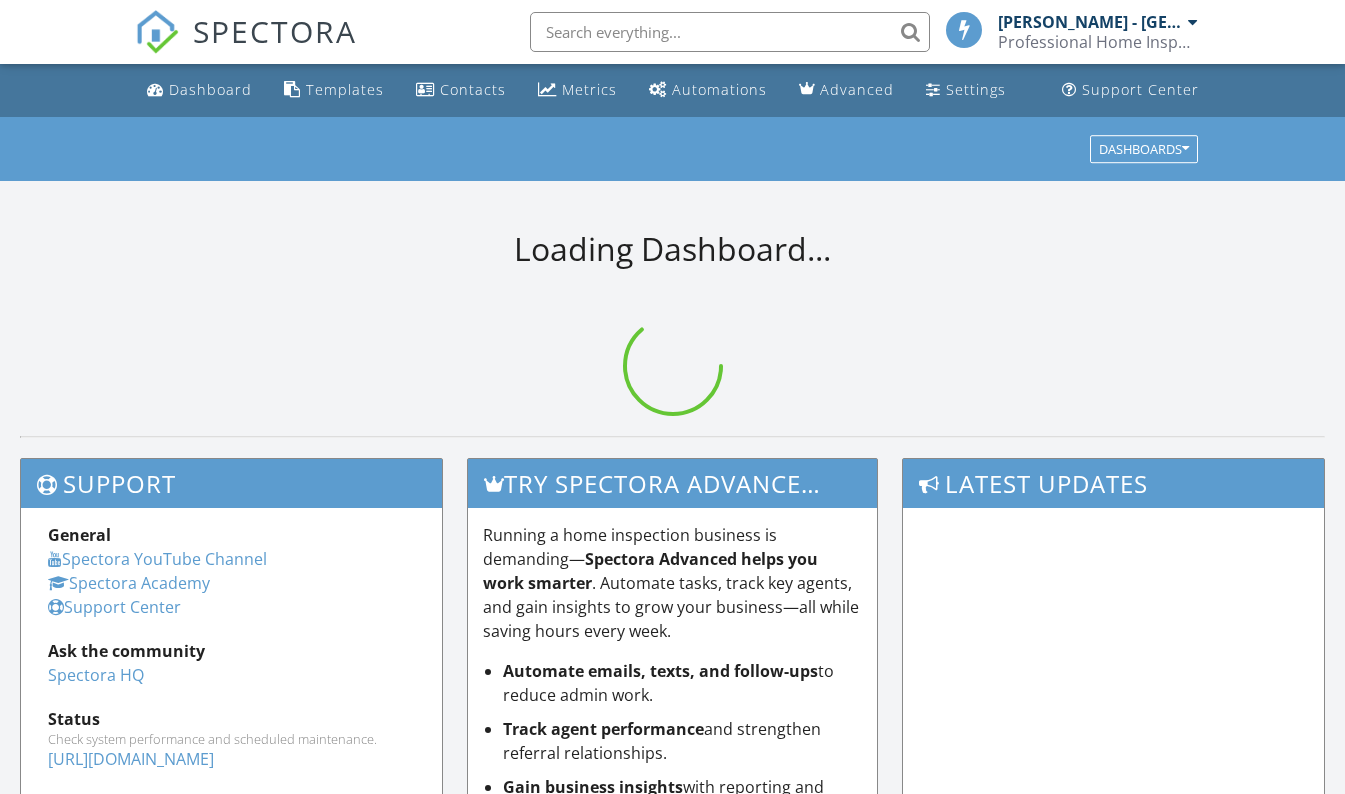 scroll, scrollTop: 0, scrollLeft: 0, axis: both 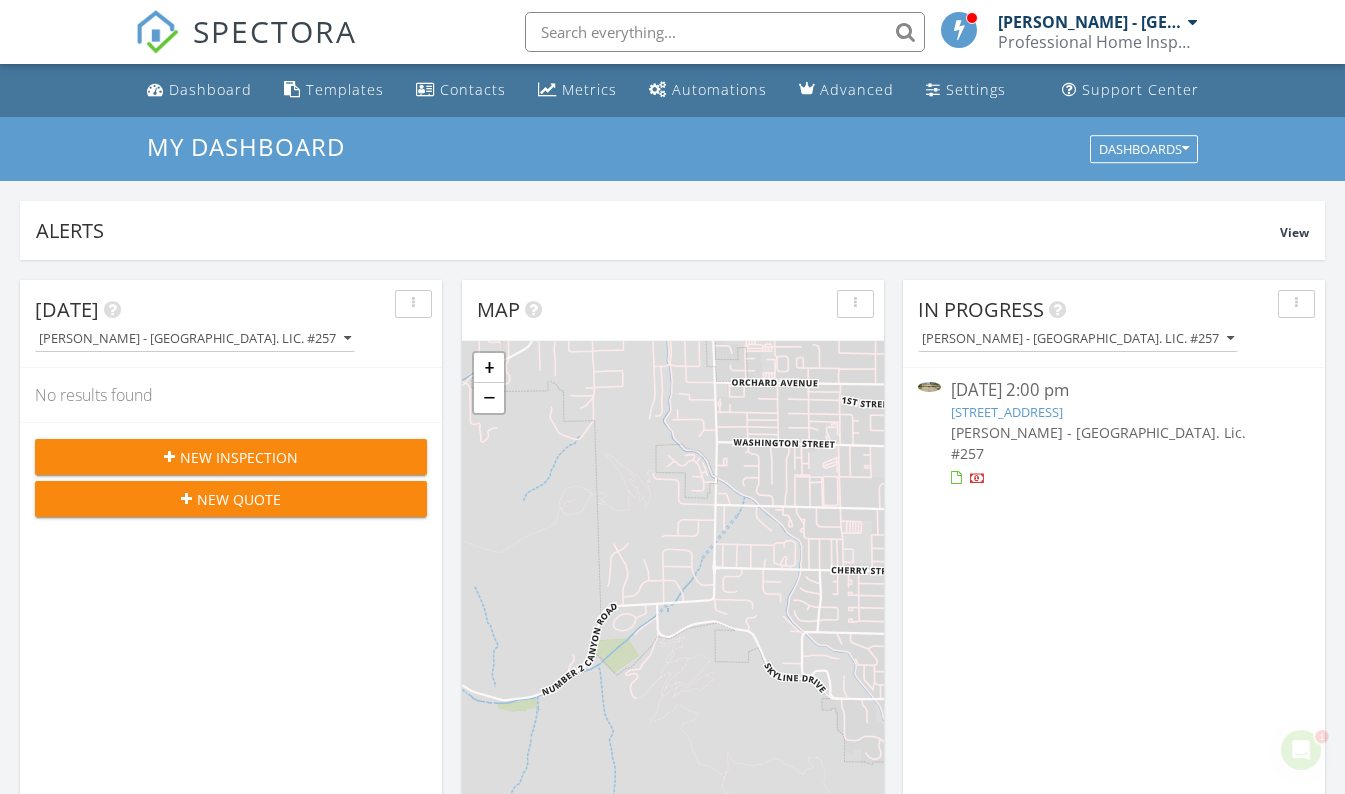 click on "New Inspection" at bounding box center (239, 457) 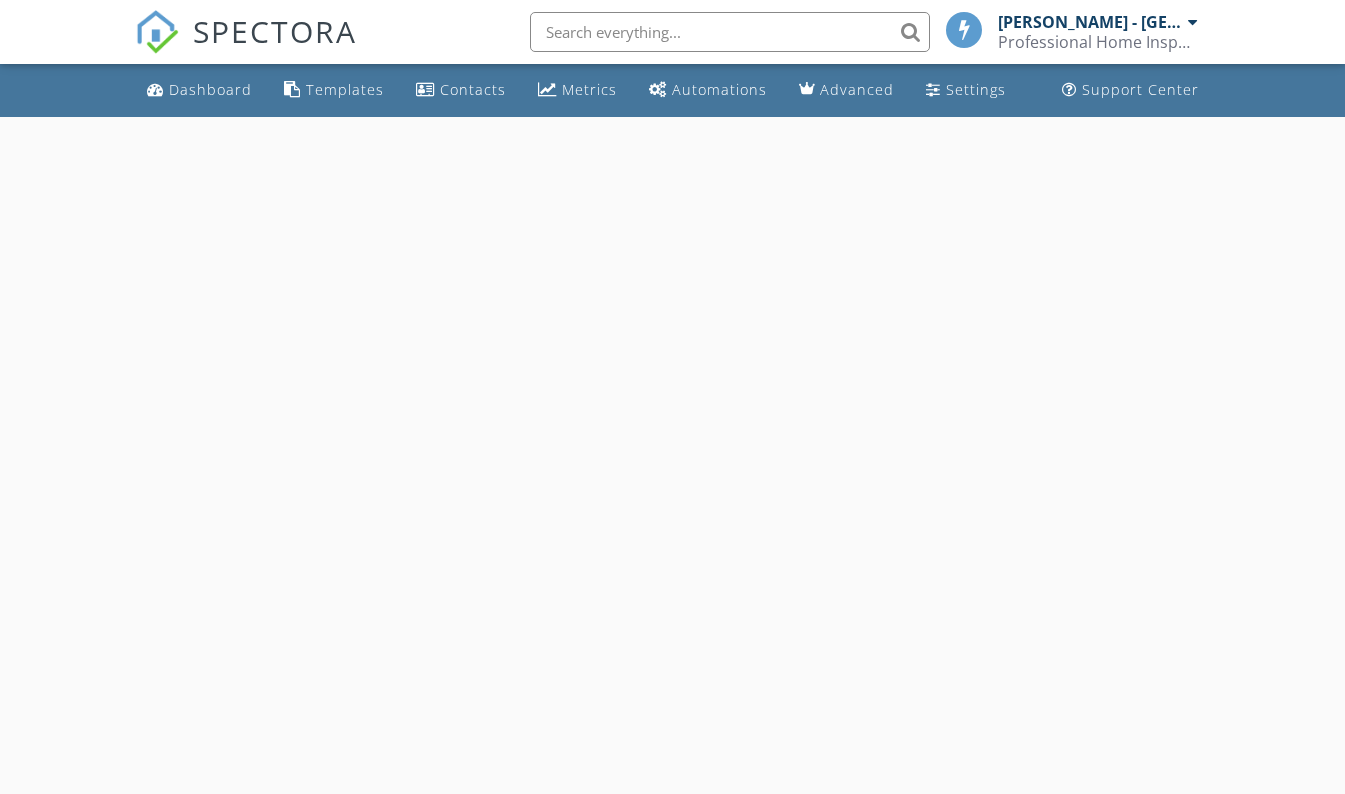 scroll, scrollTop: 0, scrollLeft: 0, axis: both 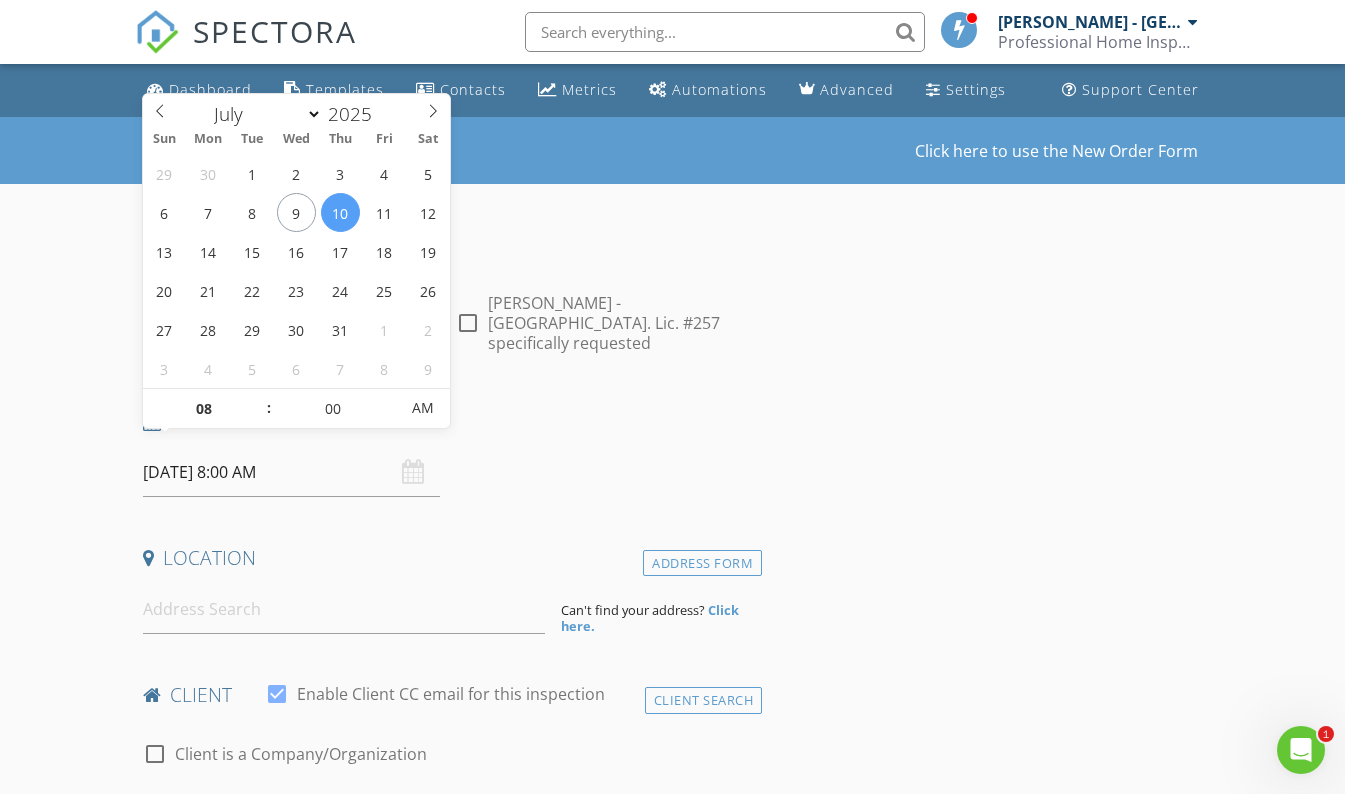 click on "[DATE] 8:00 AM" at bounding box center [292, 472] 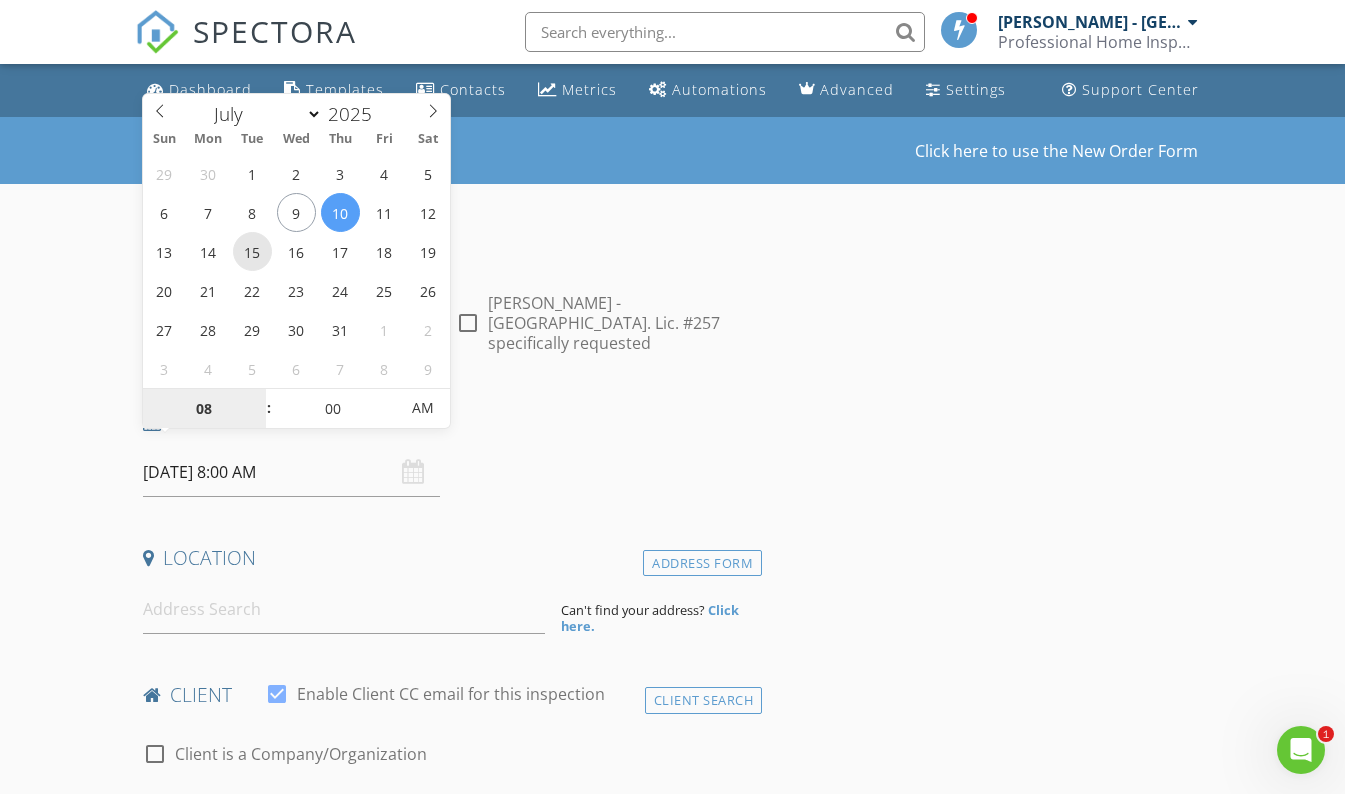 type on "07/15/2025 8:00 AM" 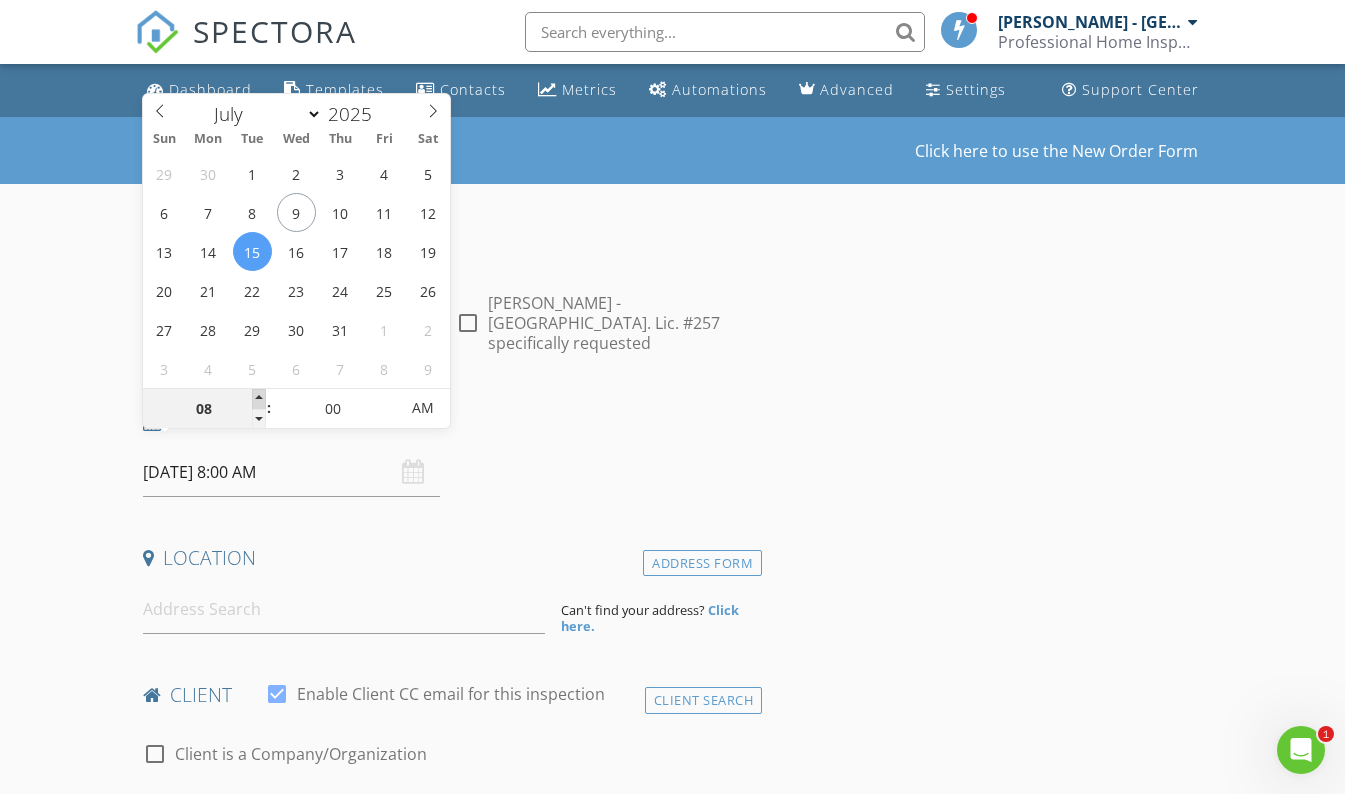 type on "09" 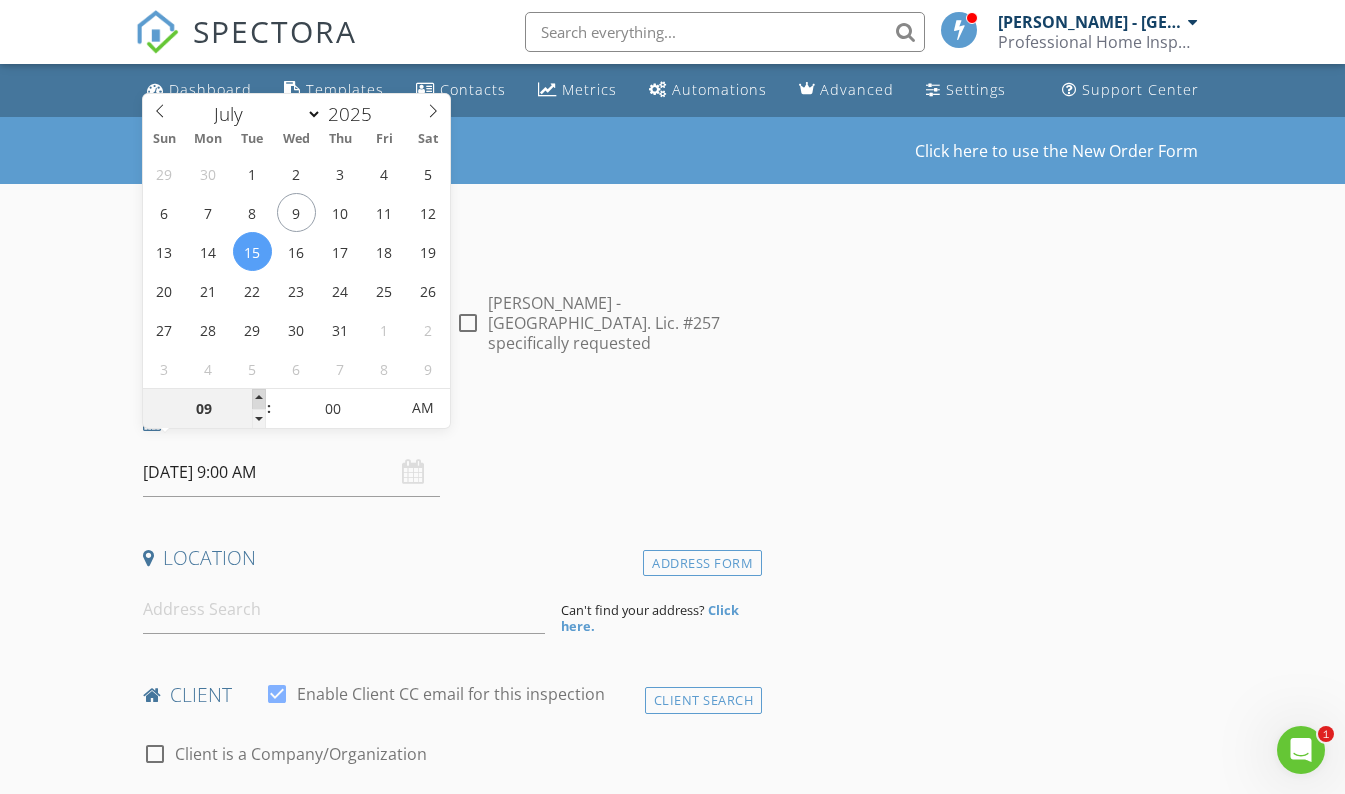 click at bounding box center [259, 399] 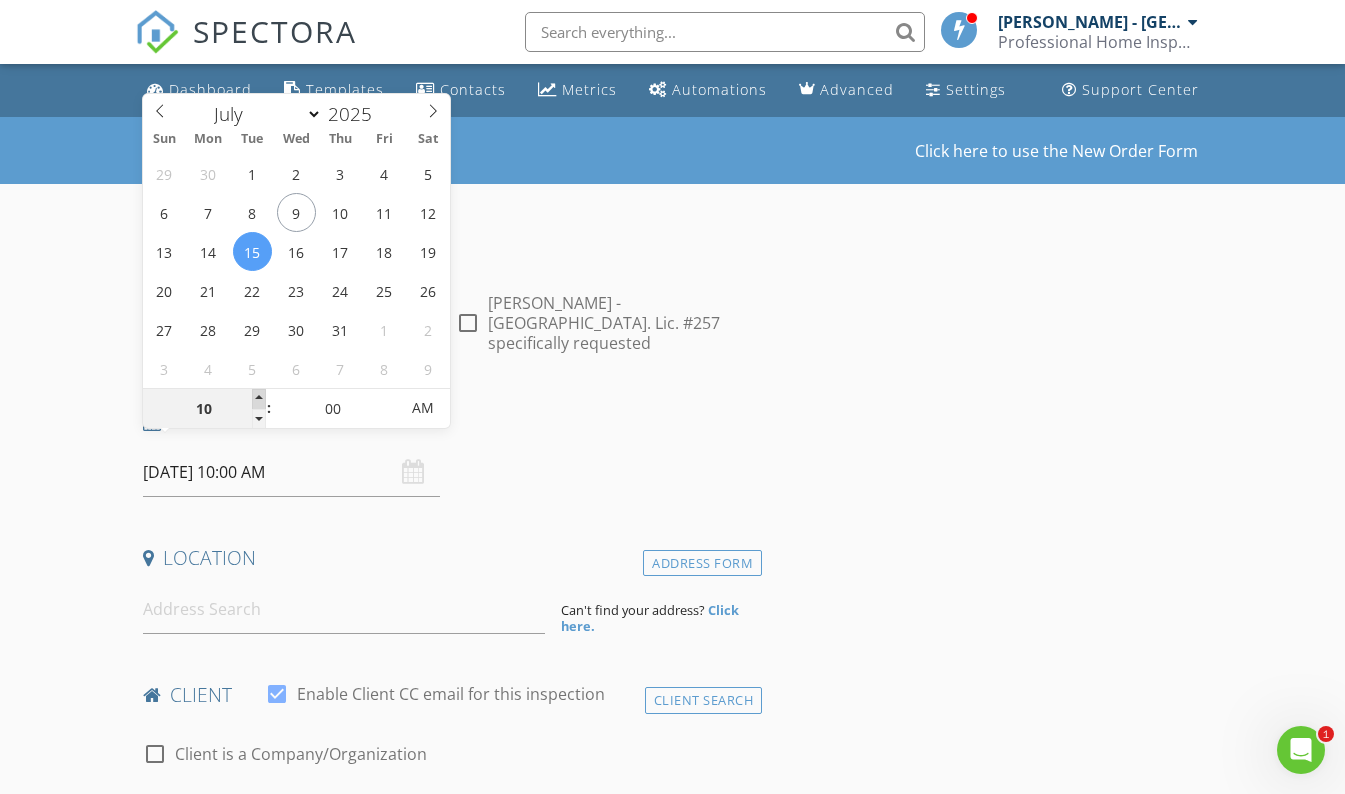 click at bounding box center (259, 399) 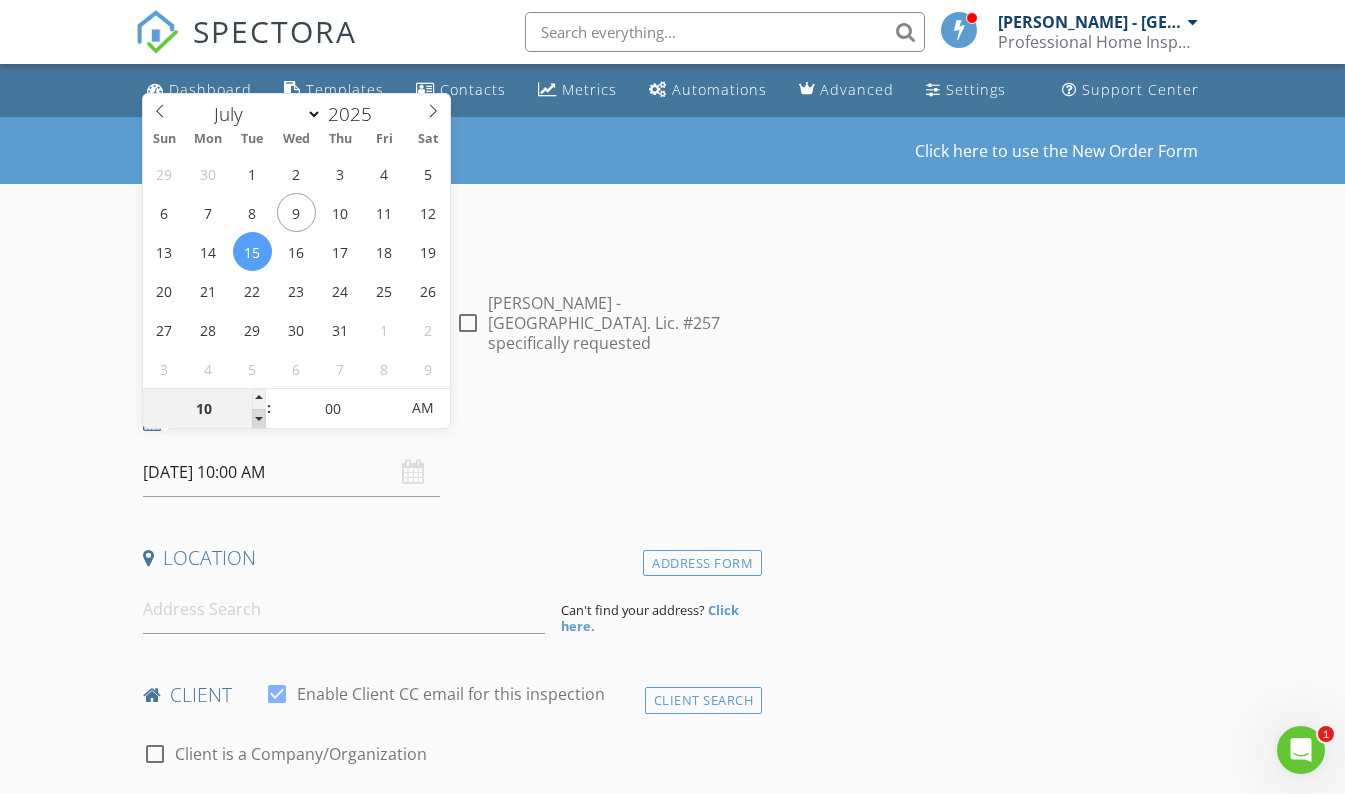 type on "09" 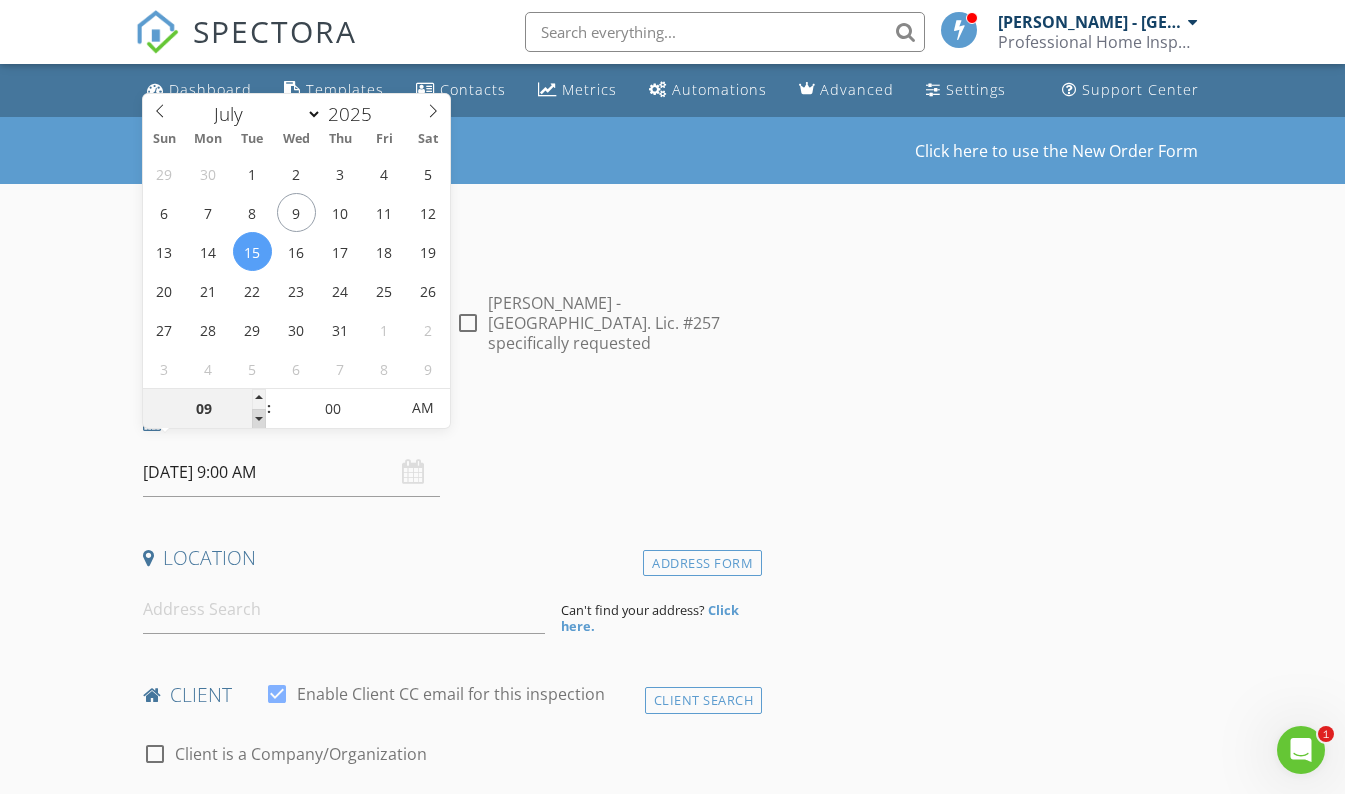 click at bounding box center [259, 419] 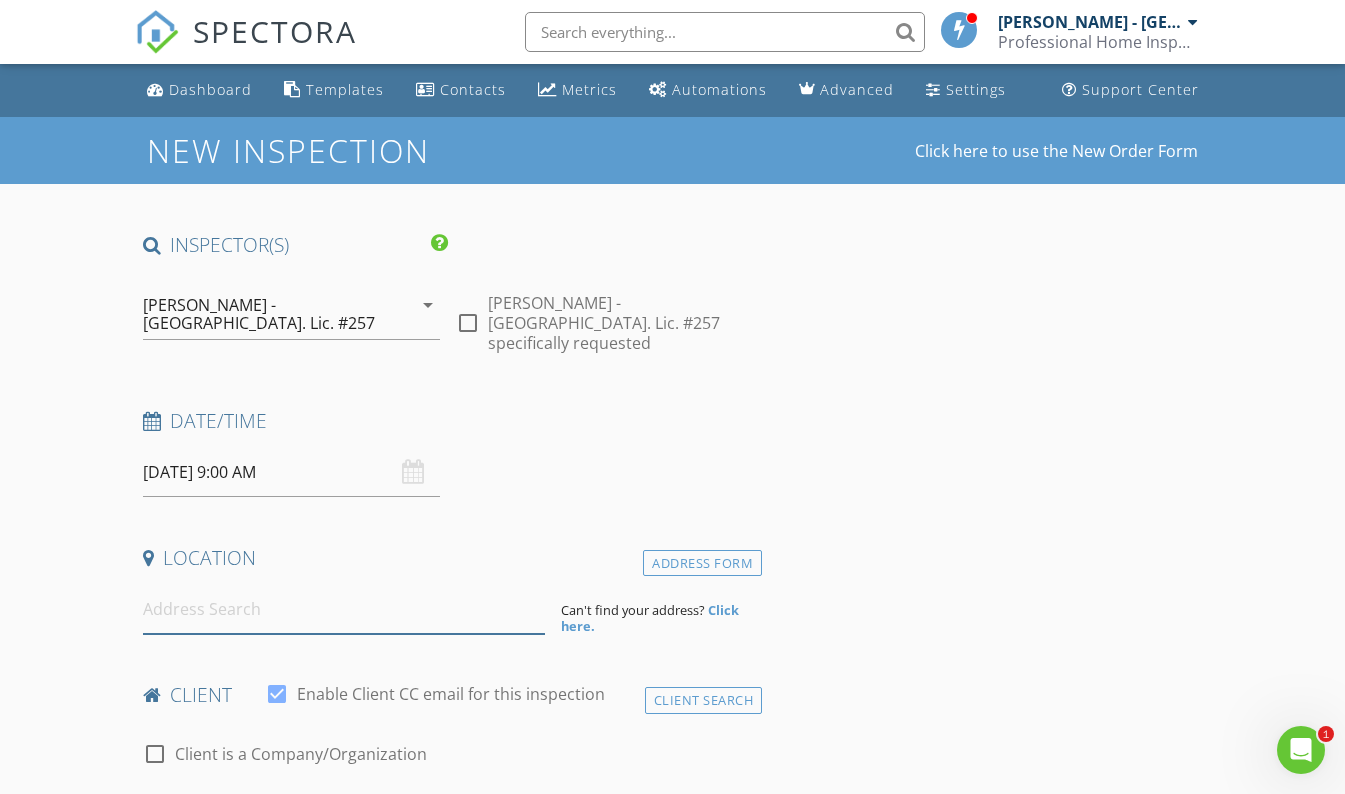 click at bounding box center [344, 609] 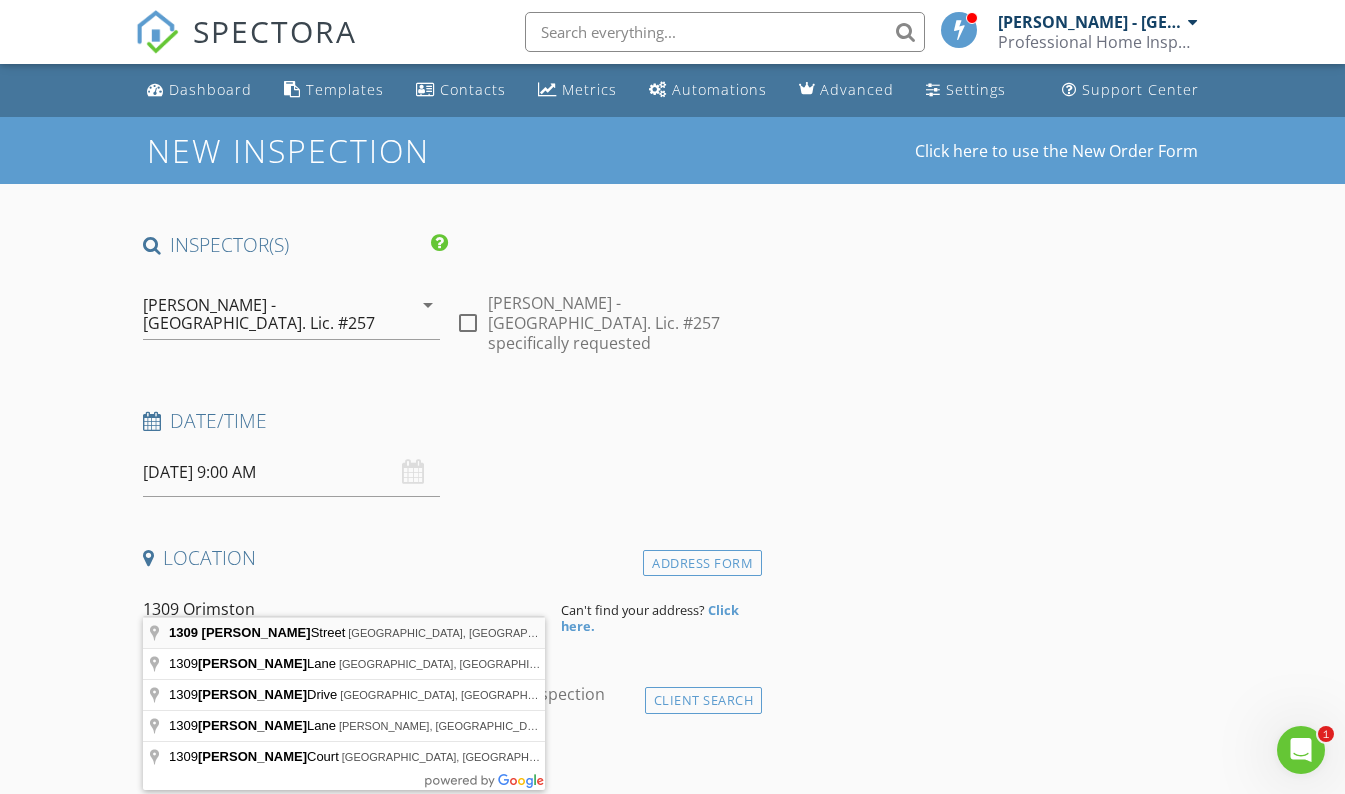 type on "1309 Ormiston Street, Wenatchee, WA, USA" 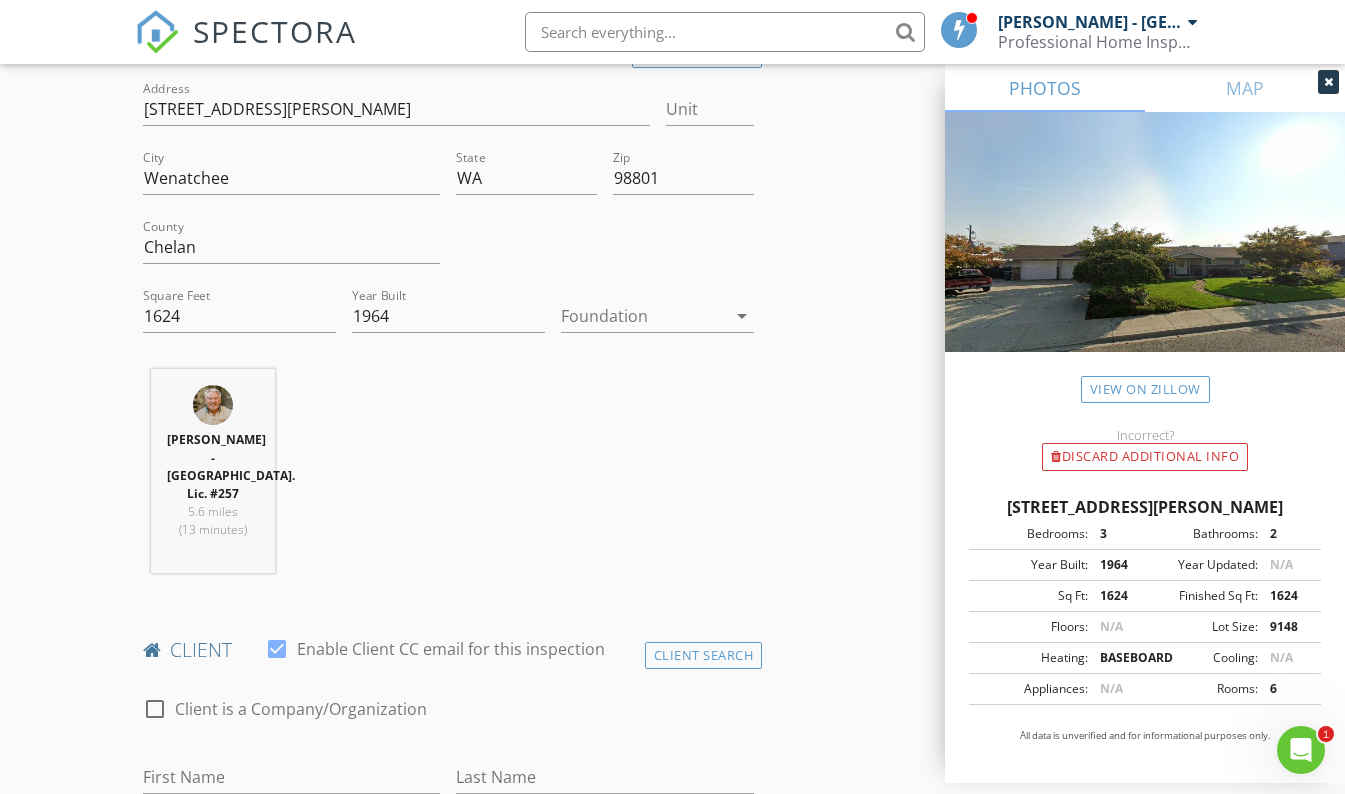 scroll, scrollTop: 573, scrollLeft: 0, axis: vertical 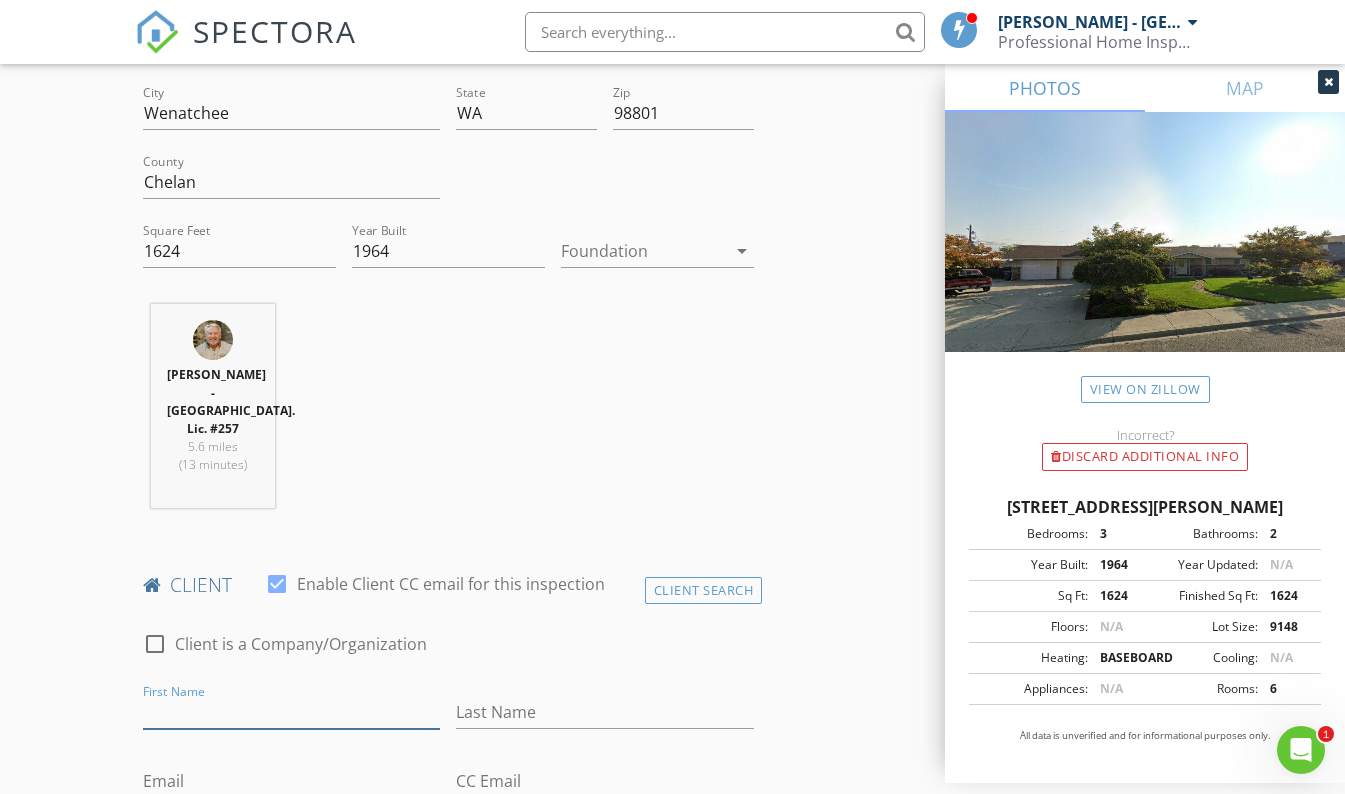 click on "First Name" at bounding box center [292, 712] 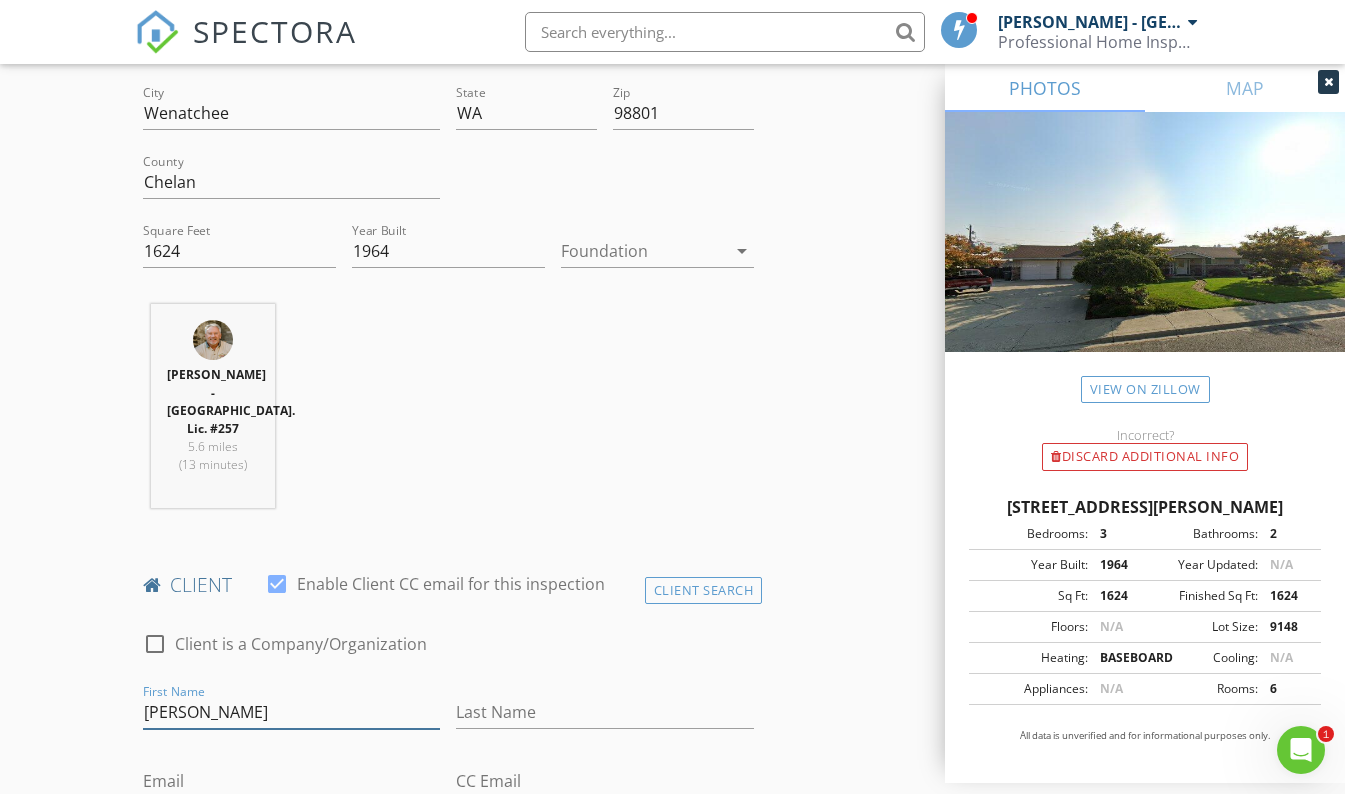 type on "Rita" 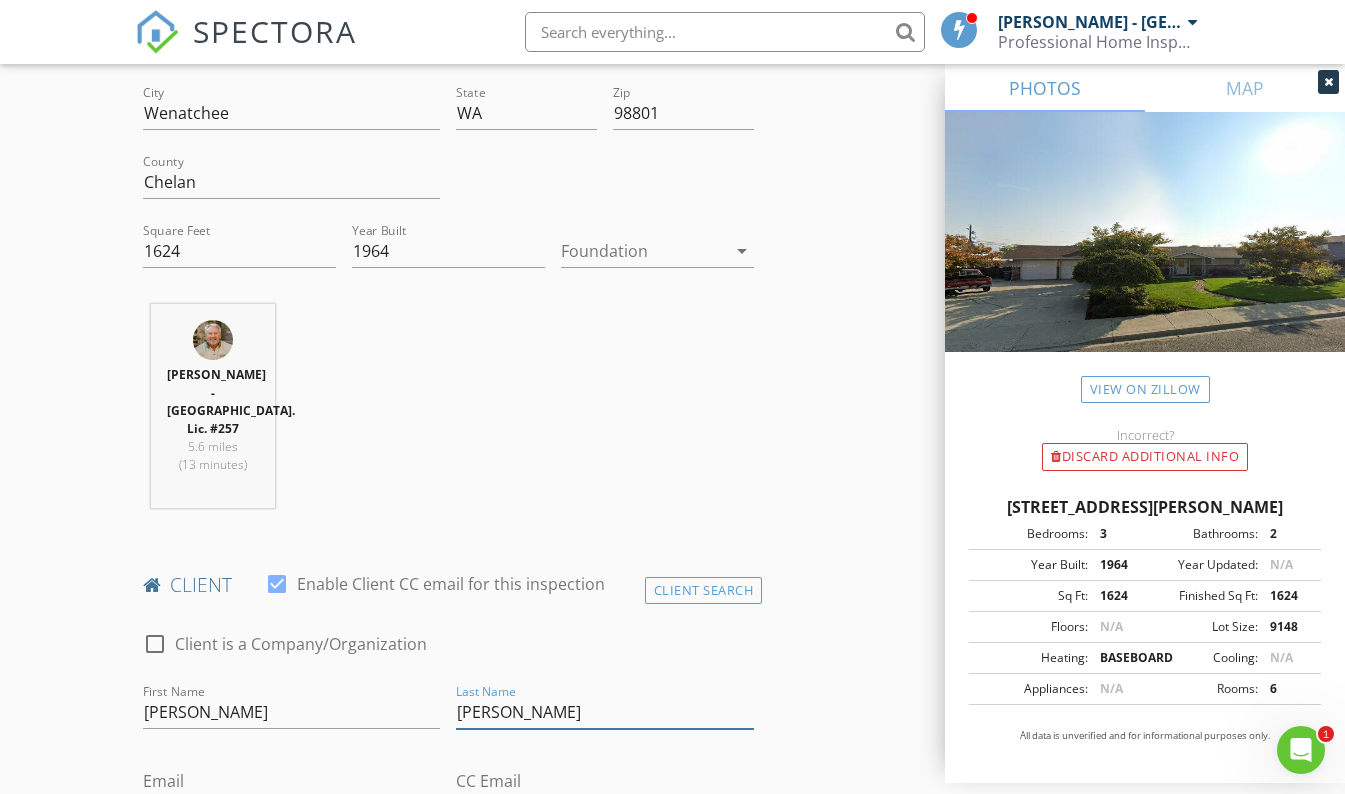 type on "Hruby" 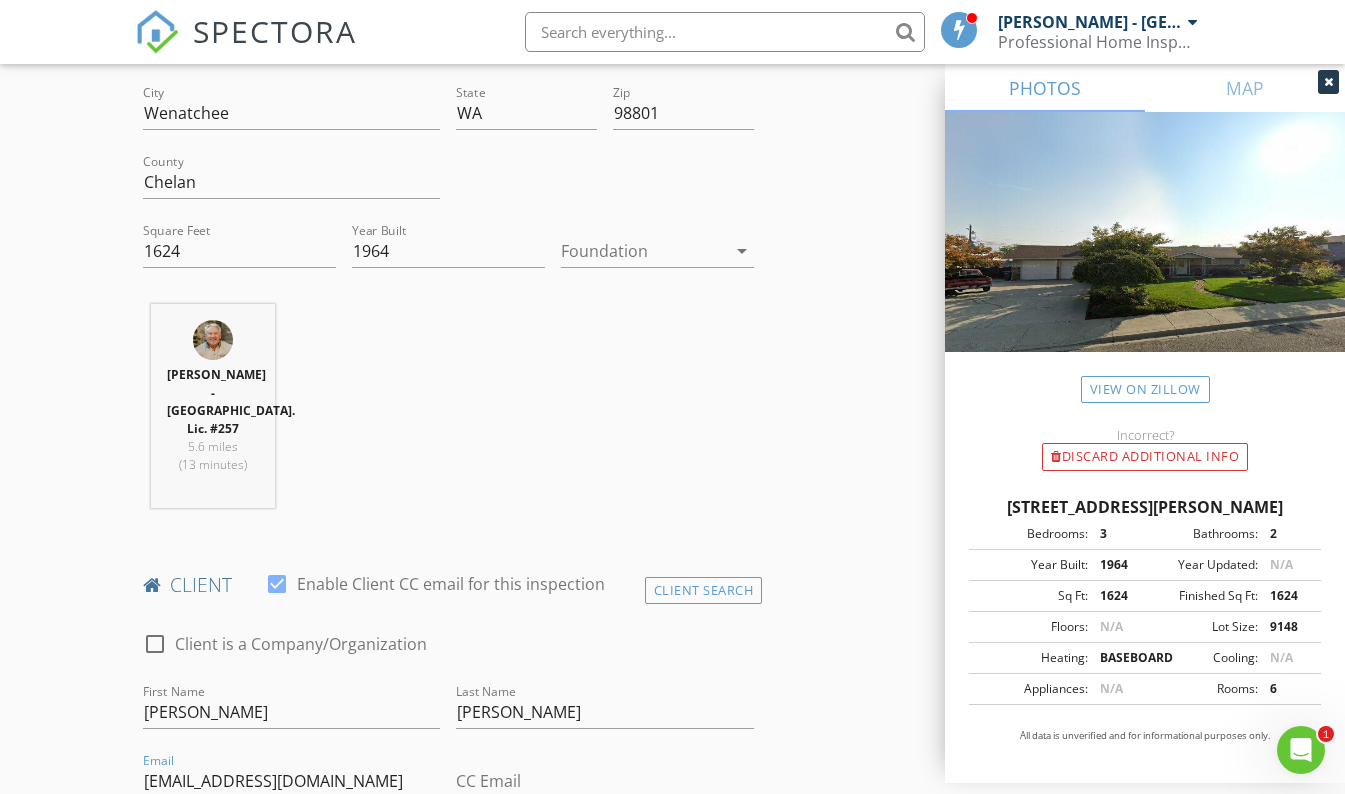 type on "ritawv@msn.com" 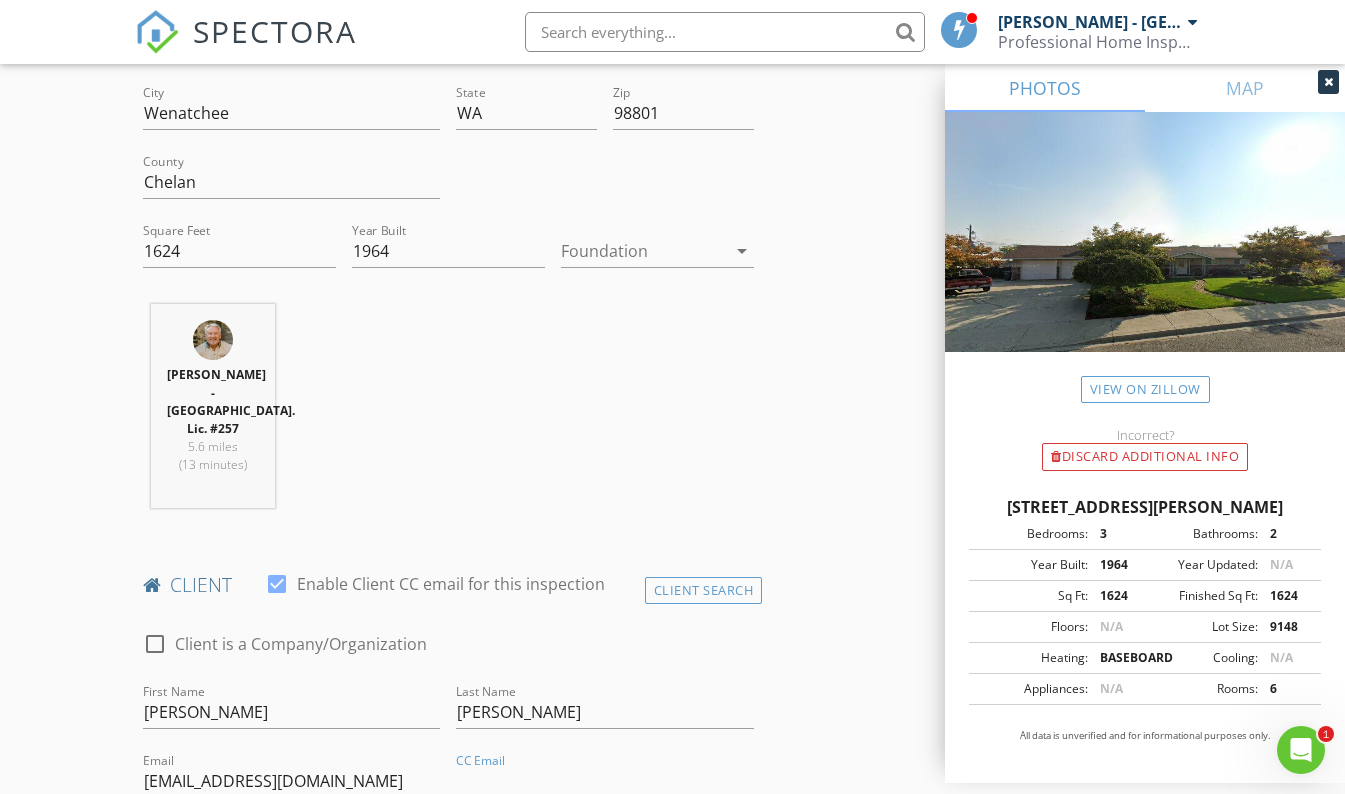 scroll, scrollTop: 990, scrollLeft: 0, axis: vertical 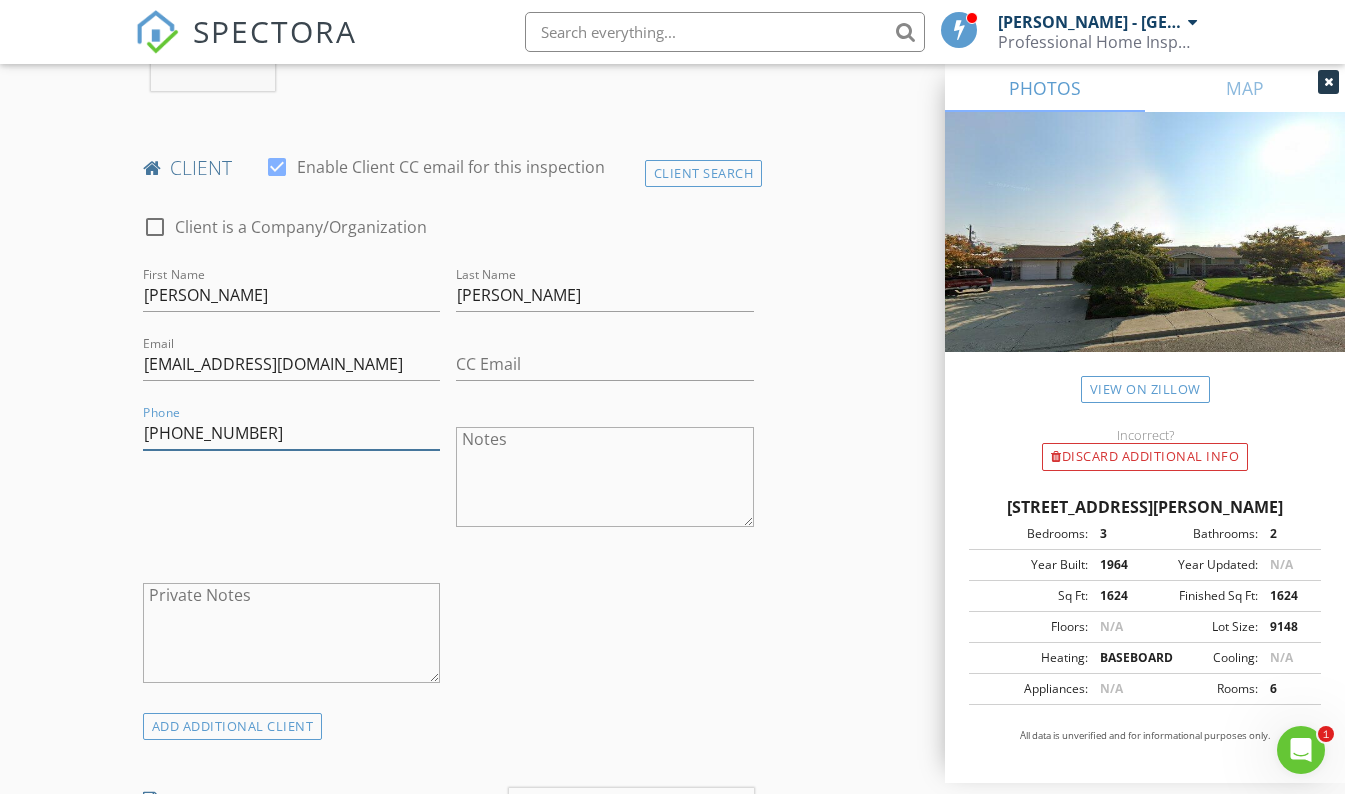type on "509-630-6562" 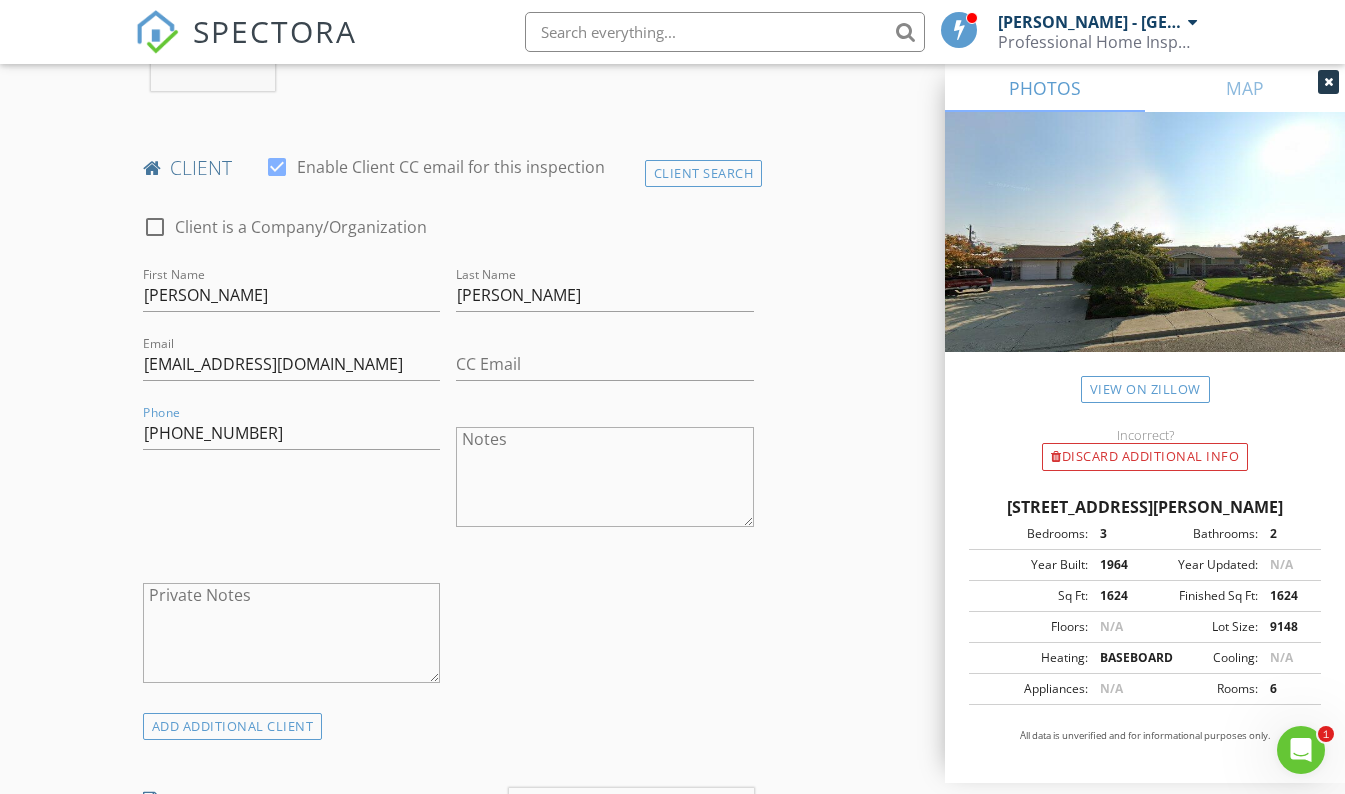 click on "check_box_outline_blank Client is a Company/Organization     First Name Rita   Last Name Hruby   Email ritawv@msn.com   CC Email   Phone 509-630-6562           Notes   Private Notes" at bounding box center (449, 454) 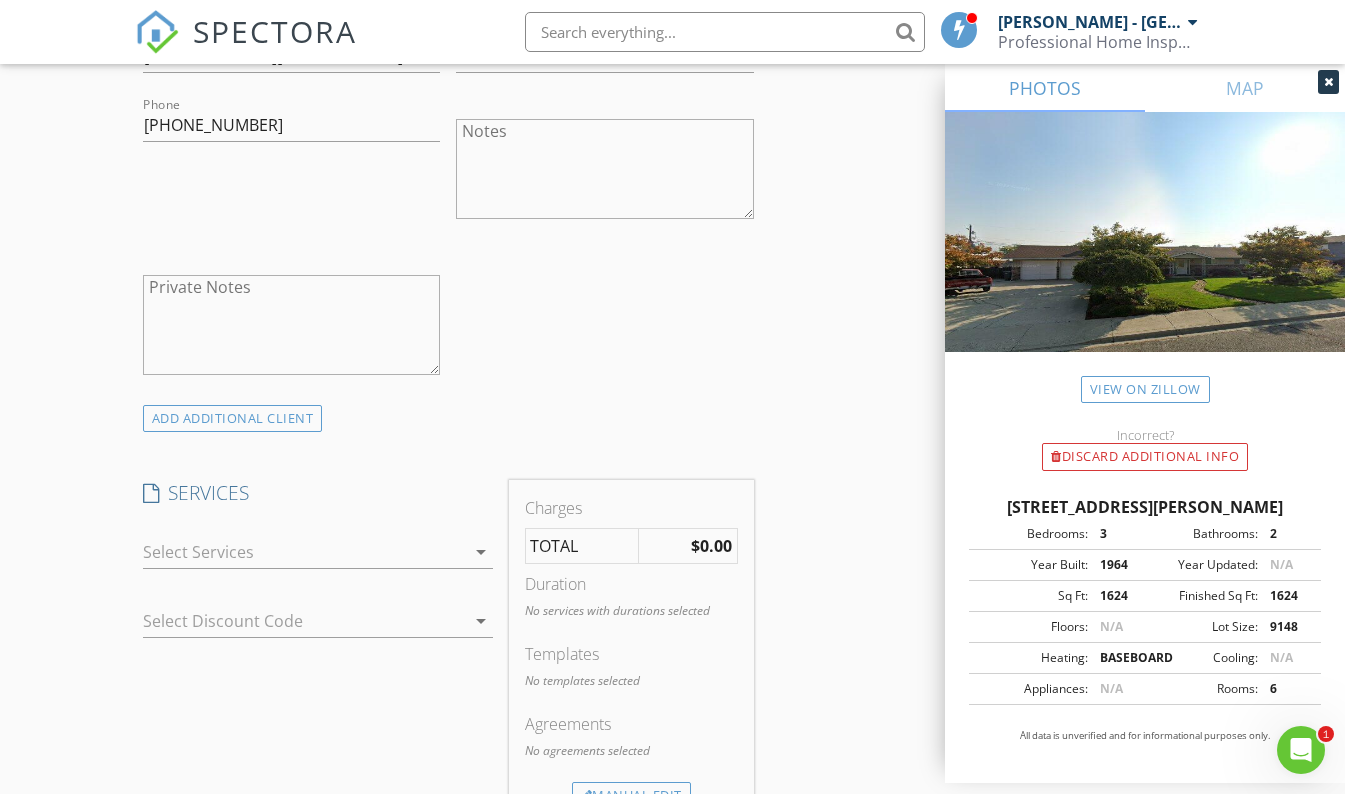 click at bounding box center (304, 552) 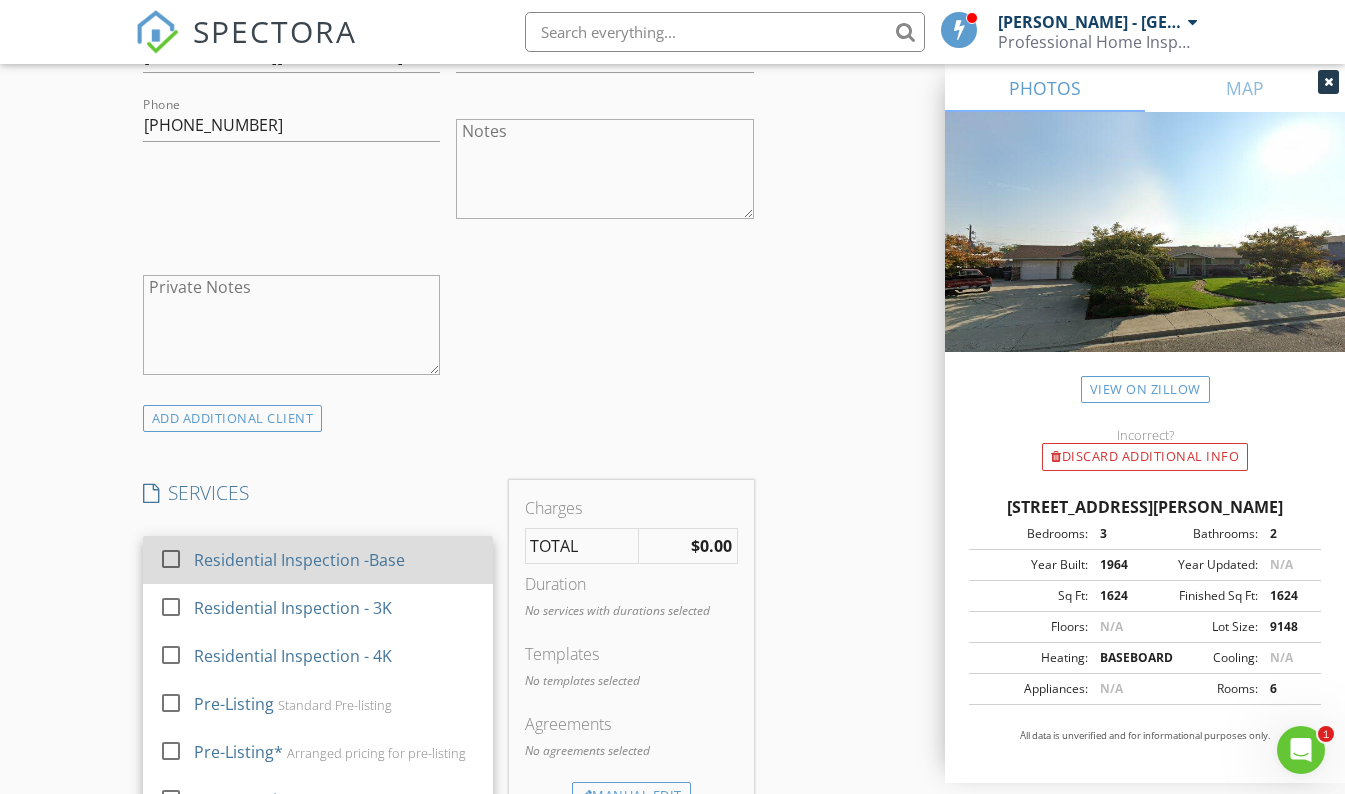 click on "Residential Inspection -Base" at bounding box center [335, 560] 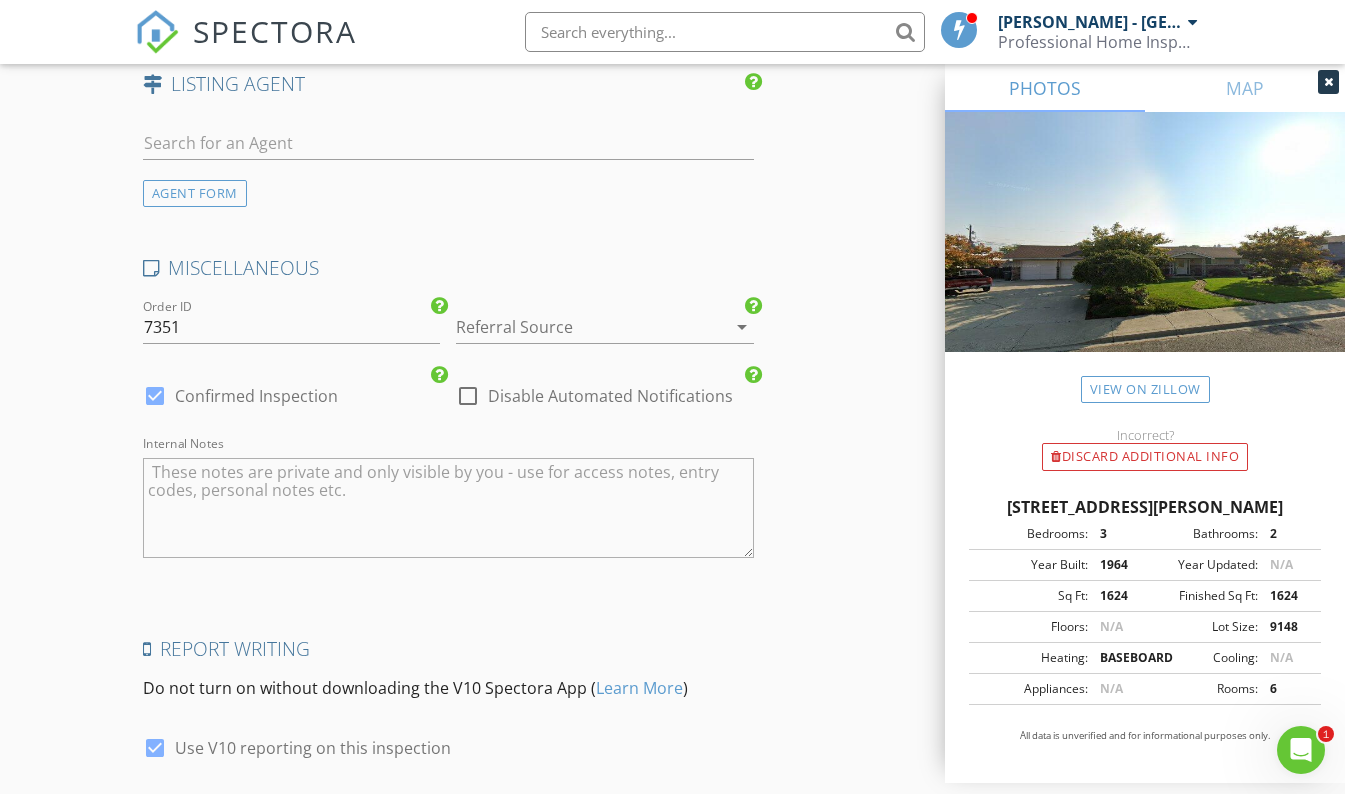 scroll, scrollTop: 2831, scrollLeft: 0, axis: vertical 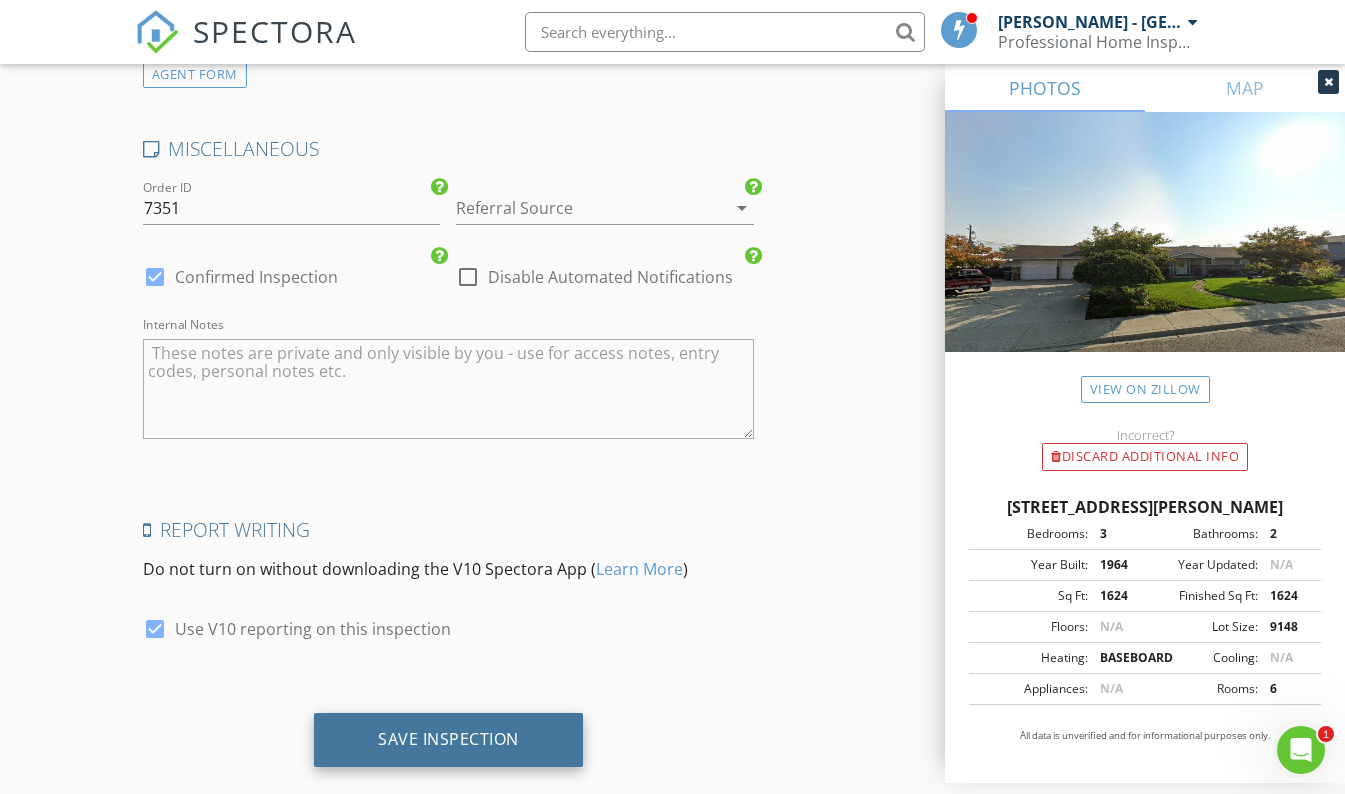 click on "Save Inspection" at bounding box center [448, 739] 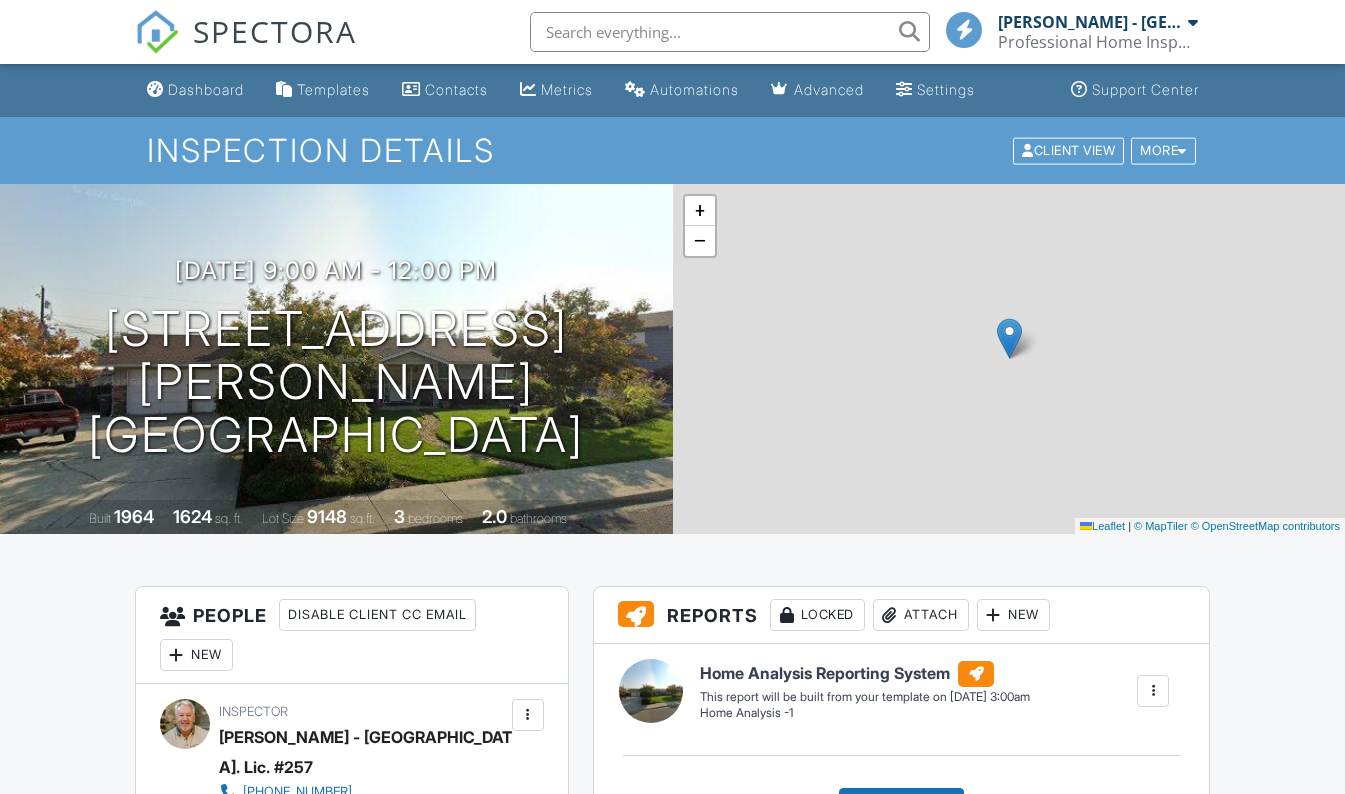 scroll, scrollTop: 0, scrollLeft: 0, axis: both 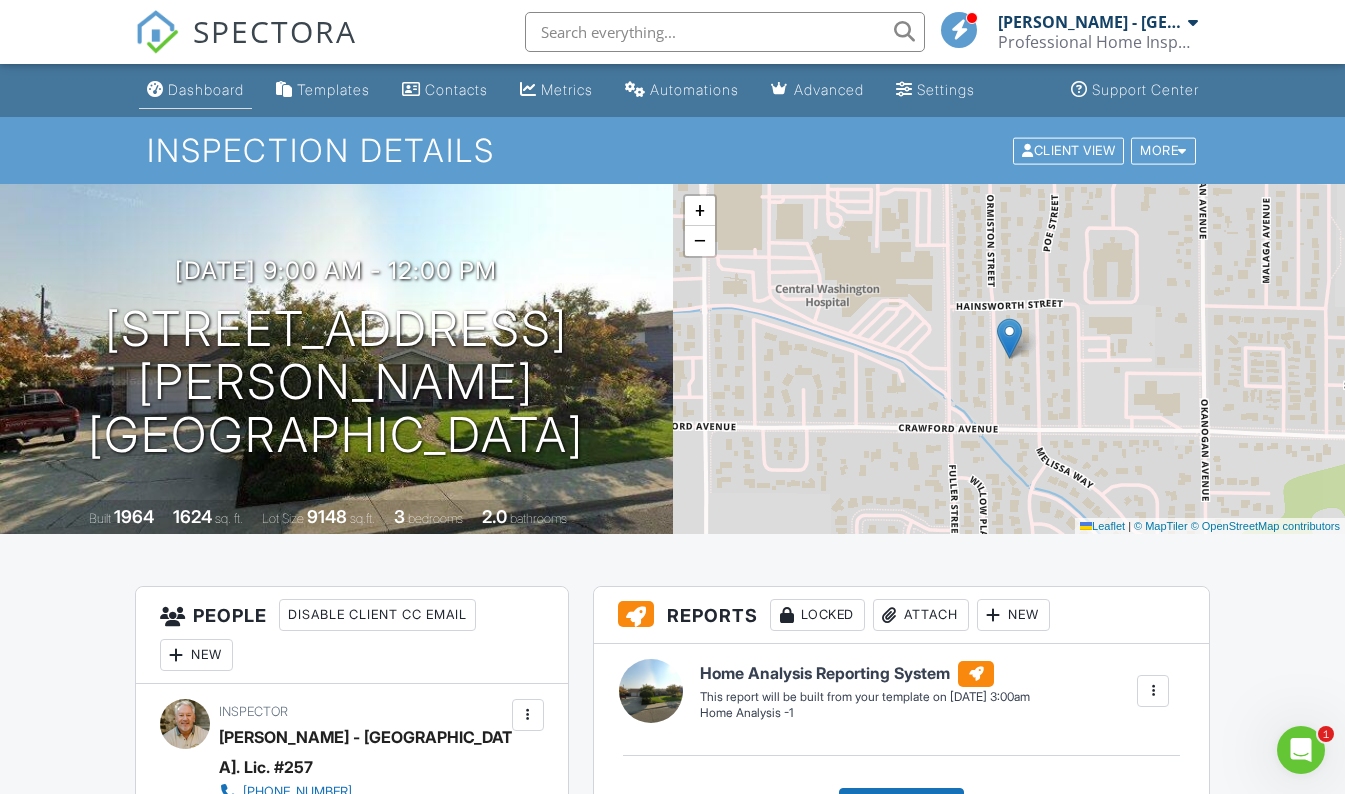 click on "Dashboard" at bounding box center [206, 89] 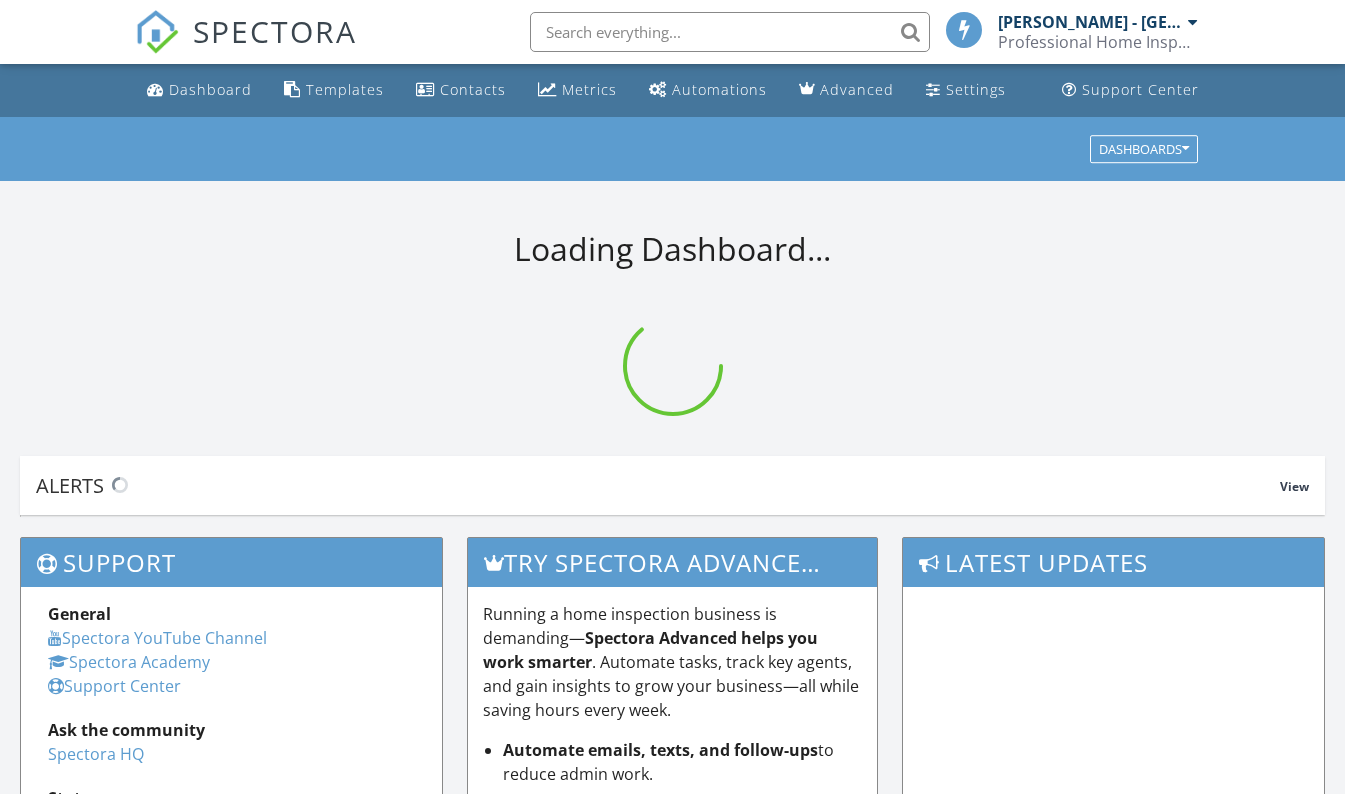 scroll, scrollTop: 0, scrollLeft: 0, axis: both 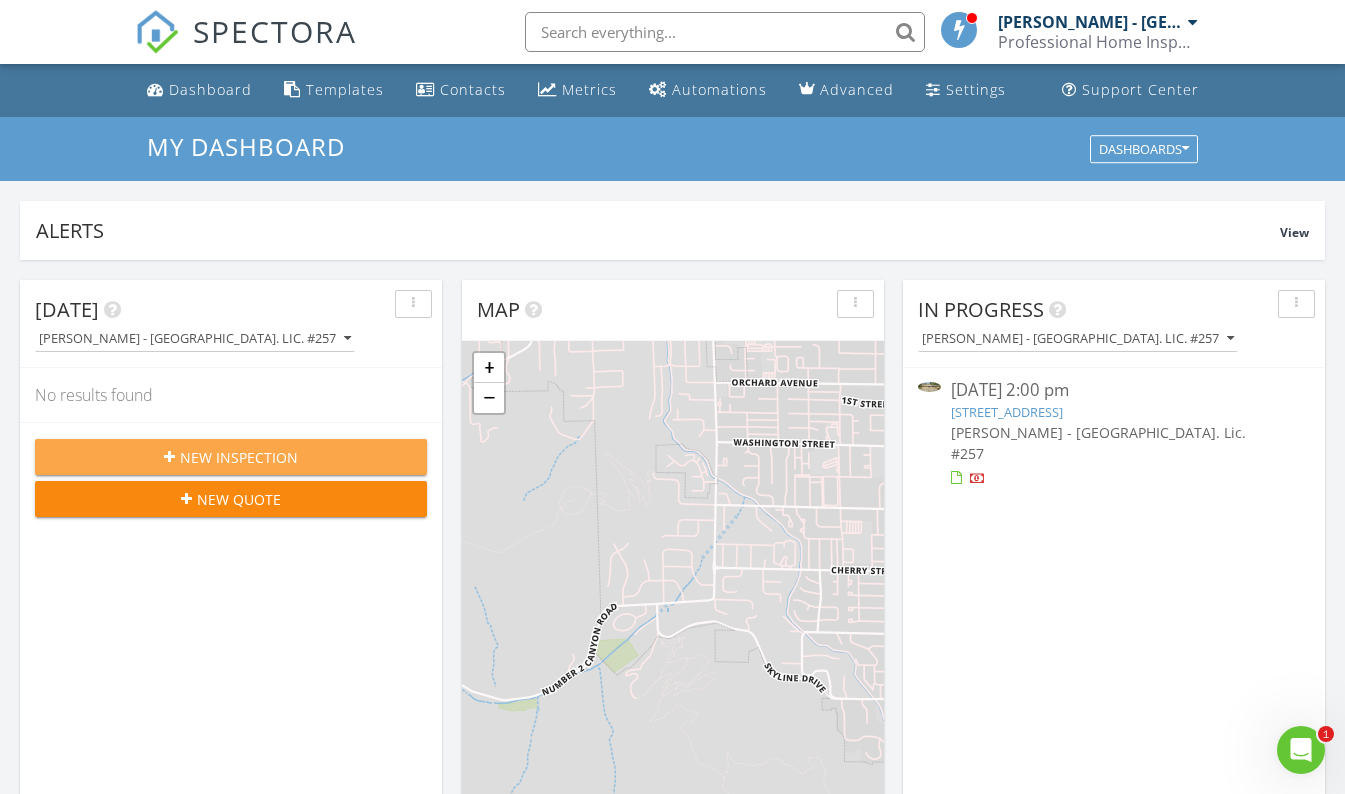 click on "New Inspection" at bounding box center (239, 457) 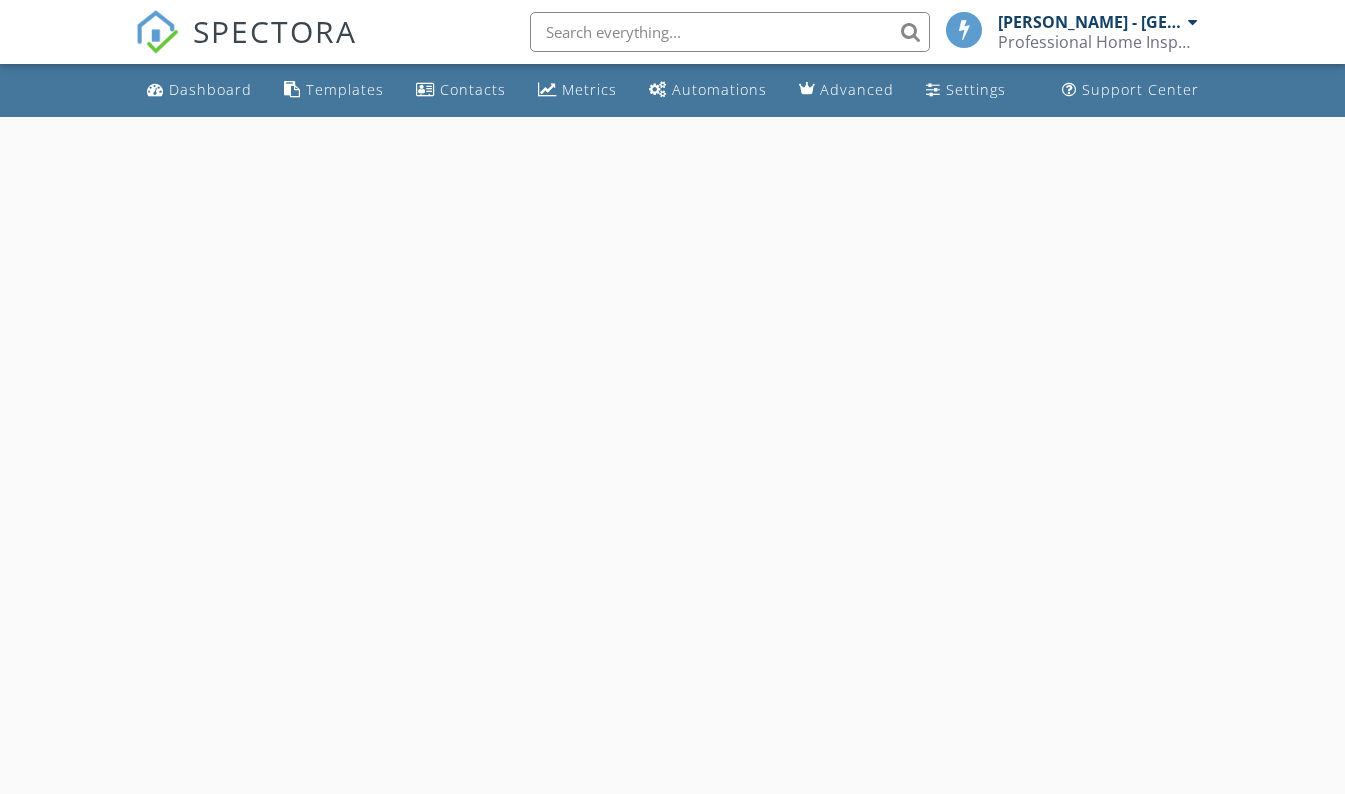 scroll, scrollTop: 0, scrollLeft: 0, axis: both 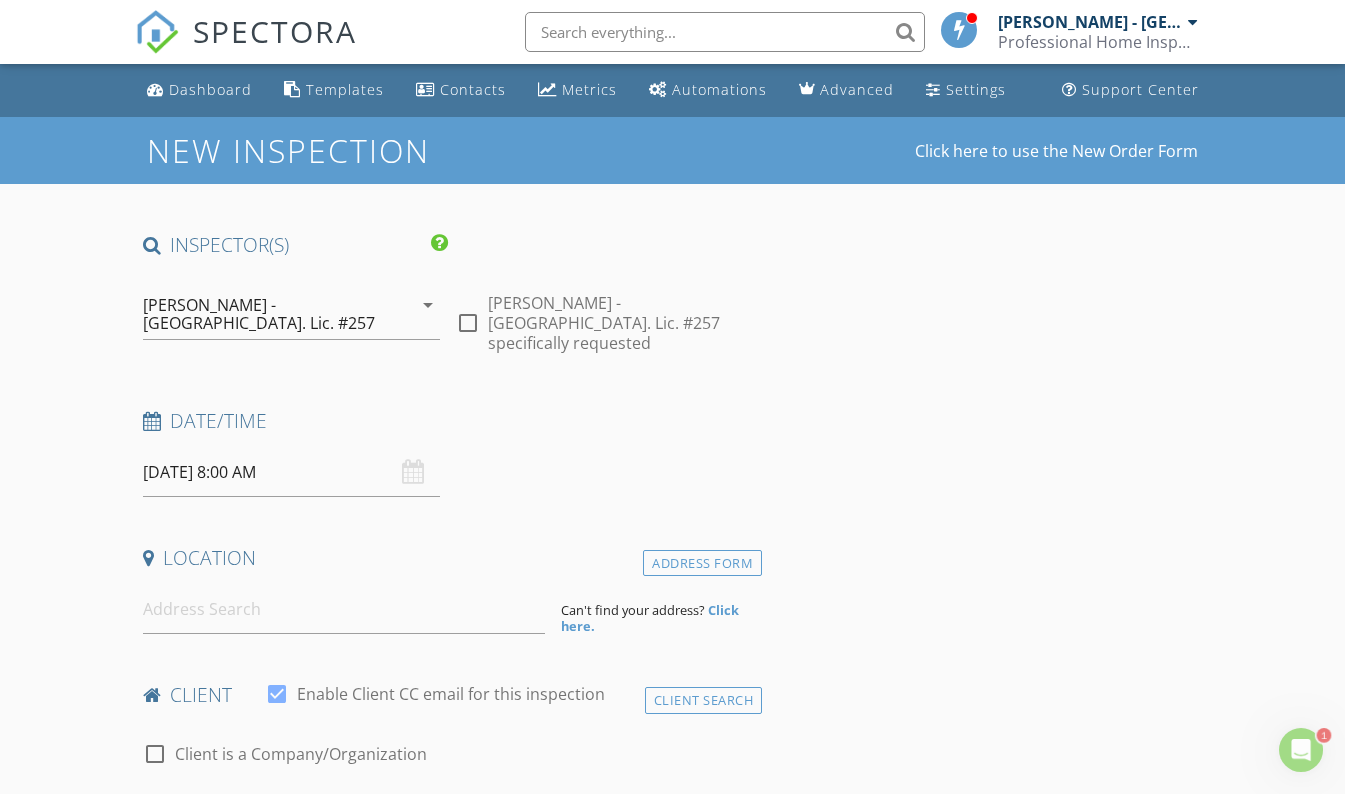 click on "07/10/2025 8:00 AM" at bounding box center [292, 472] 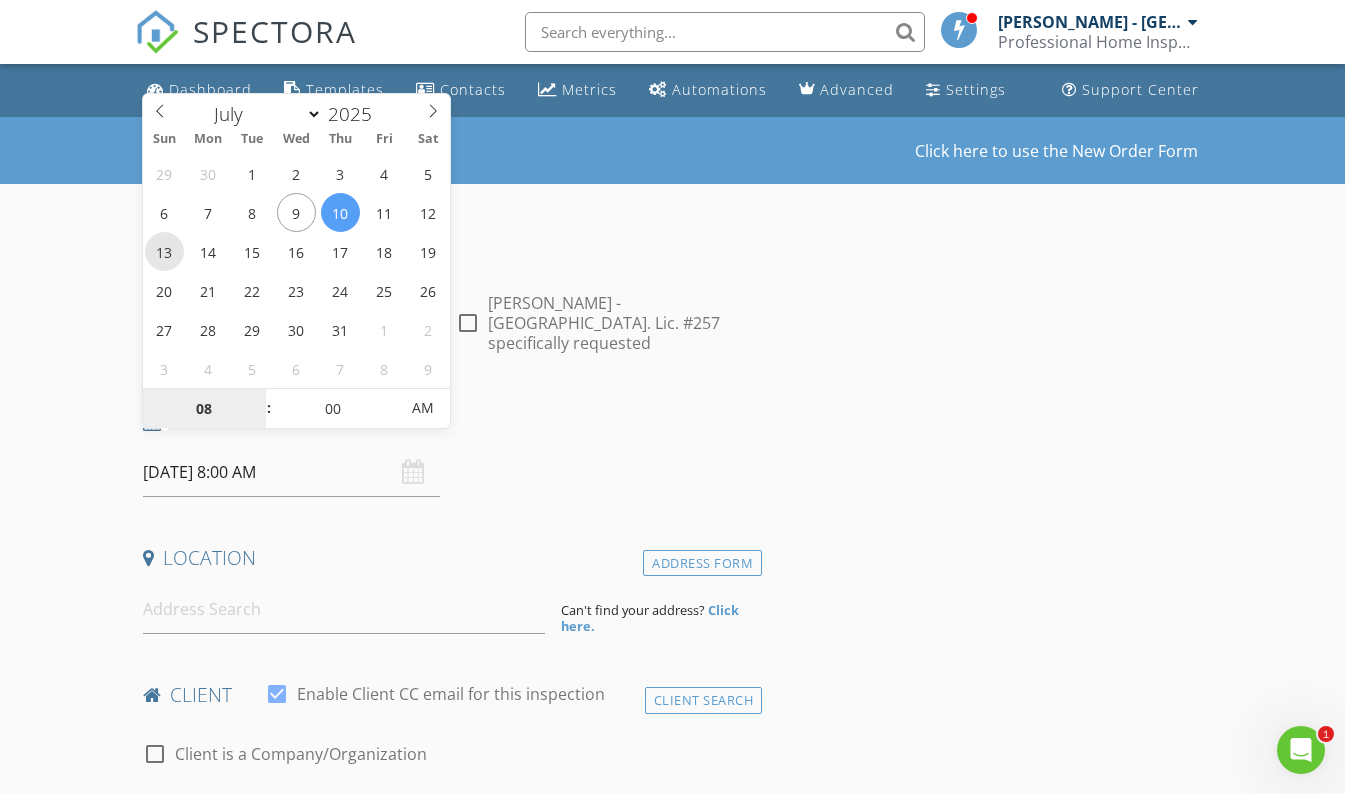 type on "07/13/2025 8:00 AM" 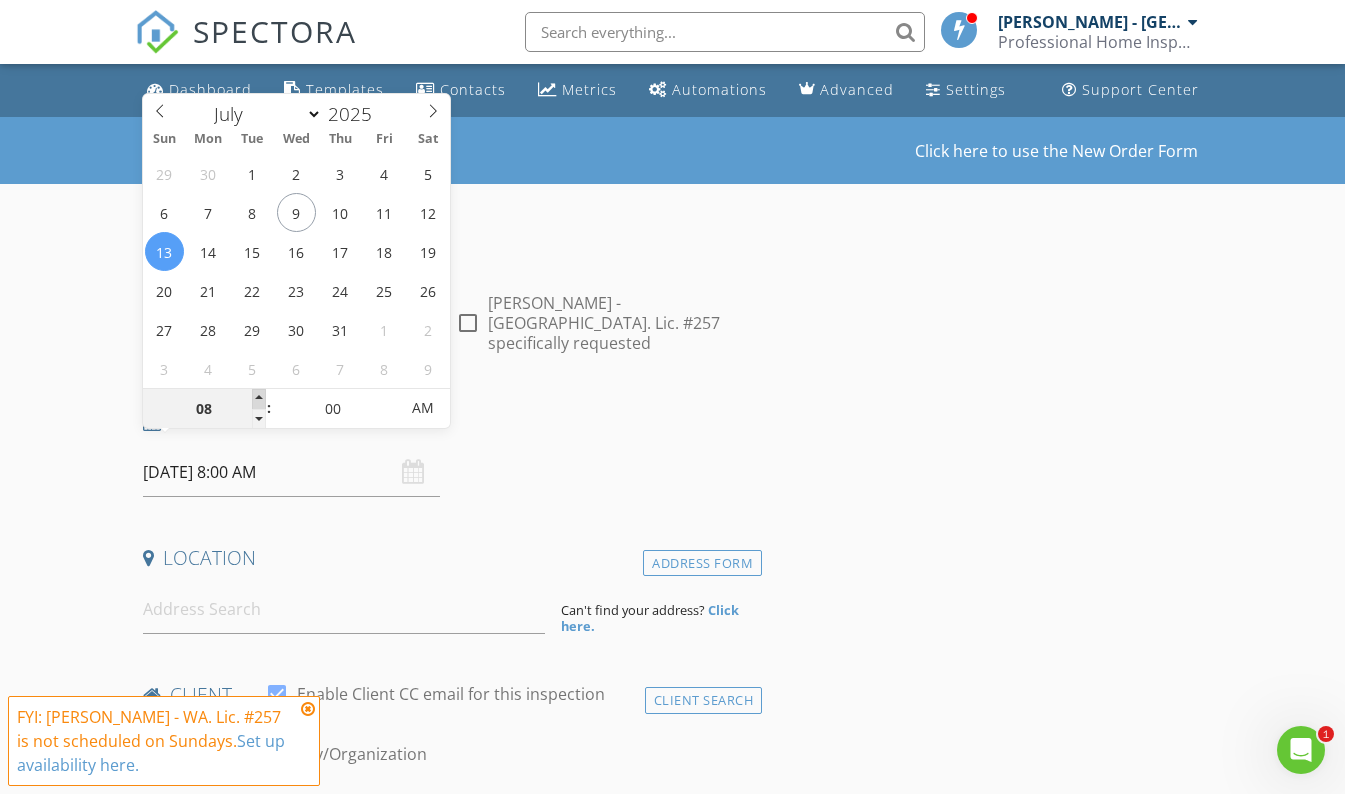 type on "09" 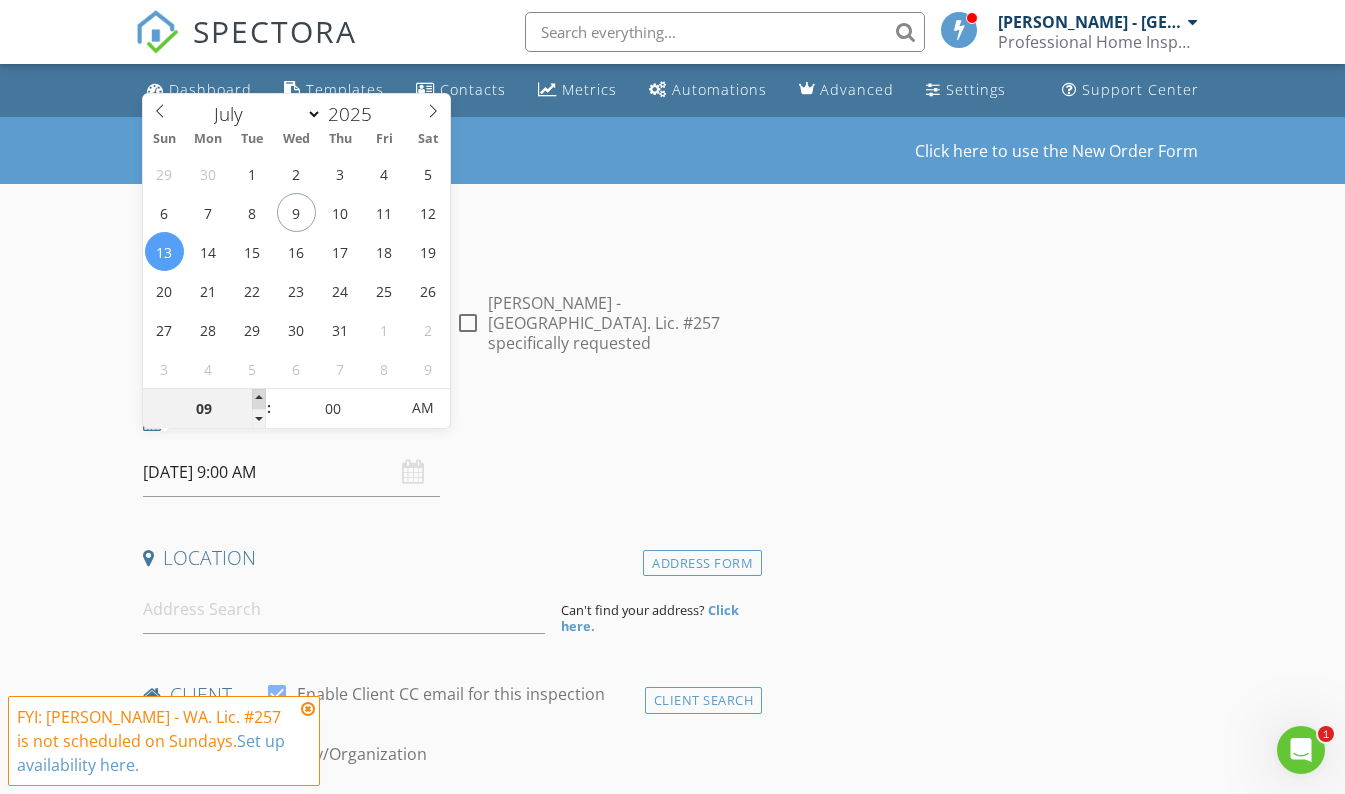 click at bounding box center (259, 399) 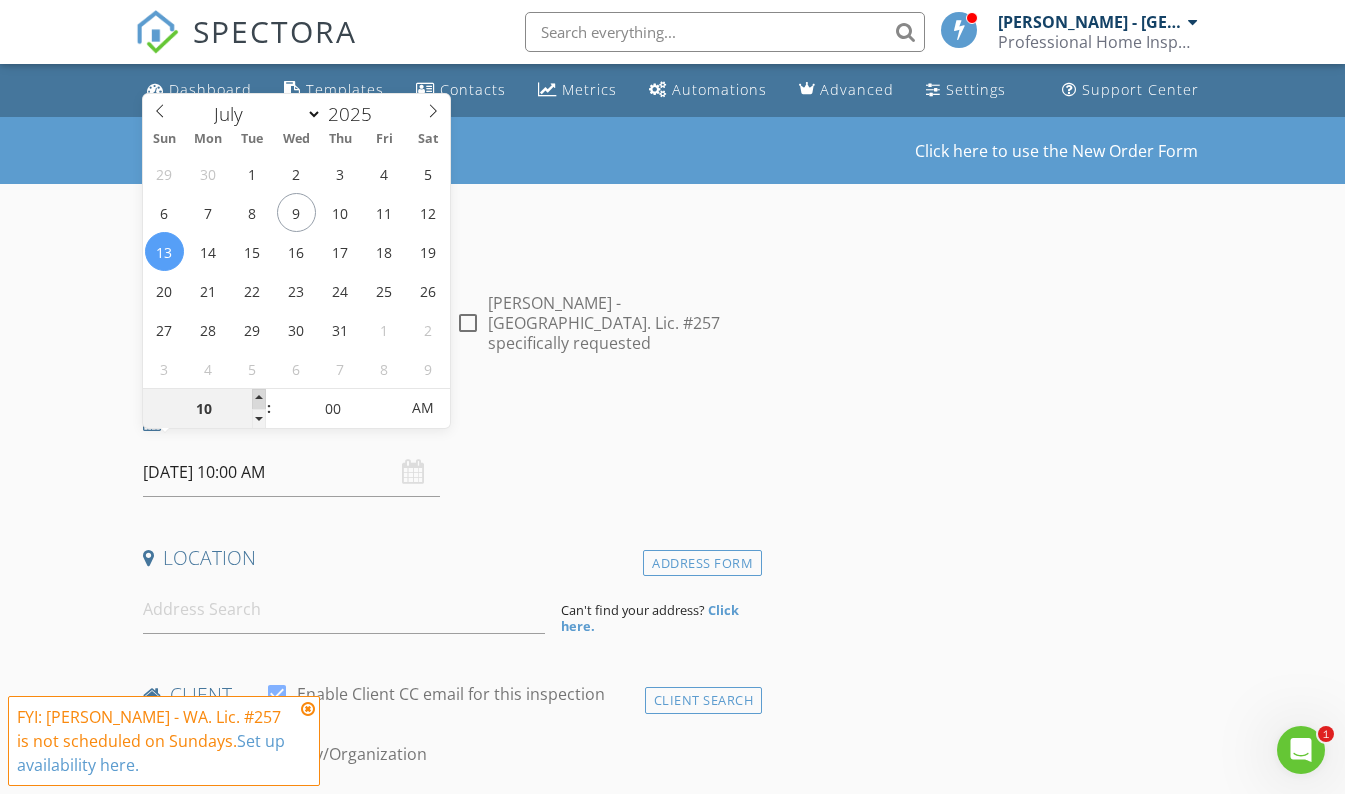 click at bounding box center (259, 399) 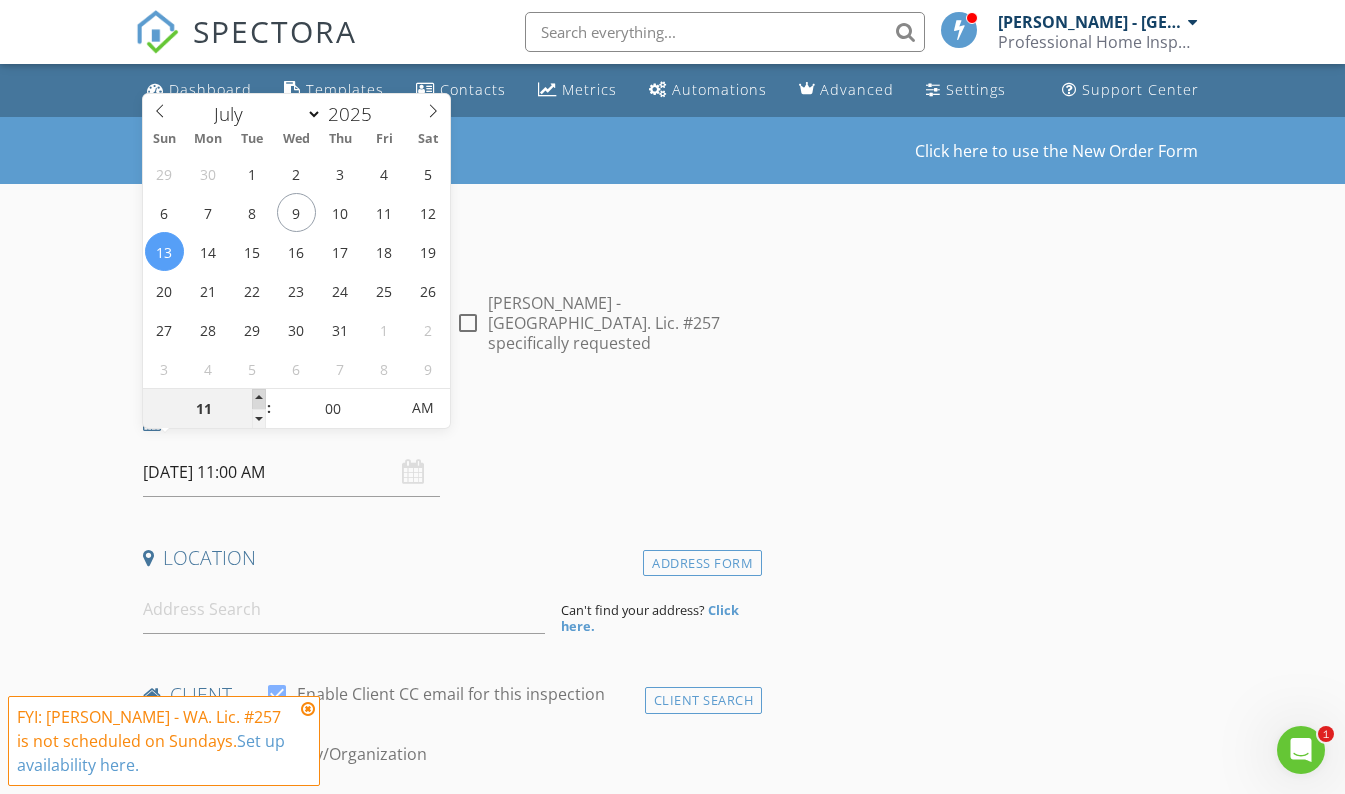 click at bounding box center (259, 399) 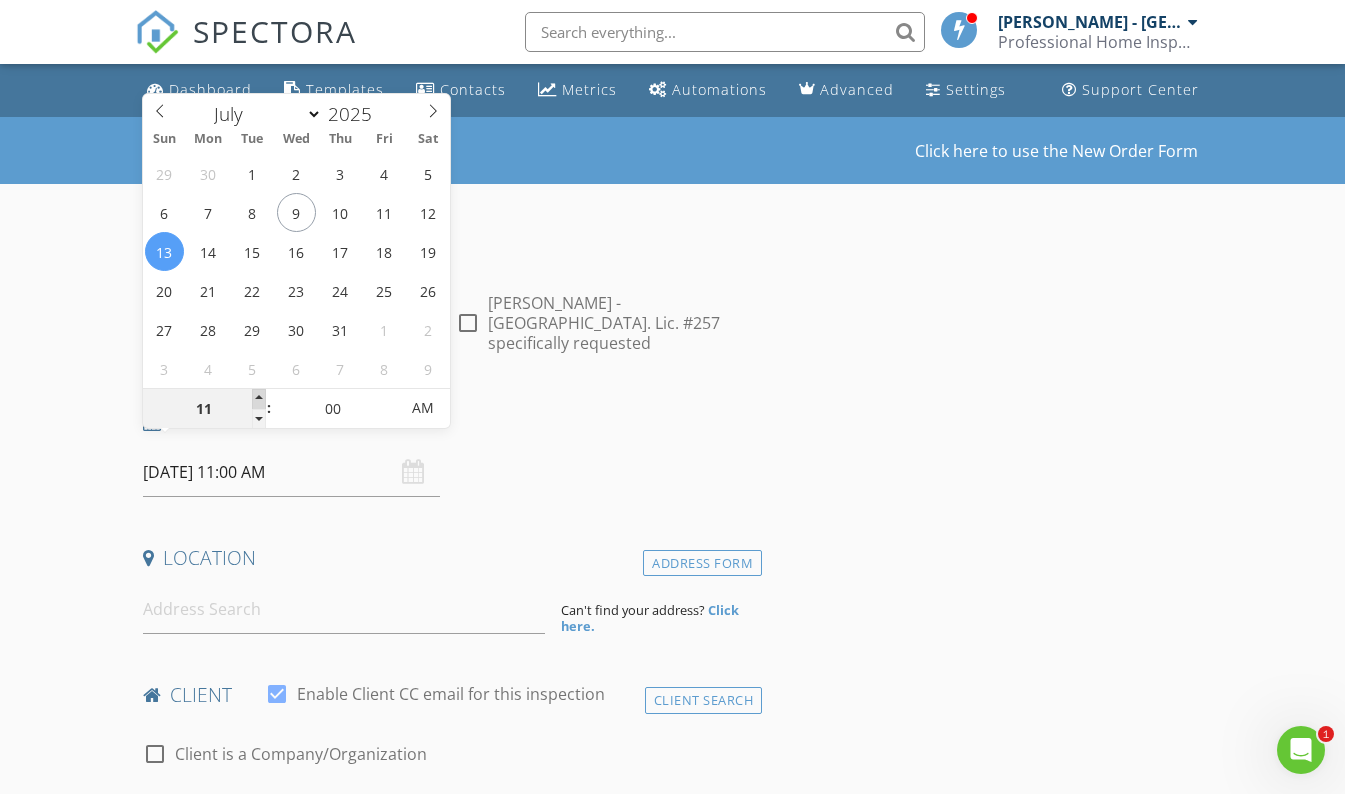 type on "12" 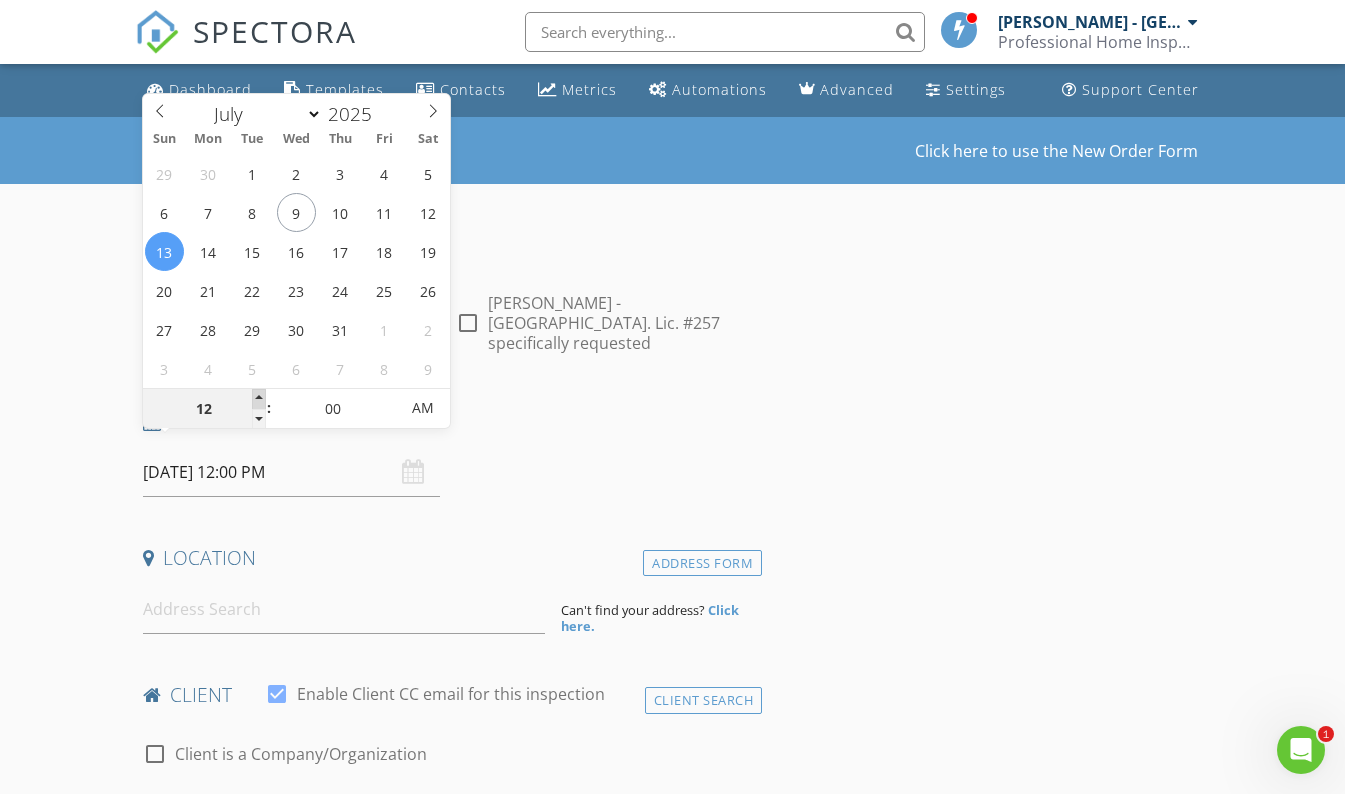 click at bounding box center (259, 399) 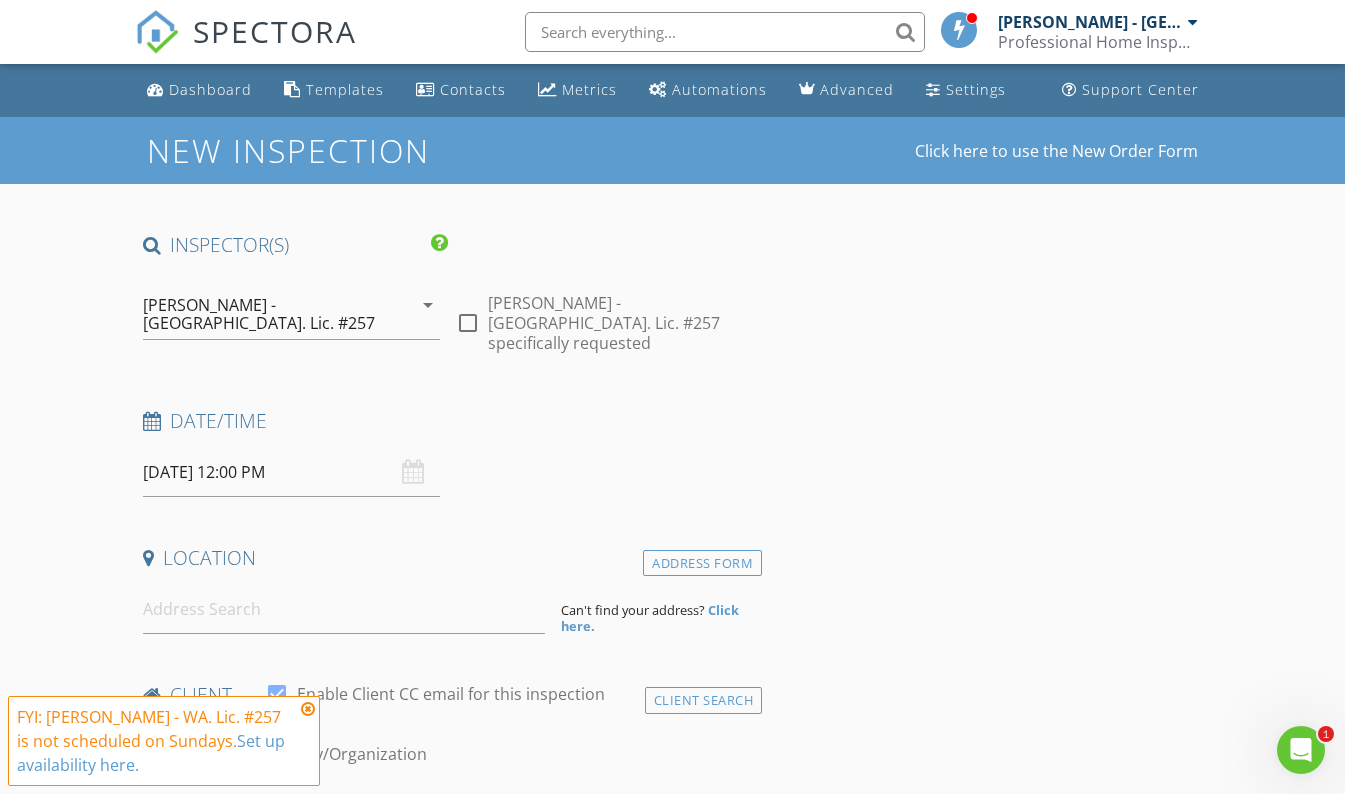 click on "Date/Time
07/13/2025 12:00 PM" at bounding box center [449, 452] 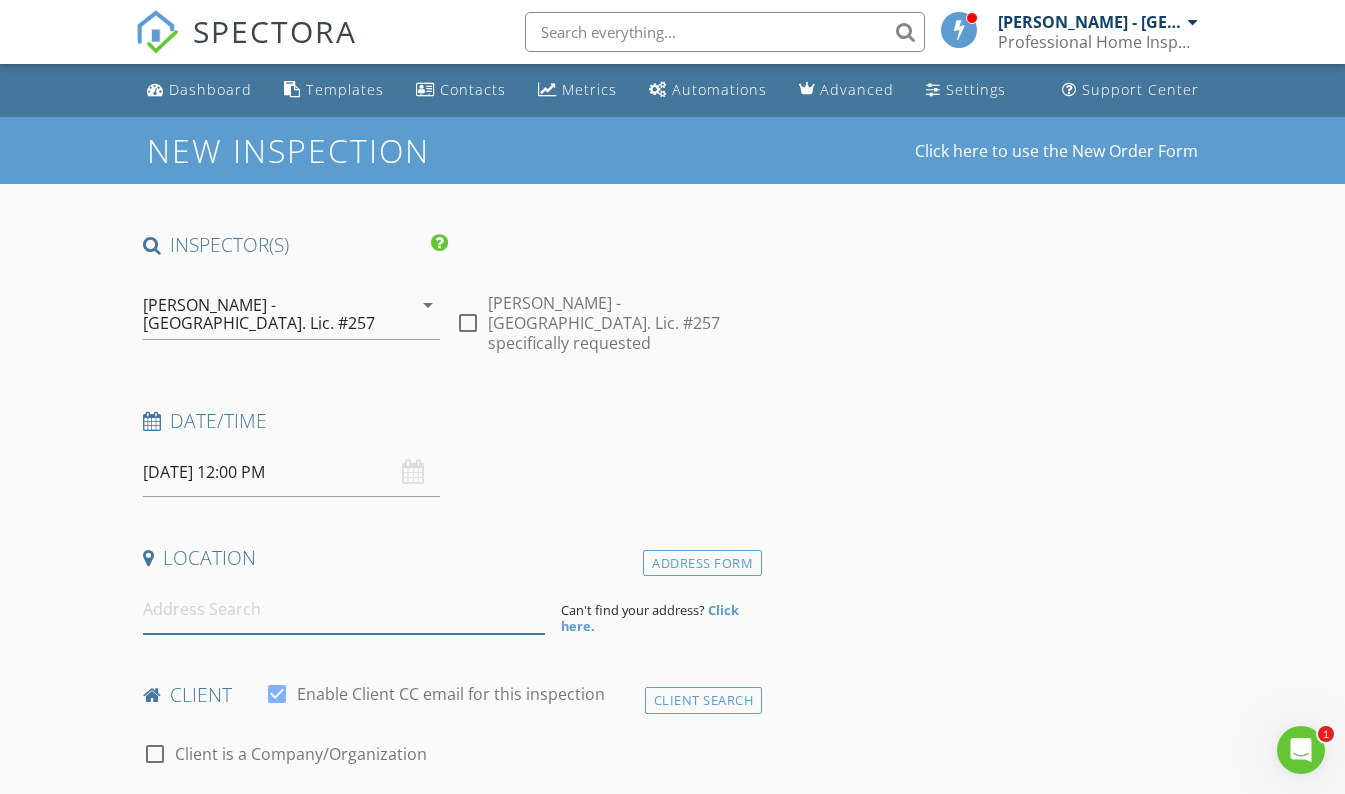 click at bounding box center [344, 609] 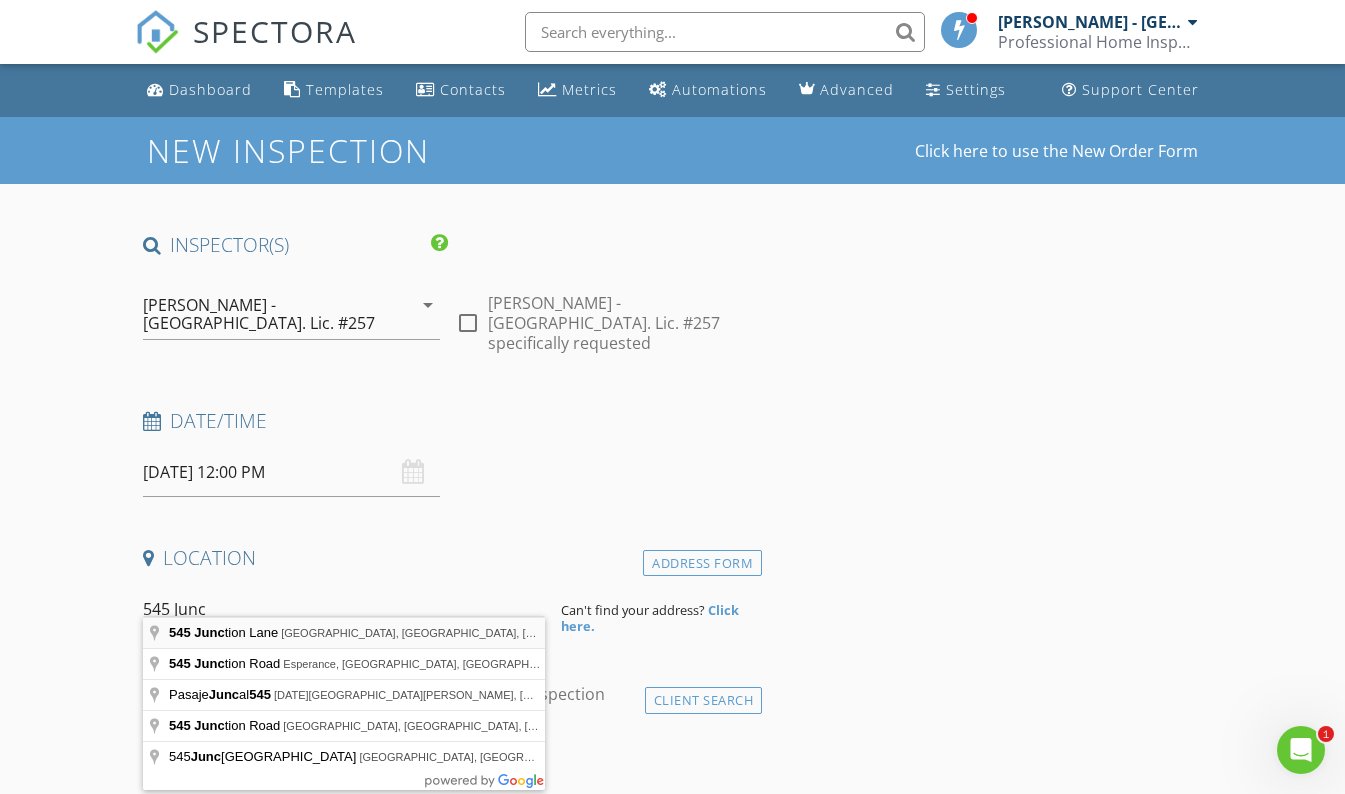 type on "545 Junction Lane, Leavenworth, WA, USA" 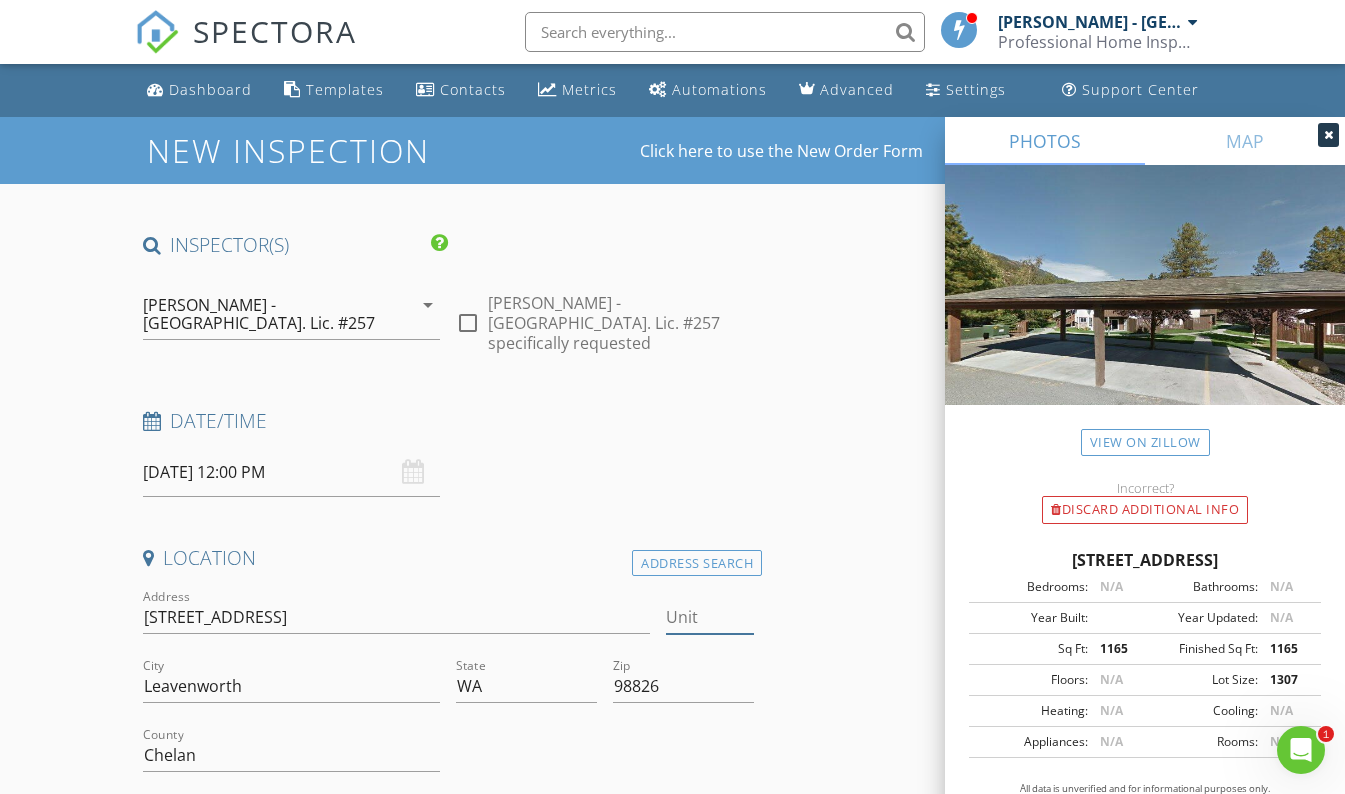 click on "Unit" at bounding box center [710, 617] 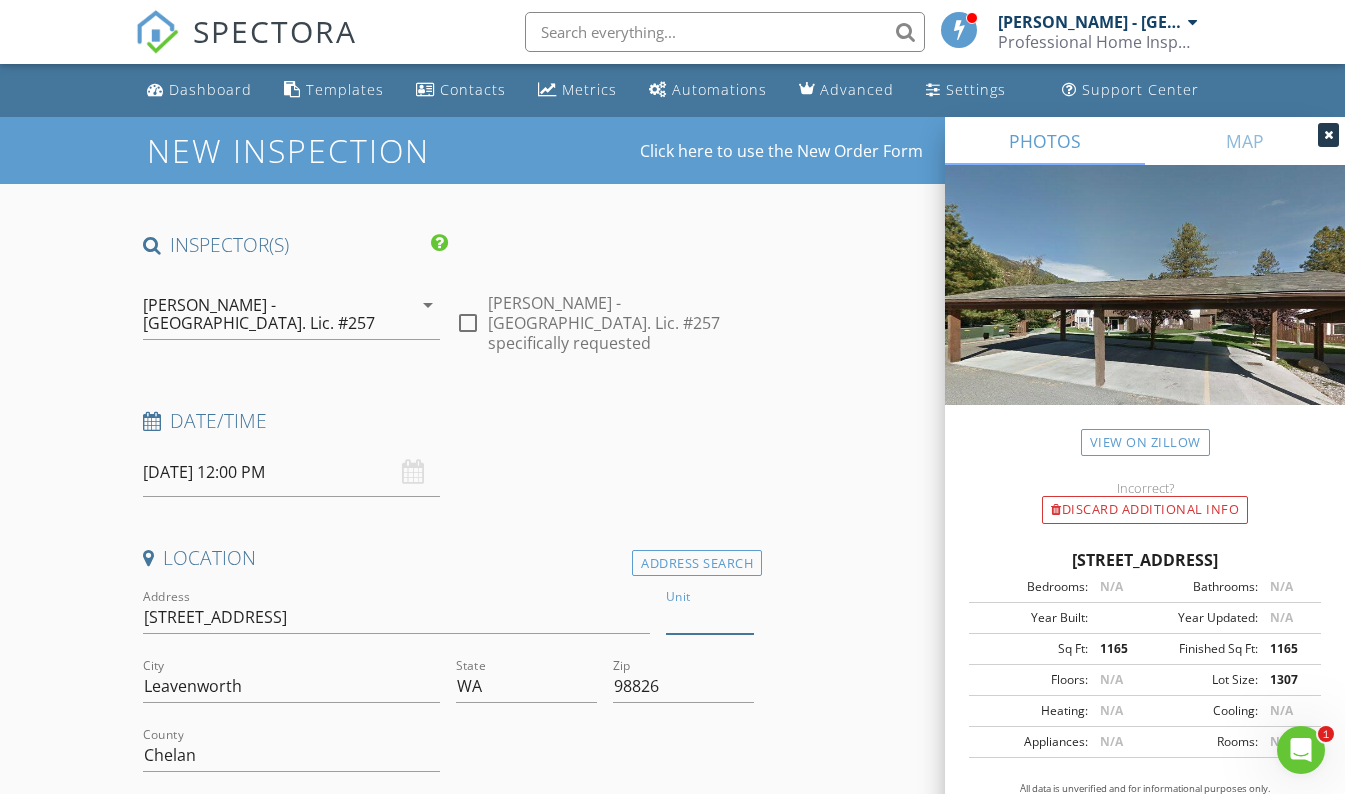 type on "E" 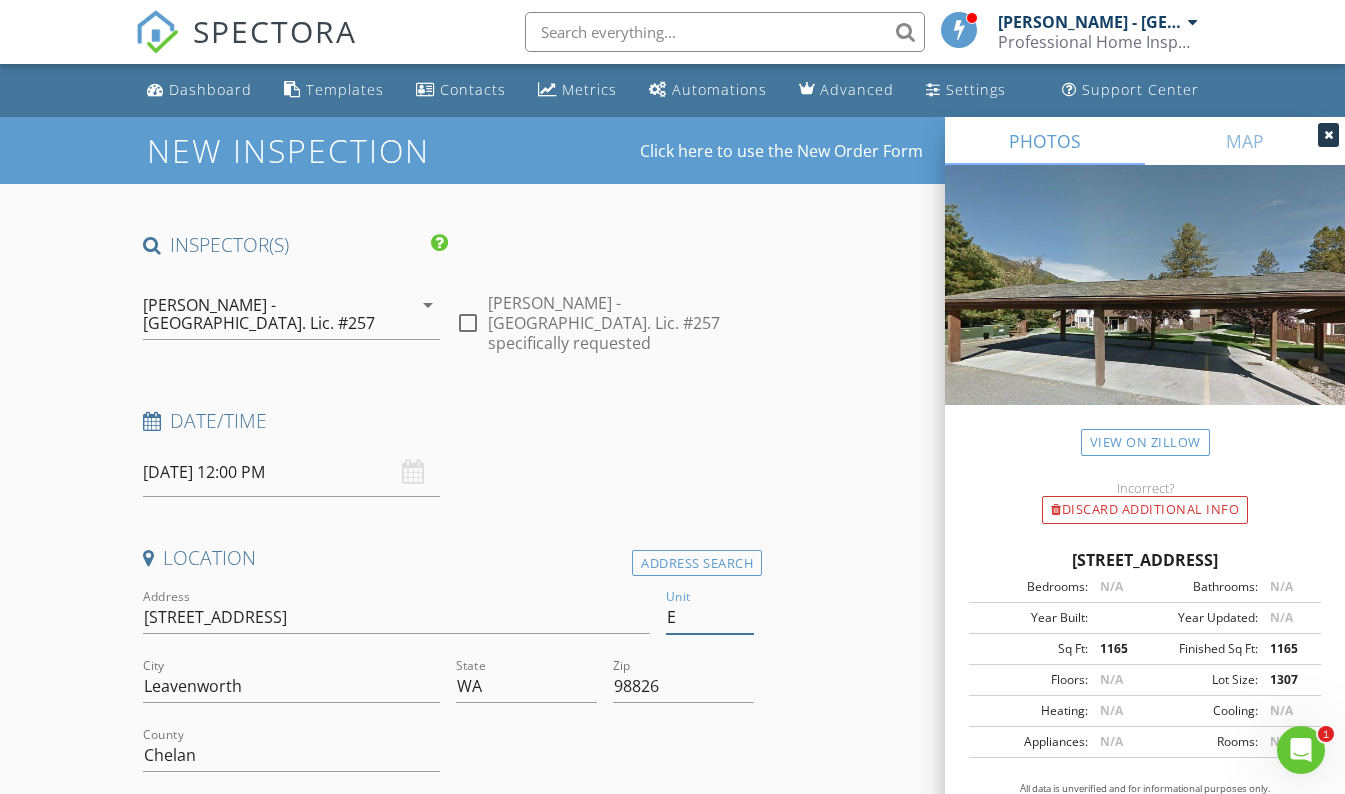 type 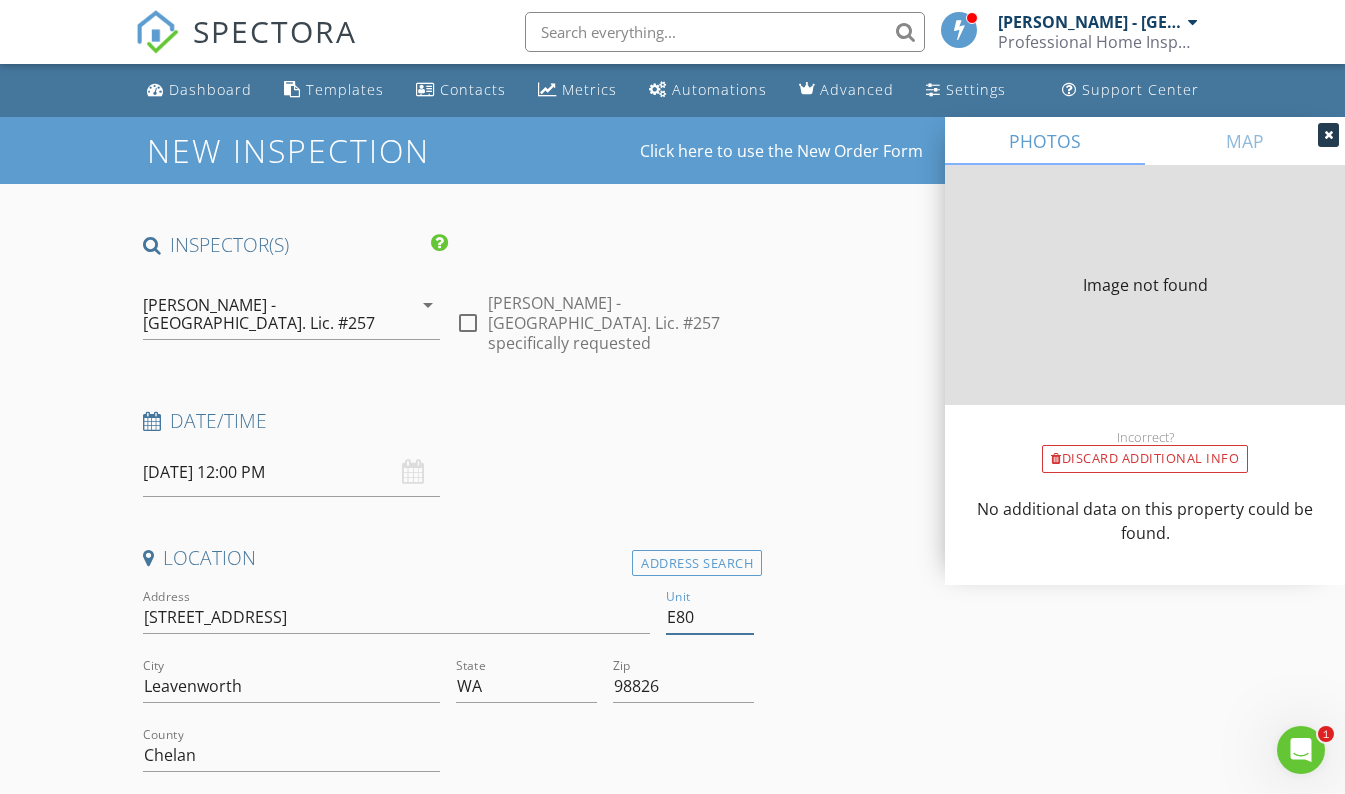 type on "E805" 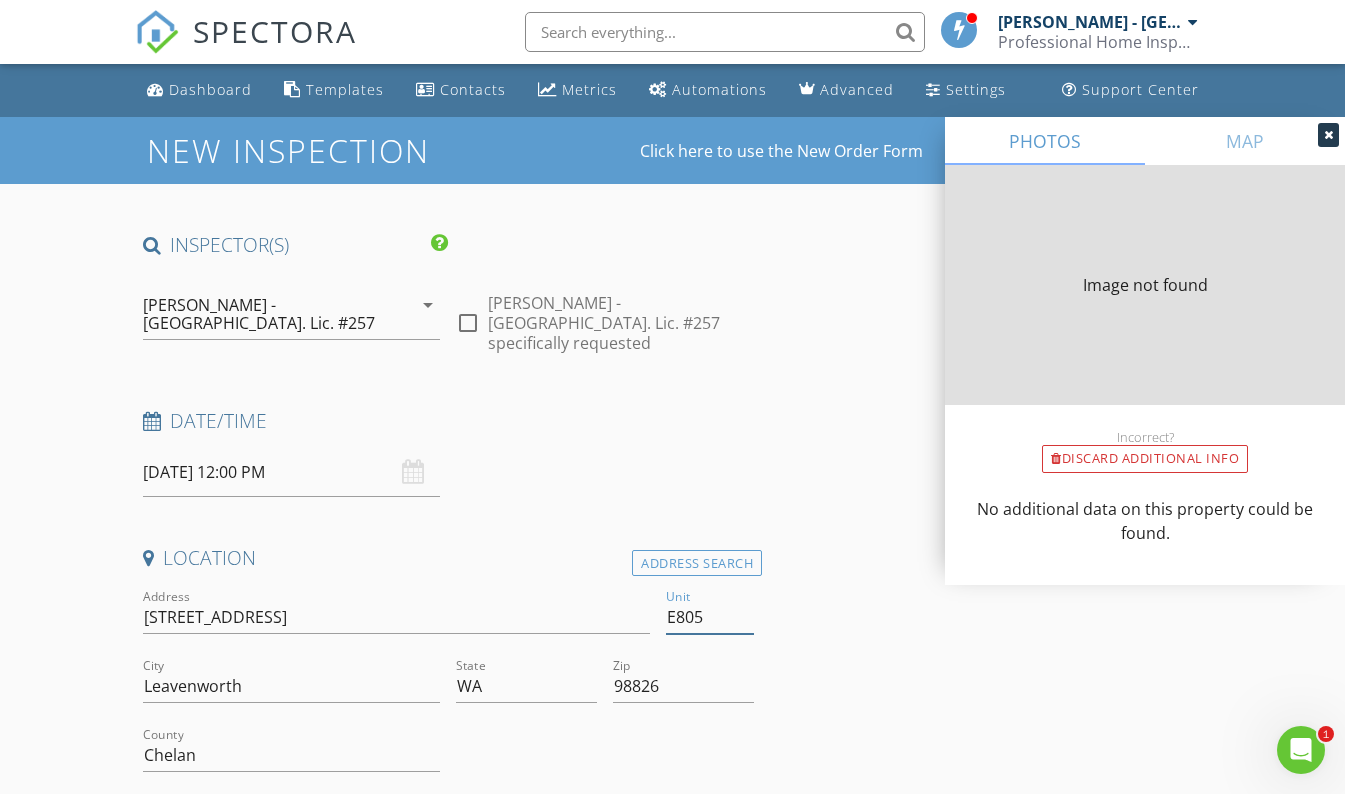 type on "1165" 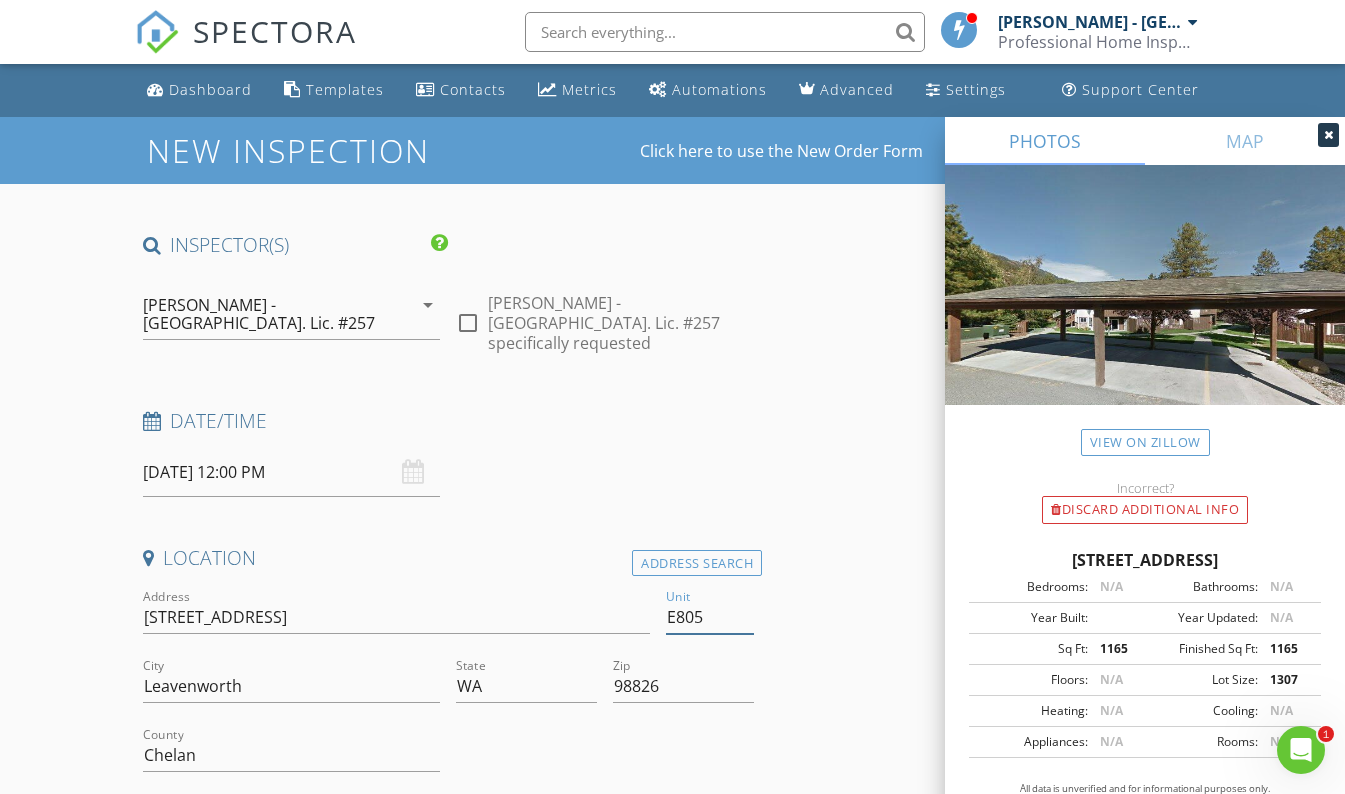 type on "E805" 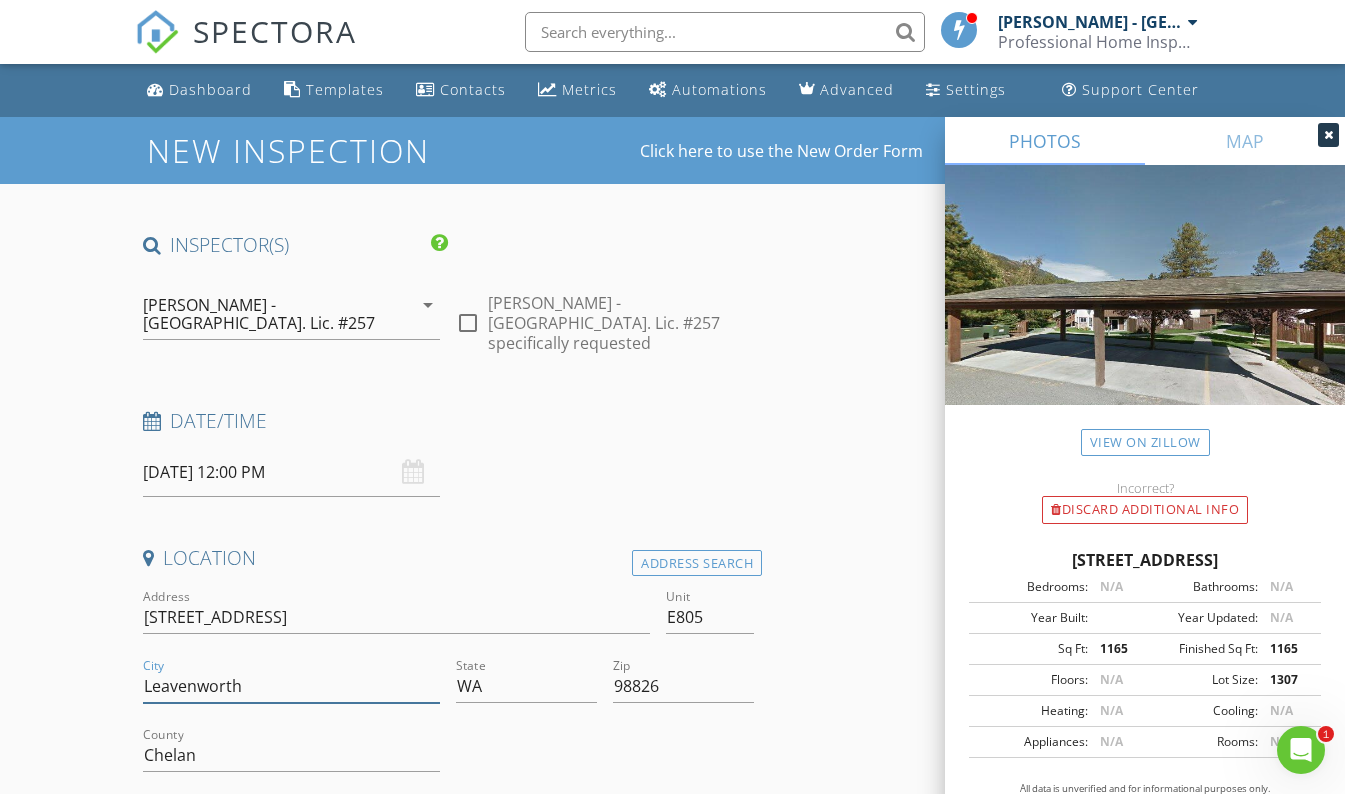 click on "Leavenworth" at bounding box center [292, 686] 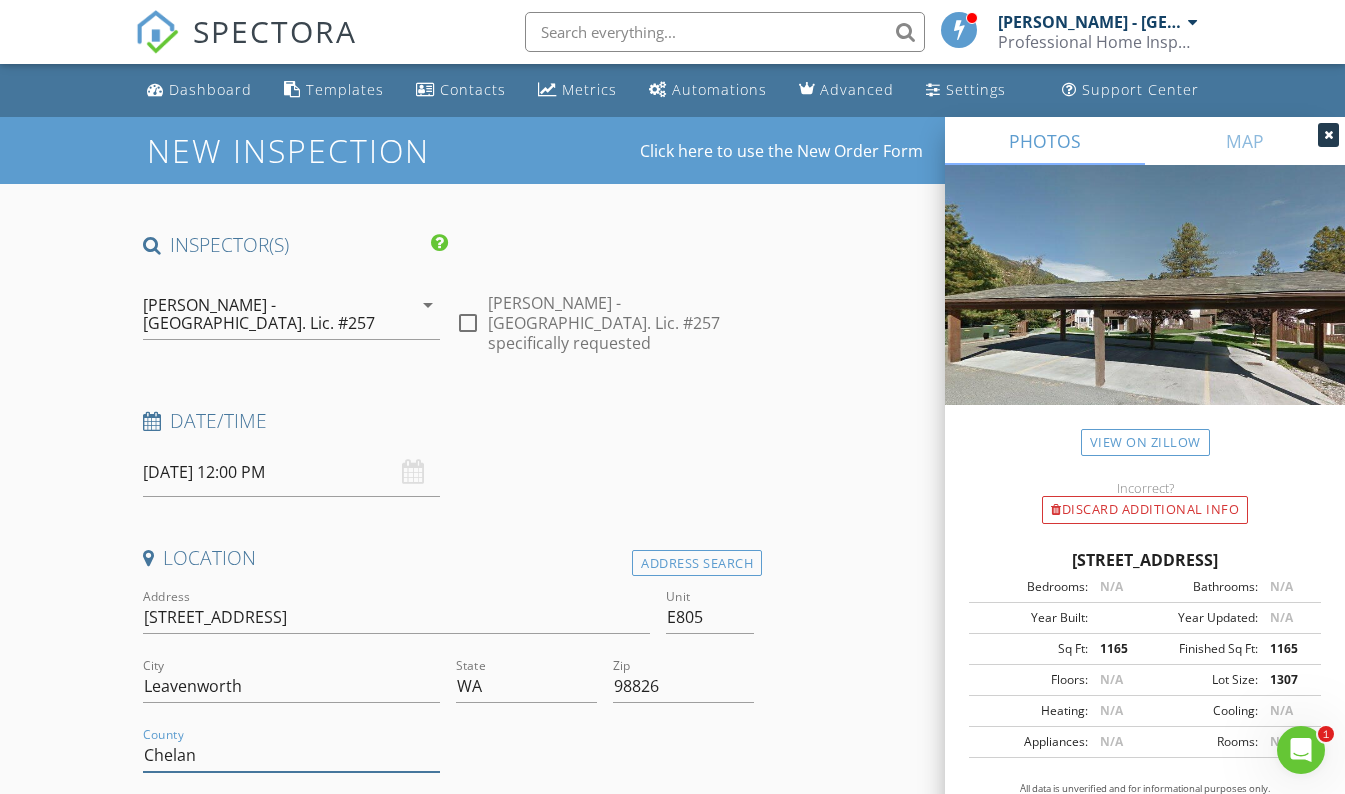 click on "Chelan" at bounding box center (292, 755) 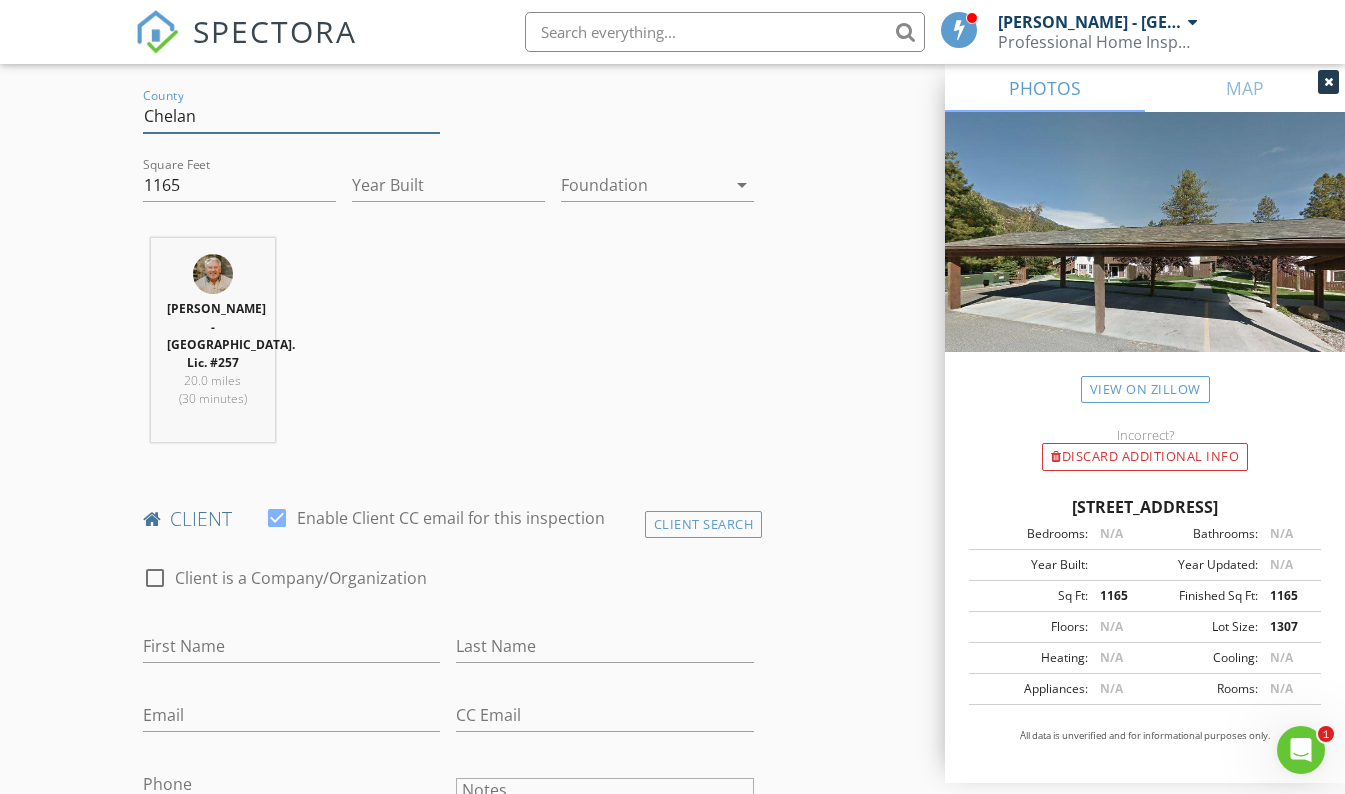 scroll, scrollTop: 639, scrollLeft: 0, axis: vertical 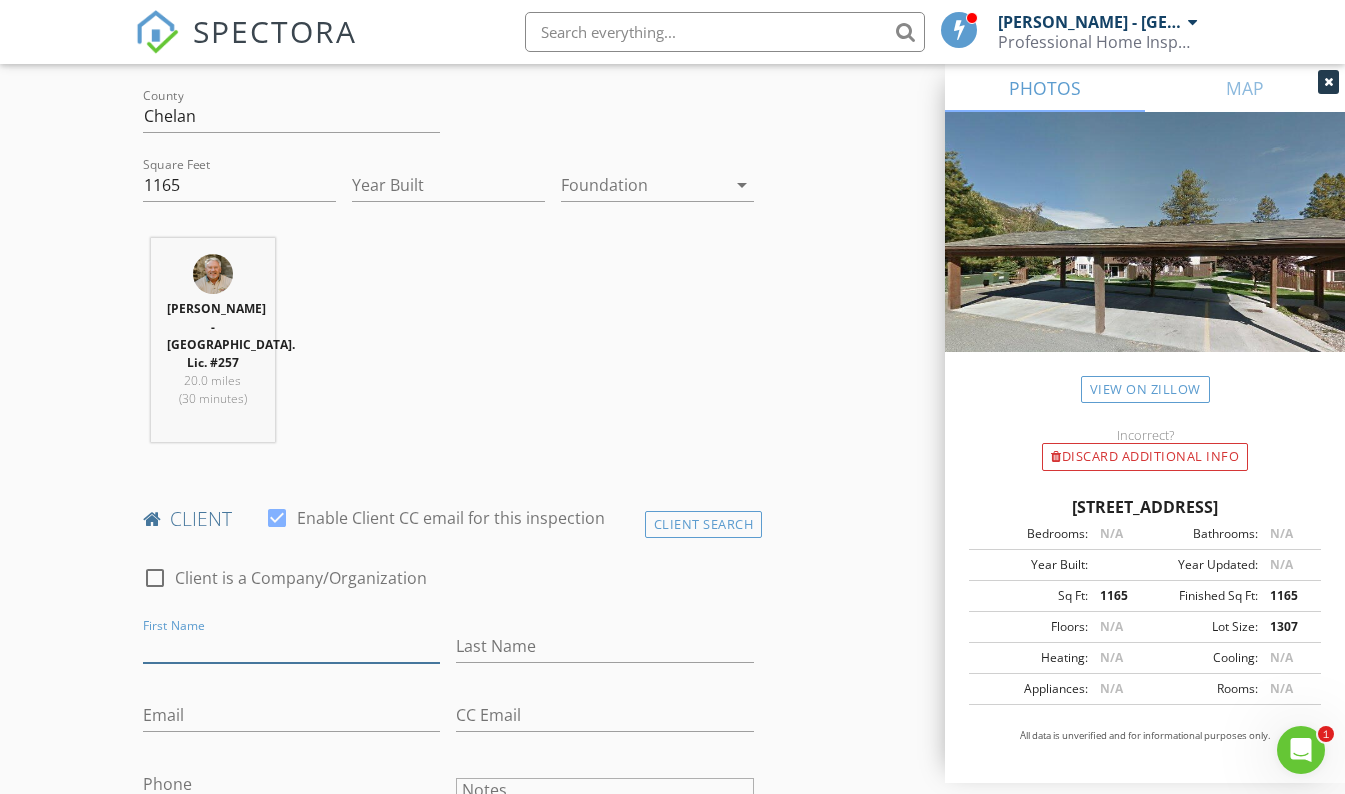 click on "First Name" at bounding box center [292, 646] 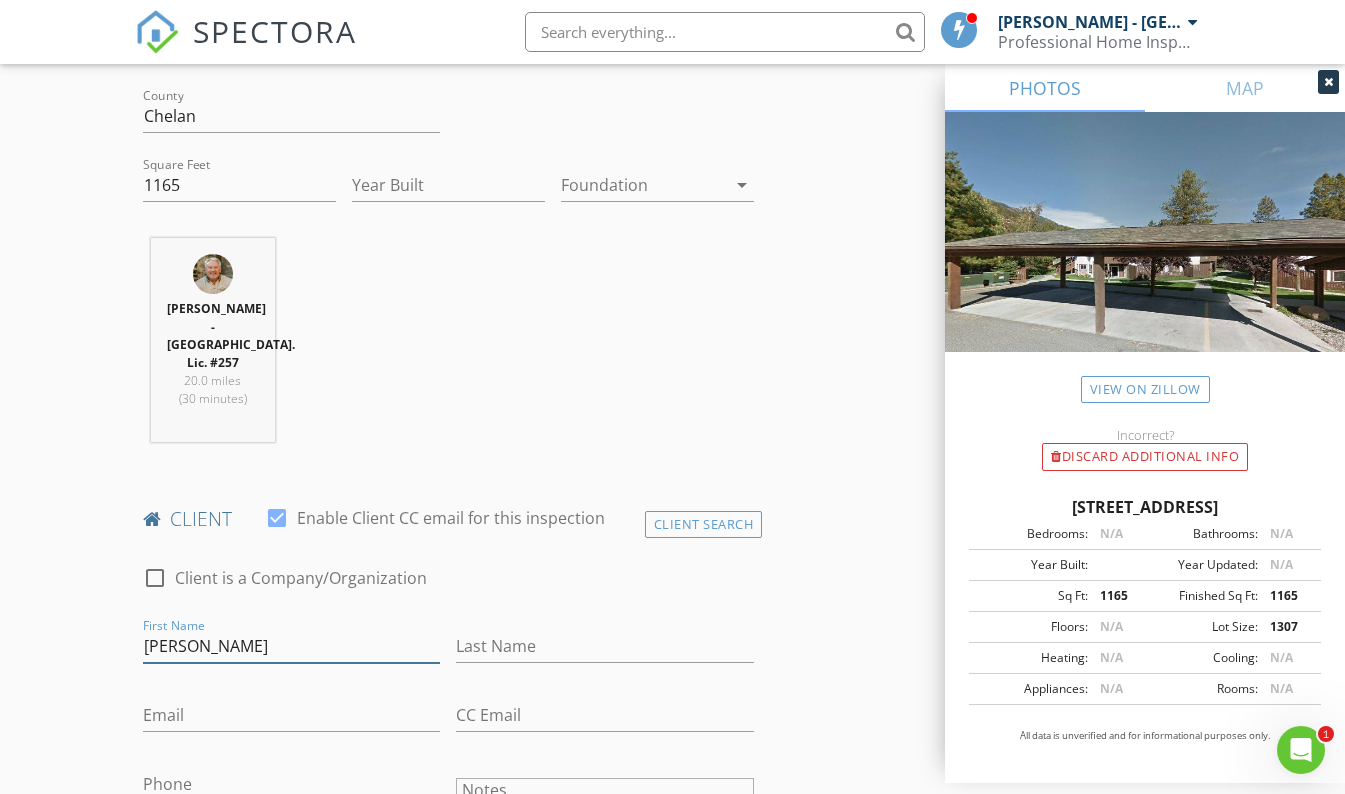 type on "Sharandeep" 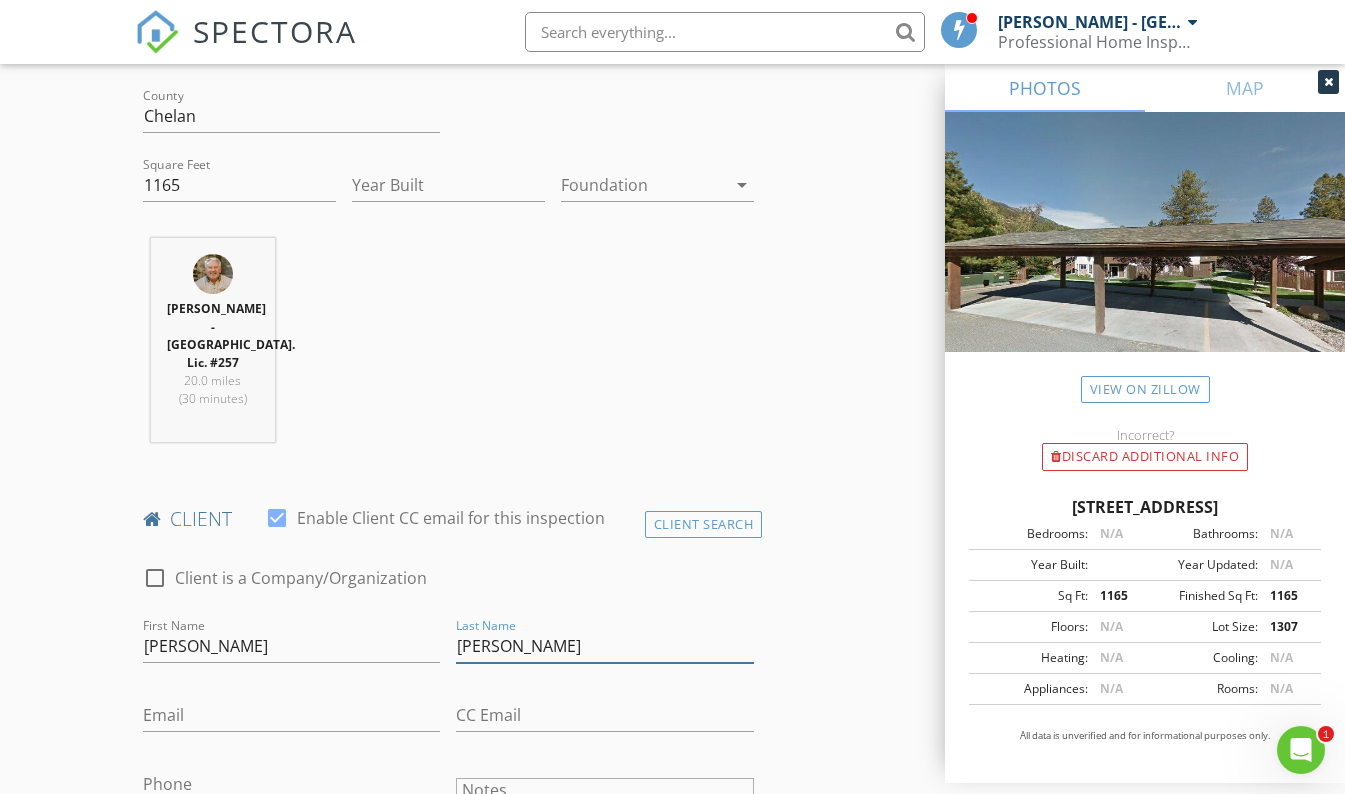 type on "Chahal" 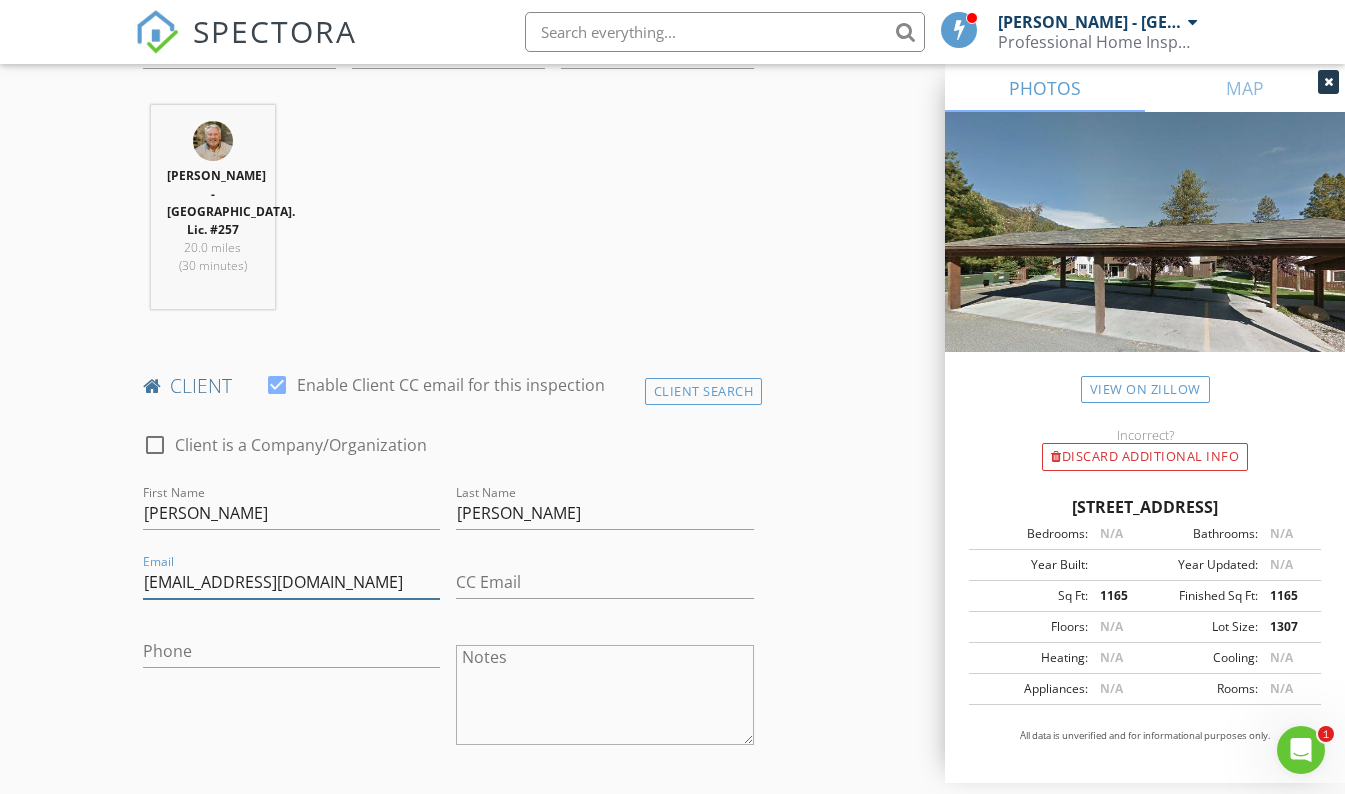 scroll, scrollTop: 774, scrollLeft: 0, axis: vertical 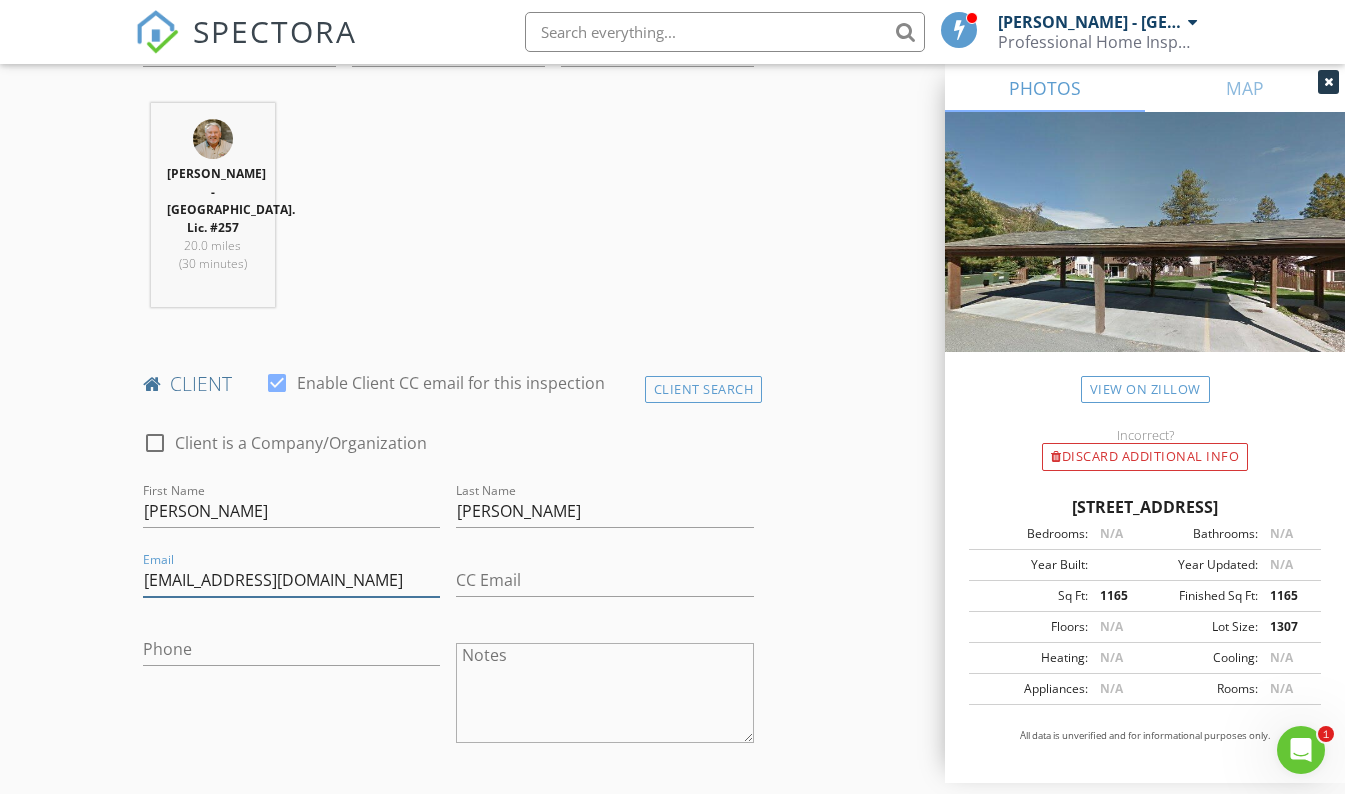 type on "chahalsharan@gmail.com" 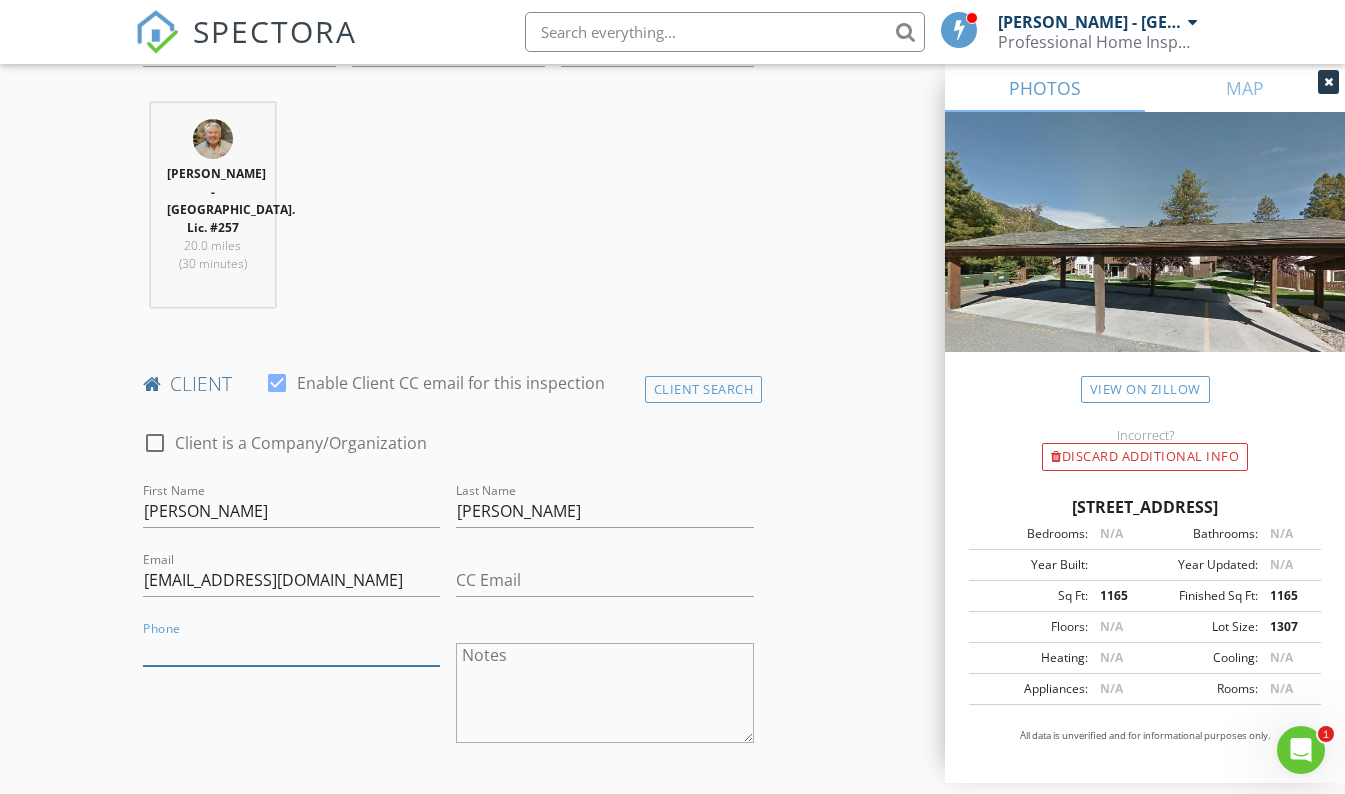click on "Phone" at bounding box center (292, 649) 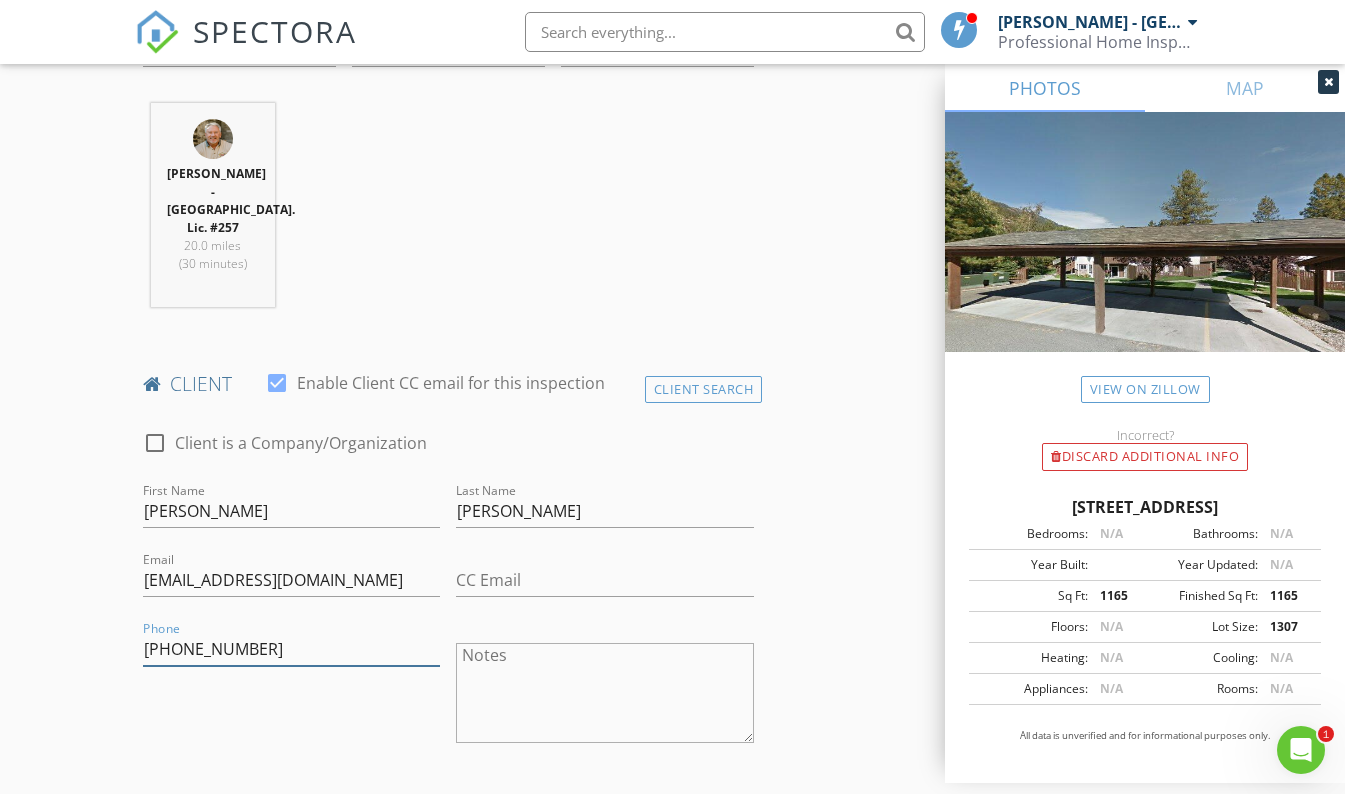 type on "206-227-6854" 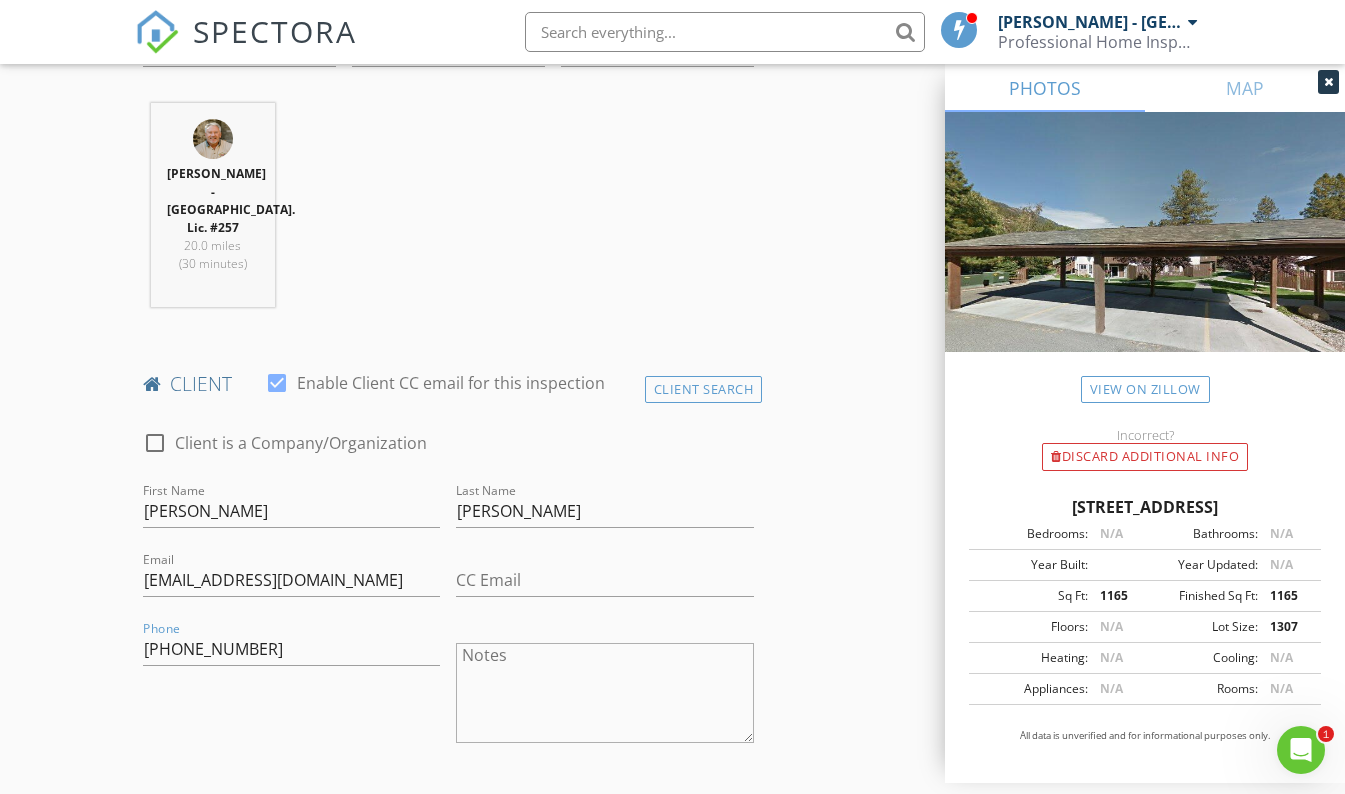 click on "INSPECTOR(S)
check_box   Randy Haywood - WA. Lic.  #257   PRIMARY   Randy Haywood - WA. Lic.  #257 arrow_drop_down   check_box_outline_blank Randy Haywood - WA. Lic.  #257 specifically requested
Date/Time
07/13/2025 12:00 PM
Location
Address Search       Address 545 Junction Ln   Unit E805   City Leavenworth   State WA   Zip 98826   County Chelan     Square Feet 1165   Year Built   Foundation arrow_drop_down     Randy Haywood - WA. Lic.  #257     20.0 miles     (30 minutes)
client
check_box Enable Client CC email for this inspection   Client Search     check_box_outline_blank Client is a Company/Organization     First Name Sharandeep   Last Name Chahal   Email chahalsharan@gmail.com   CC Email   Phone 206-227-6854           Notes   Private Notes
ADD ADDITIONAL client
SERVICES" at bounding box center (673, 1133) 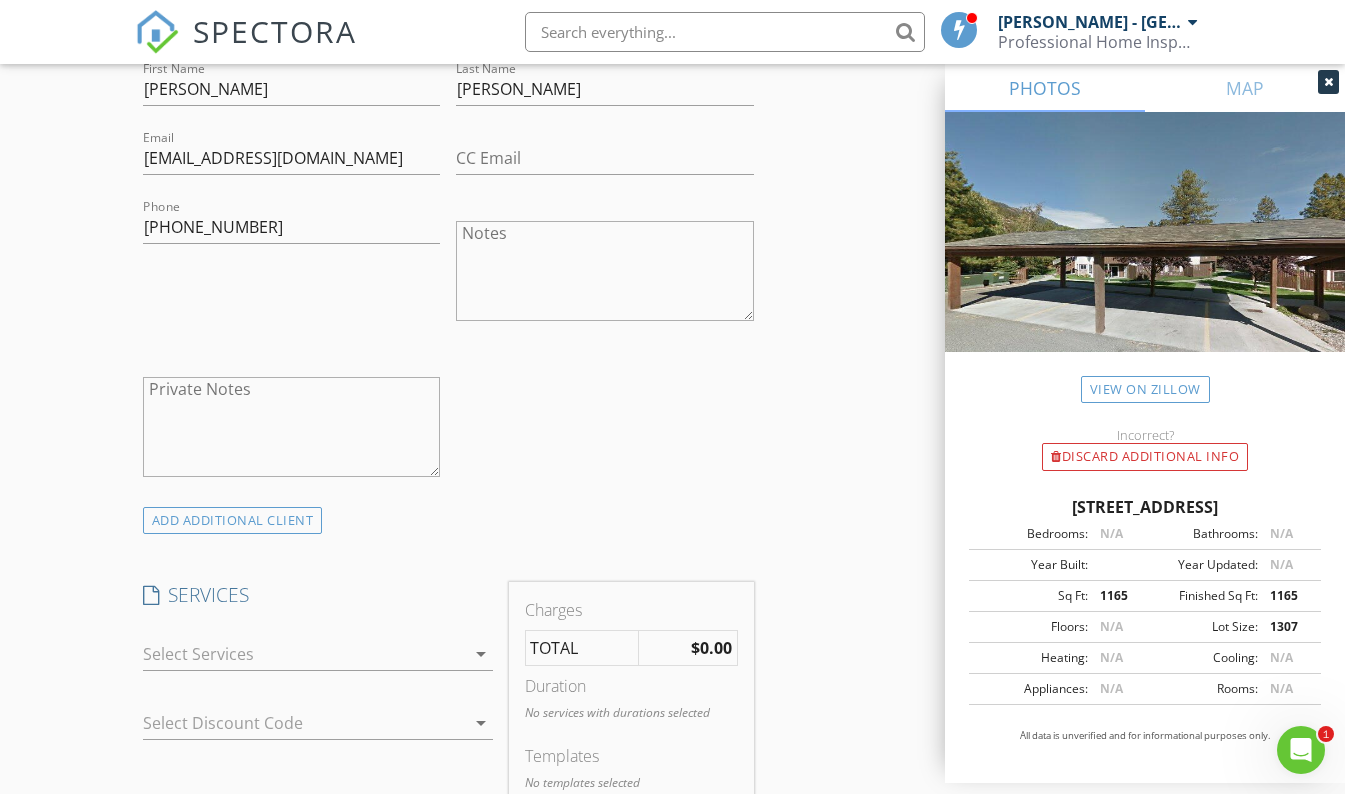 scroll, scrollTop: 1325, scrollLeft: 0, axis: vertical 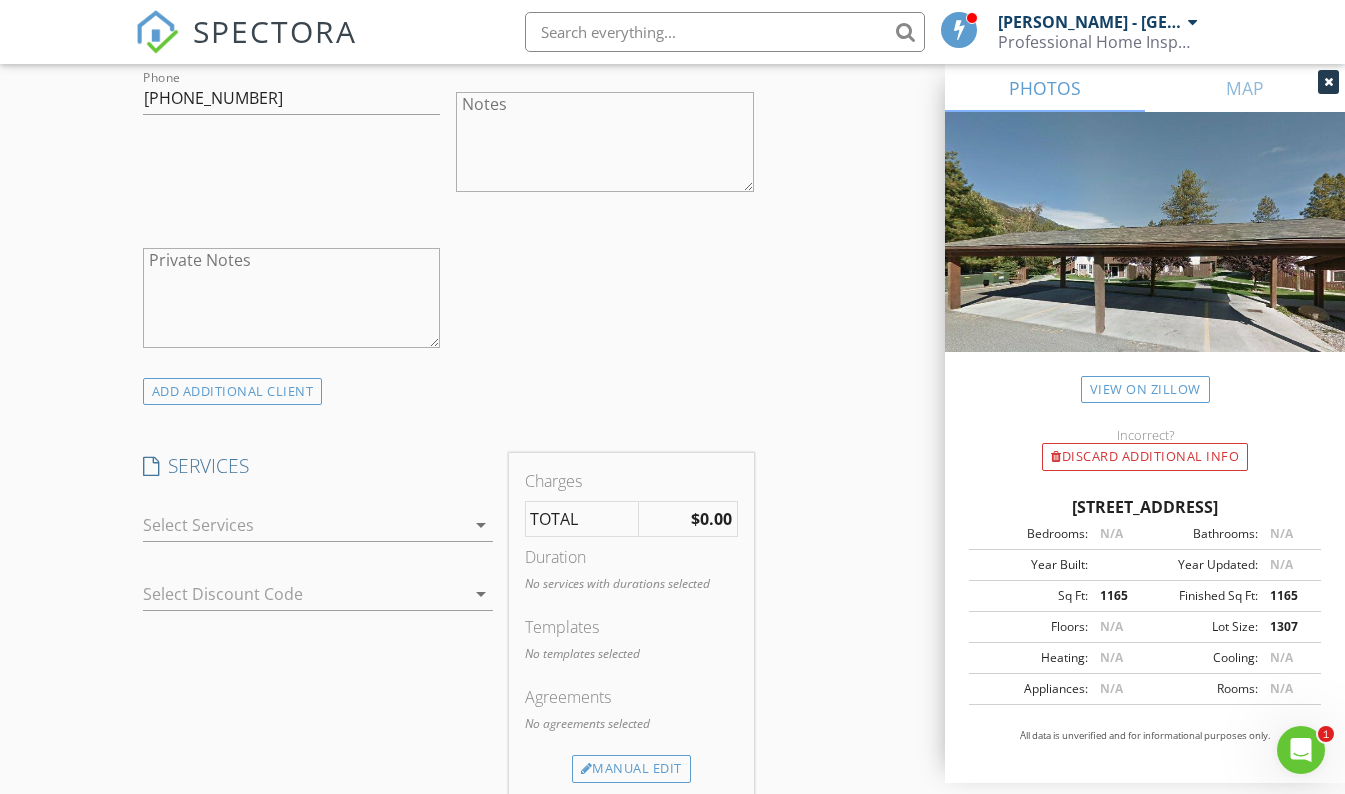 click at bounding box center [304, 525] 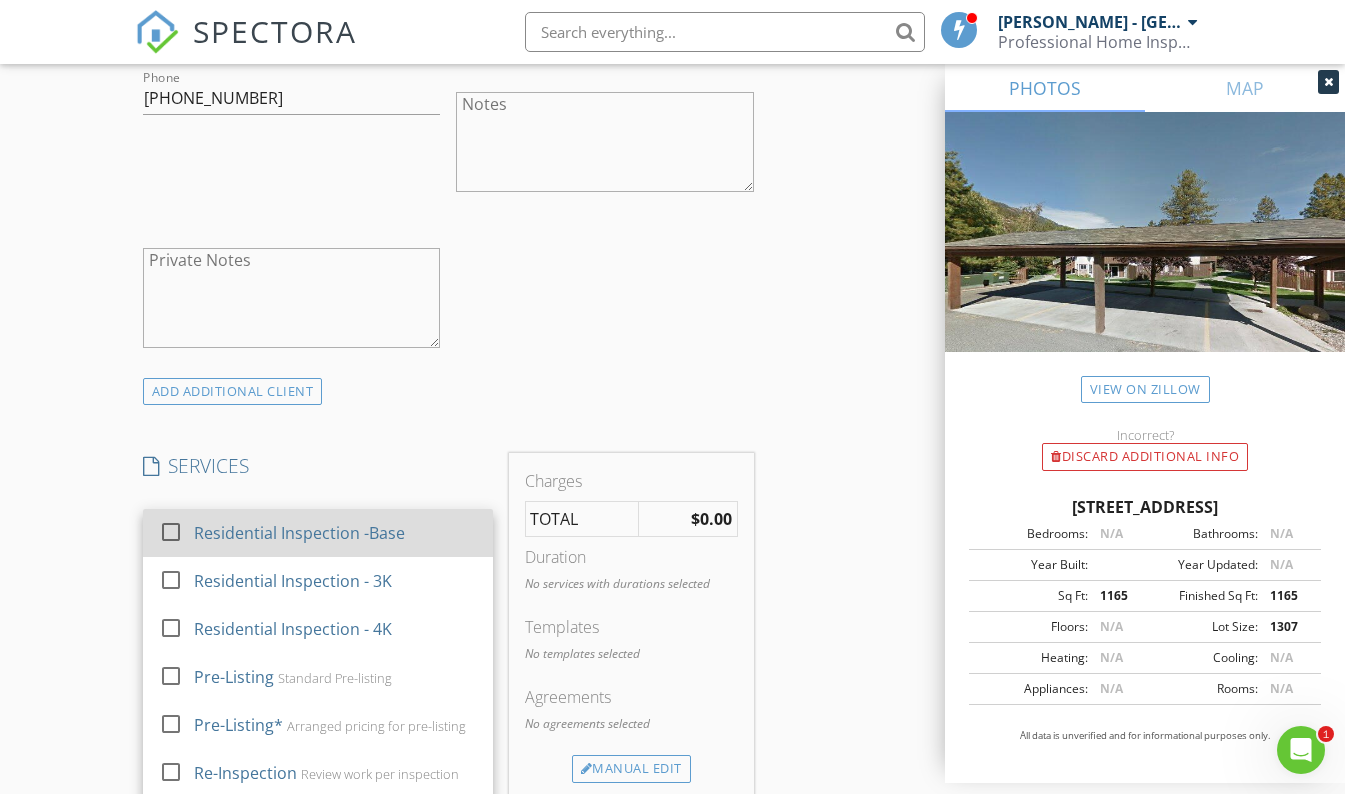 click on "Residential Inspection -Base" at bounding box center [298, 533] 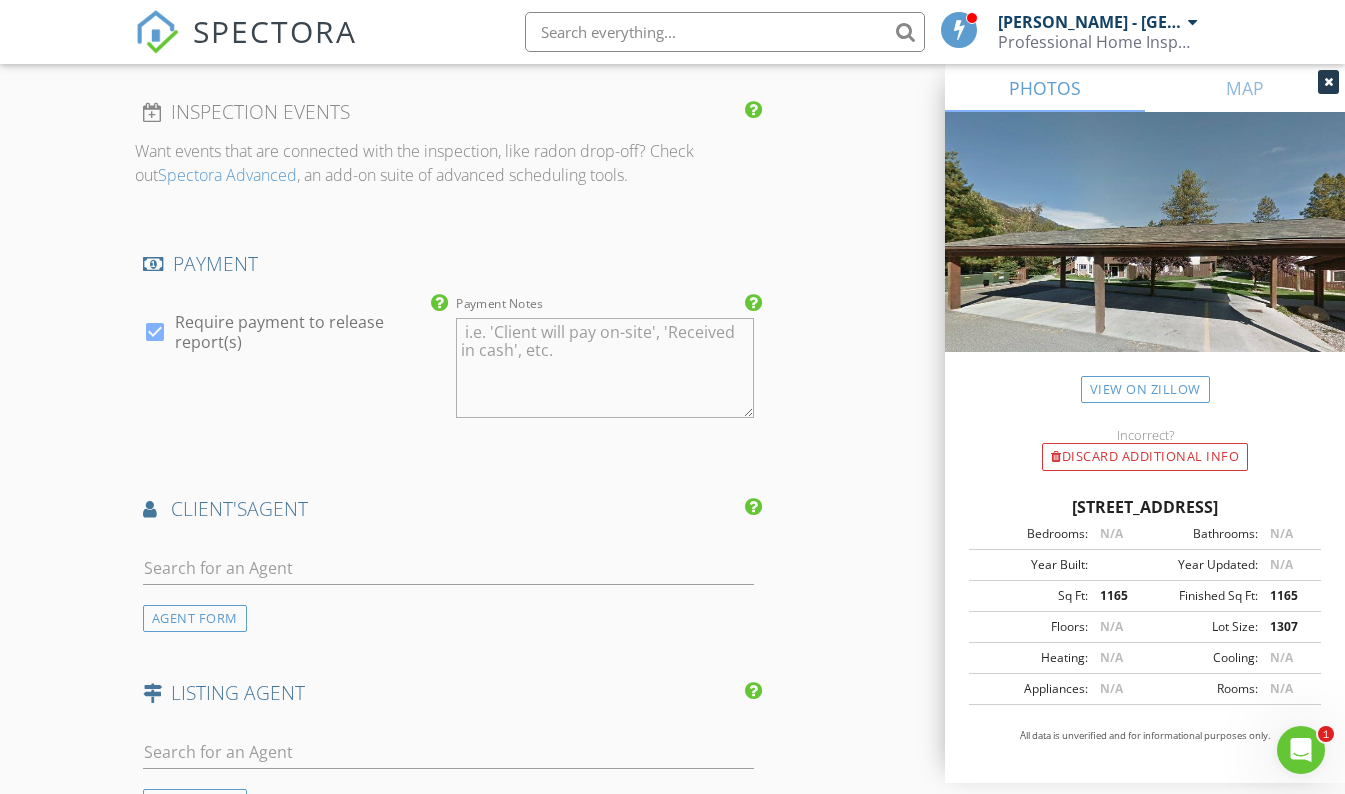 scroll, scrollTop: 2106, scrollLeft: 0, axis: vertical 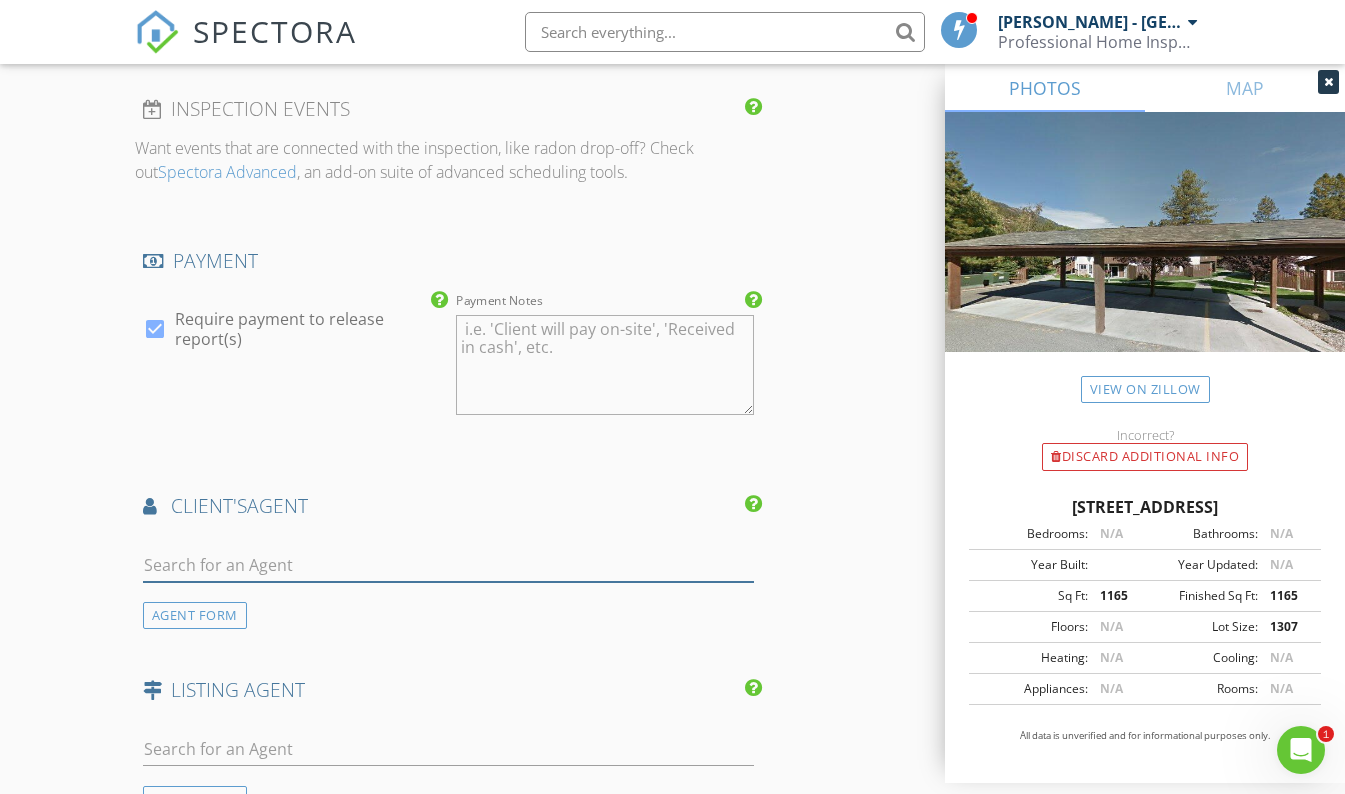 click at bounding box center [449, 565] 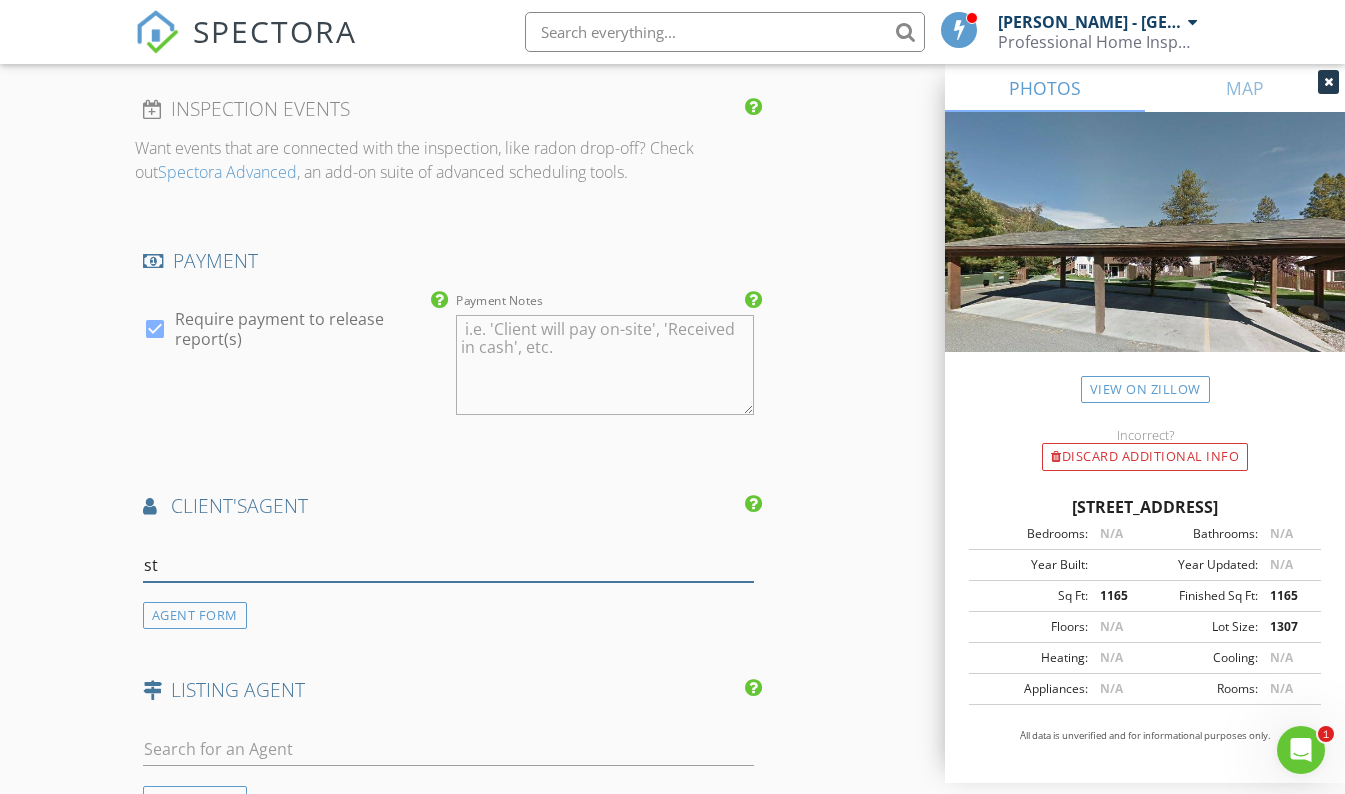 type on "s" 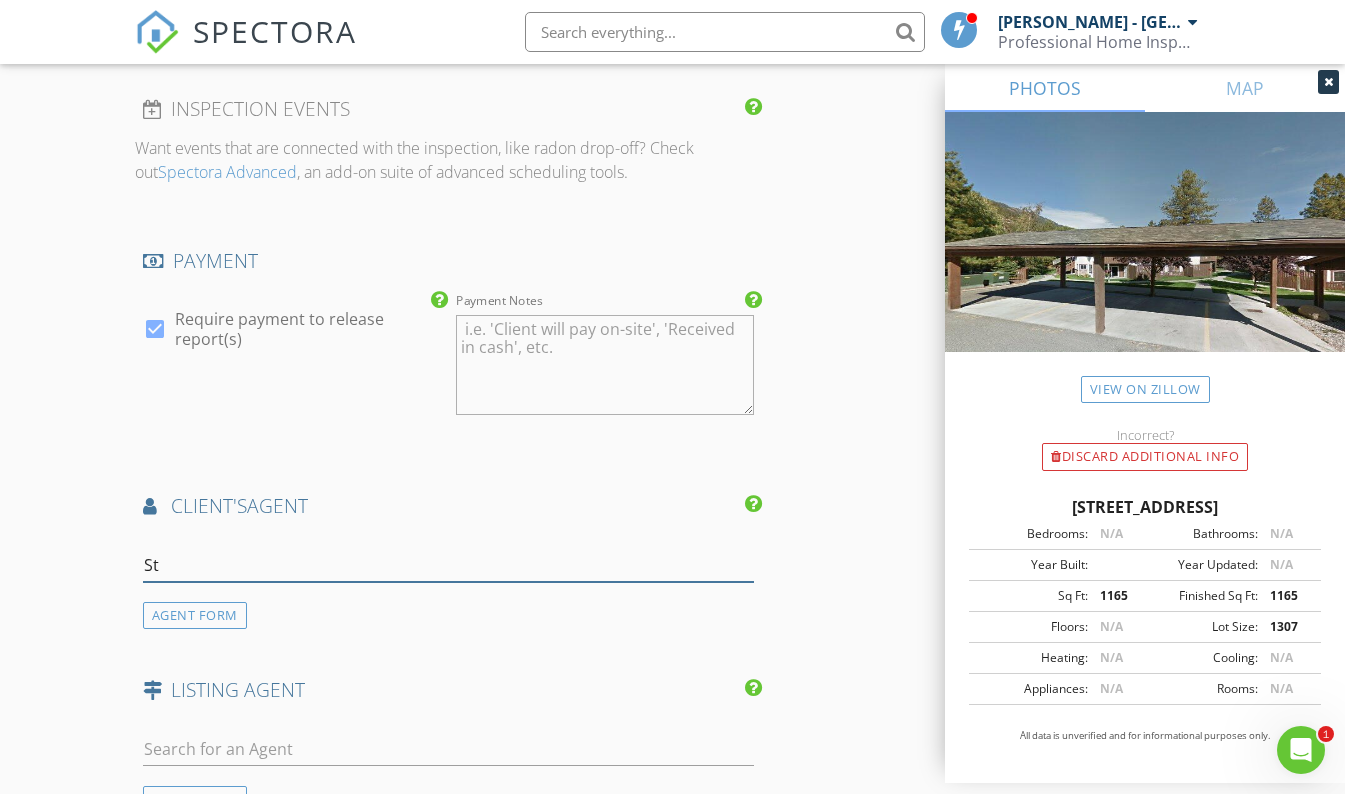 type on "S" 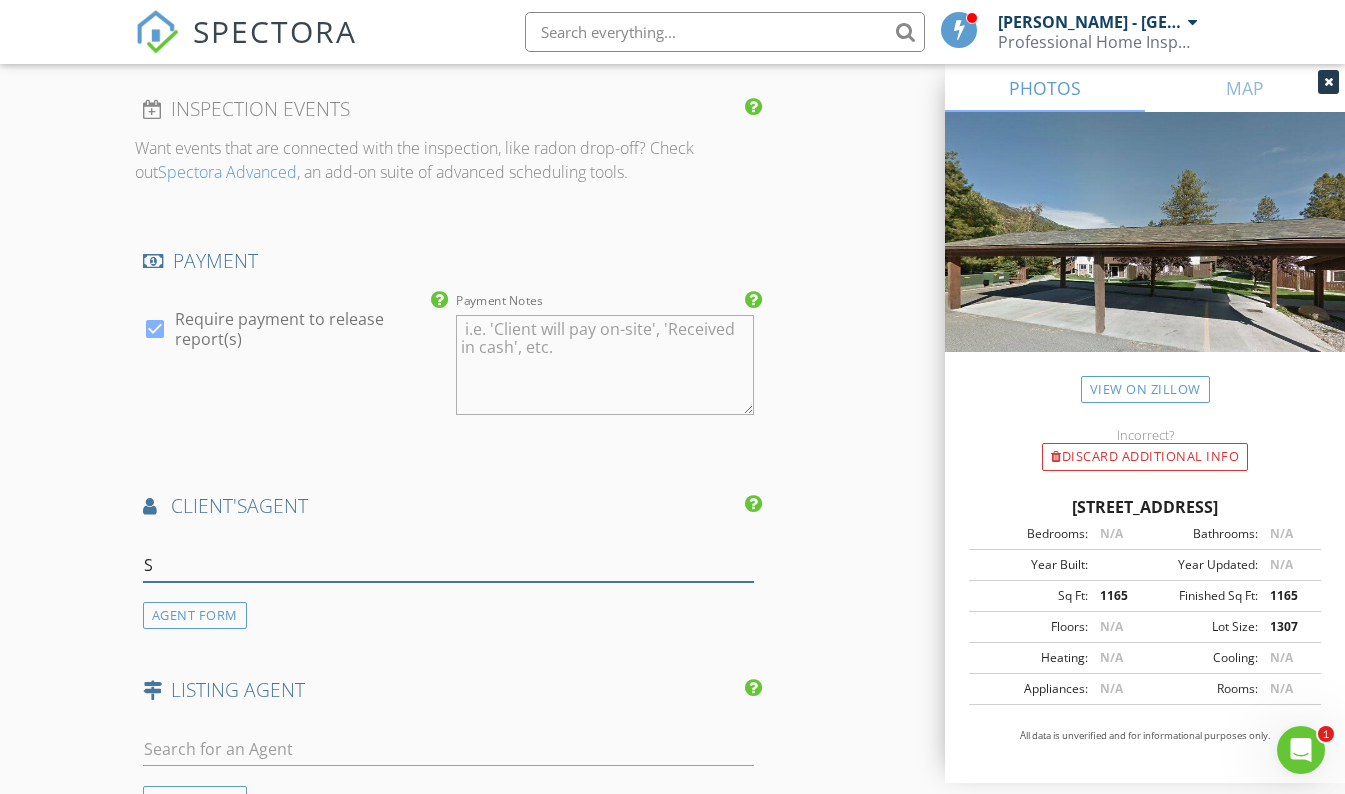 type 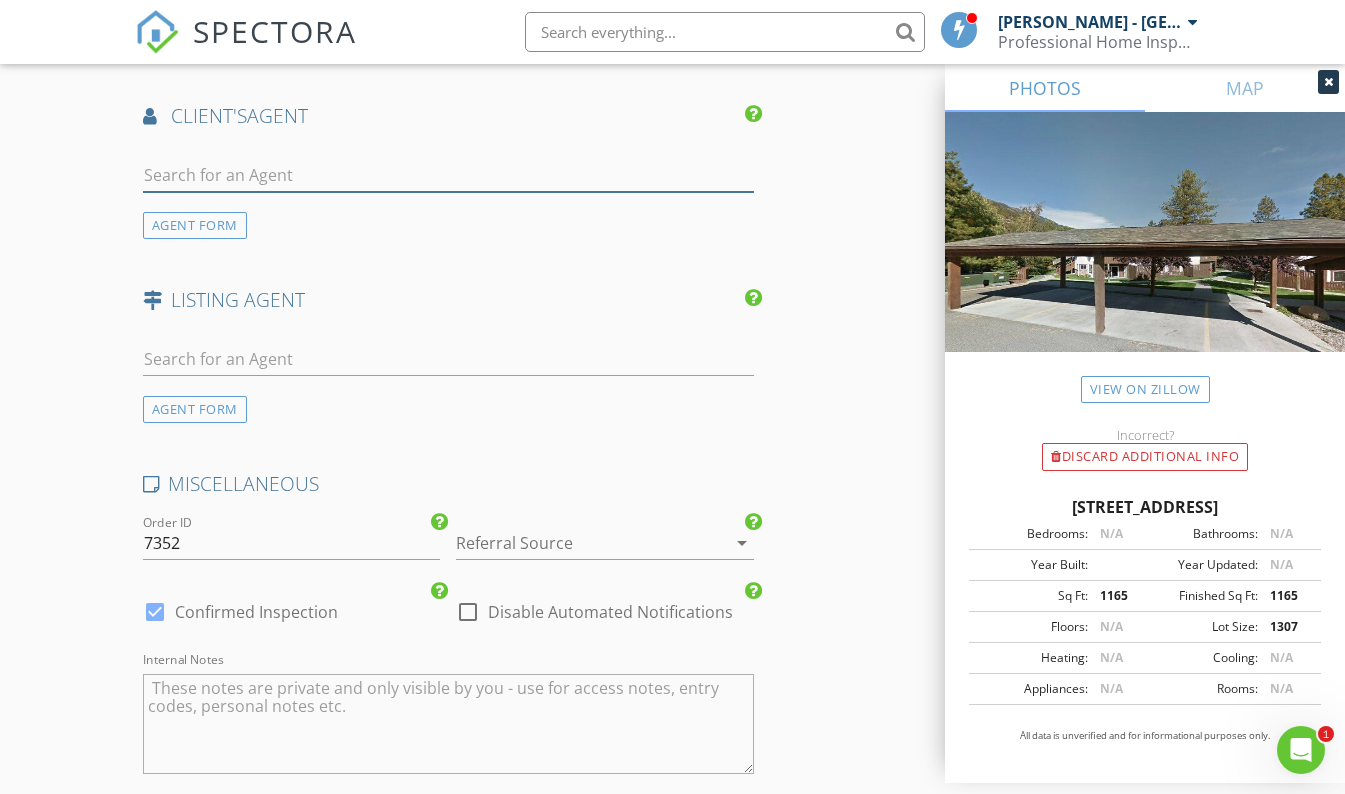 scroll, scrollTop: 2508, scrollLeft: 0, axis: vertical 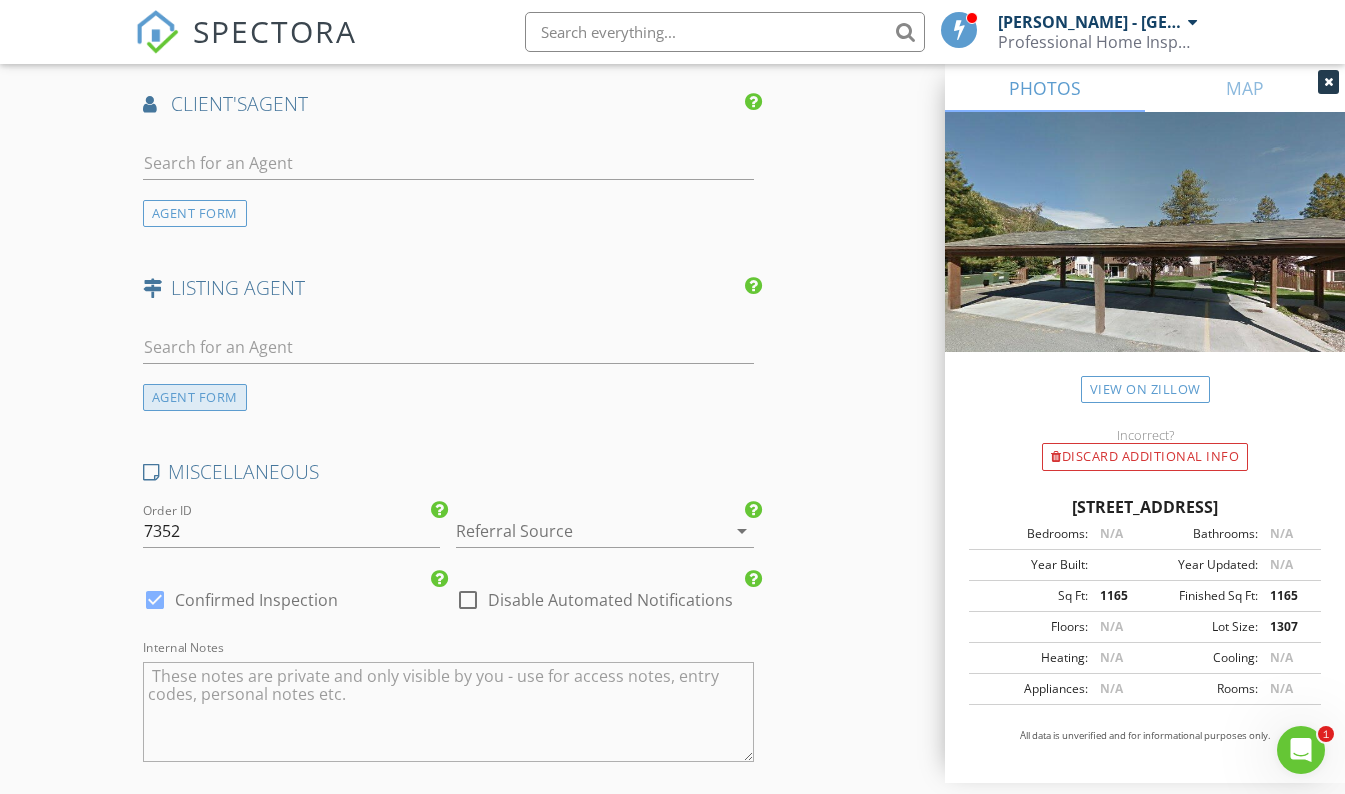 click on "AGENT FORM" at bounding box center (195, 397) 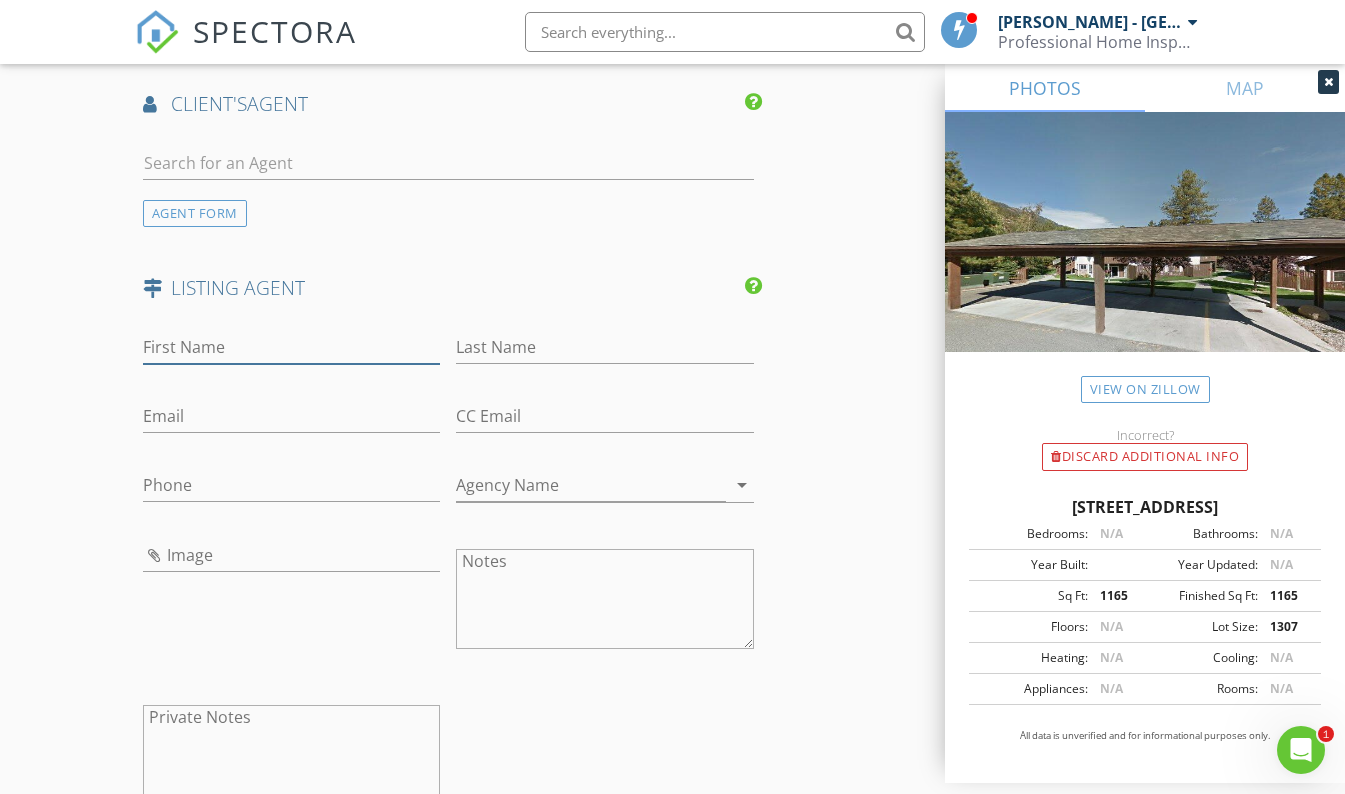 click on "First Name" at bounding box center [292, 347] 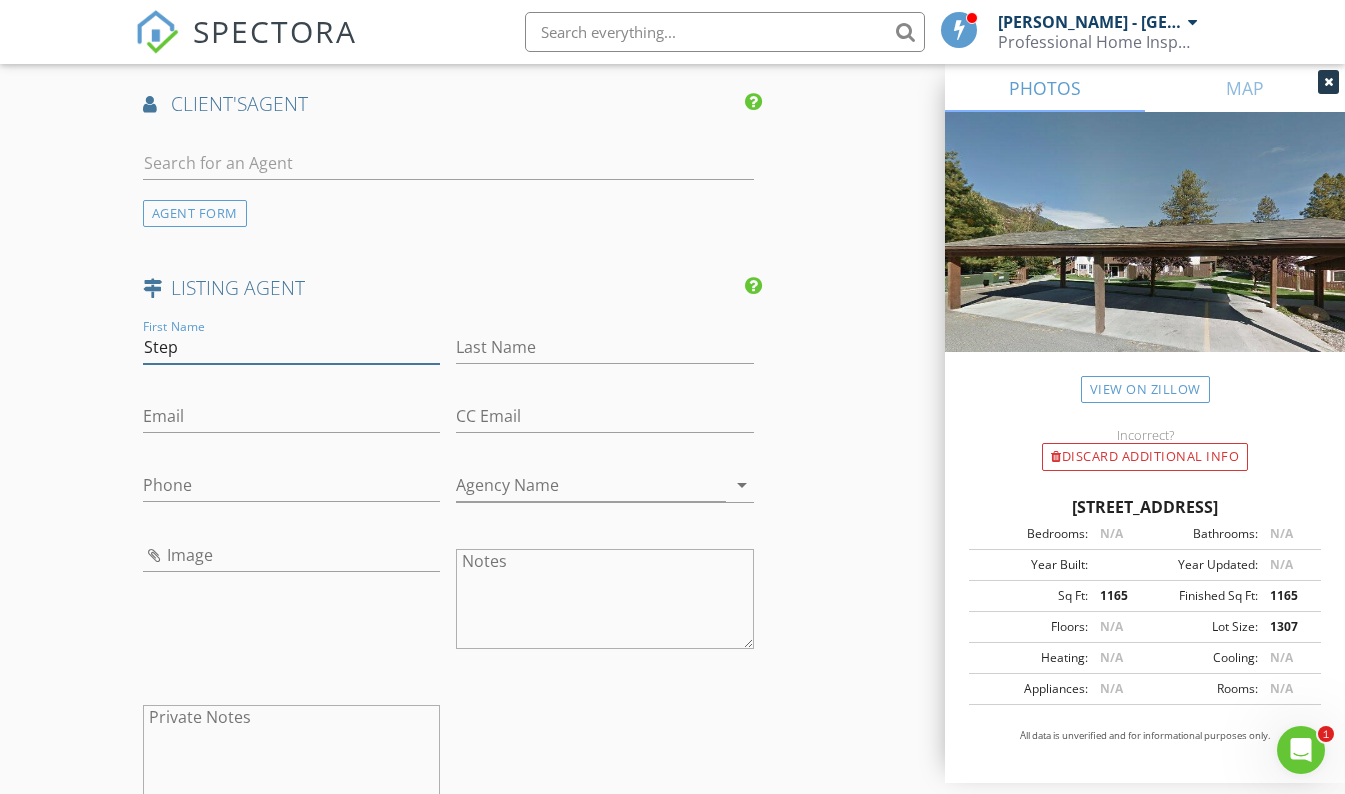 type on "Stephanie" 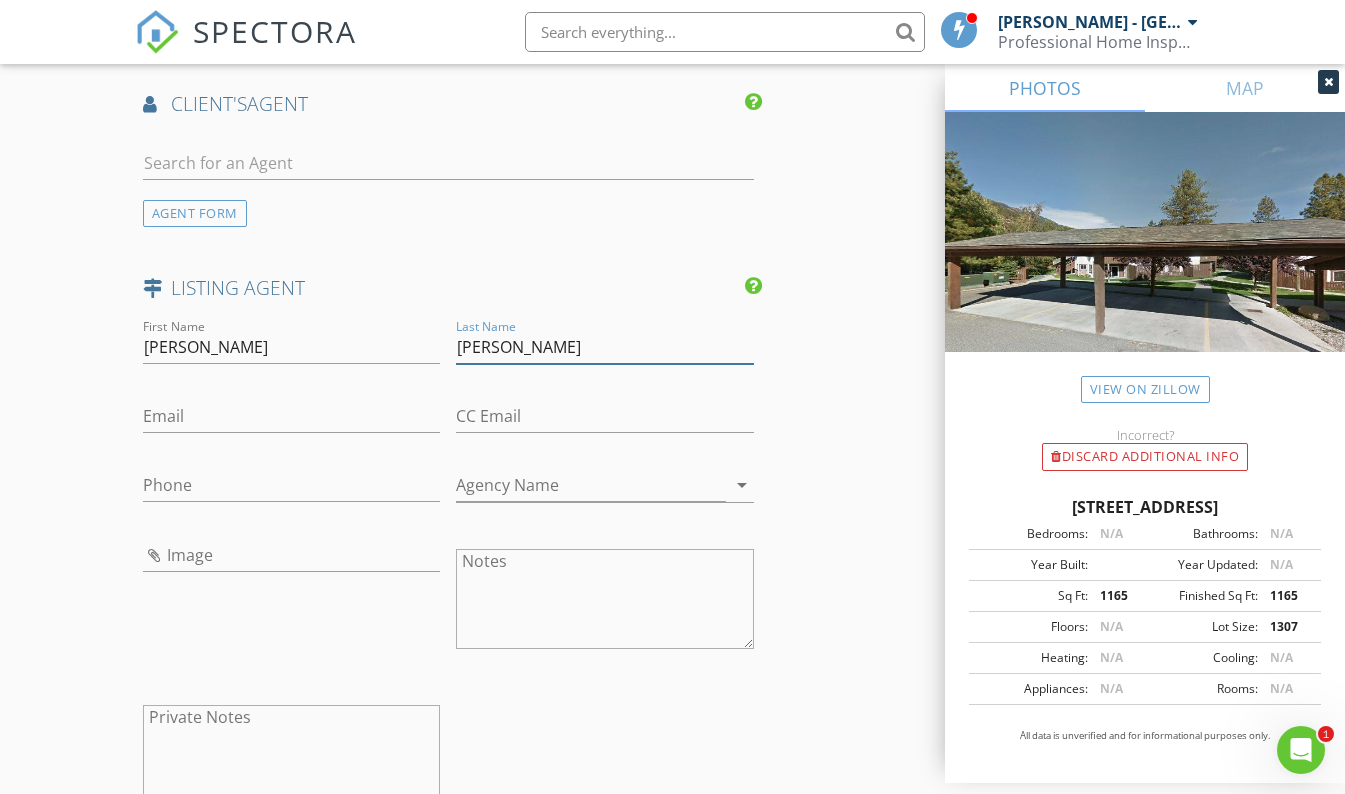 type on "Cuthill" 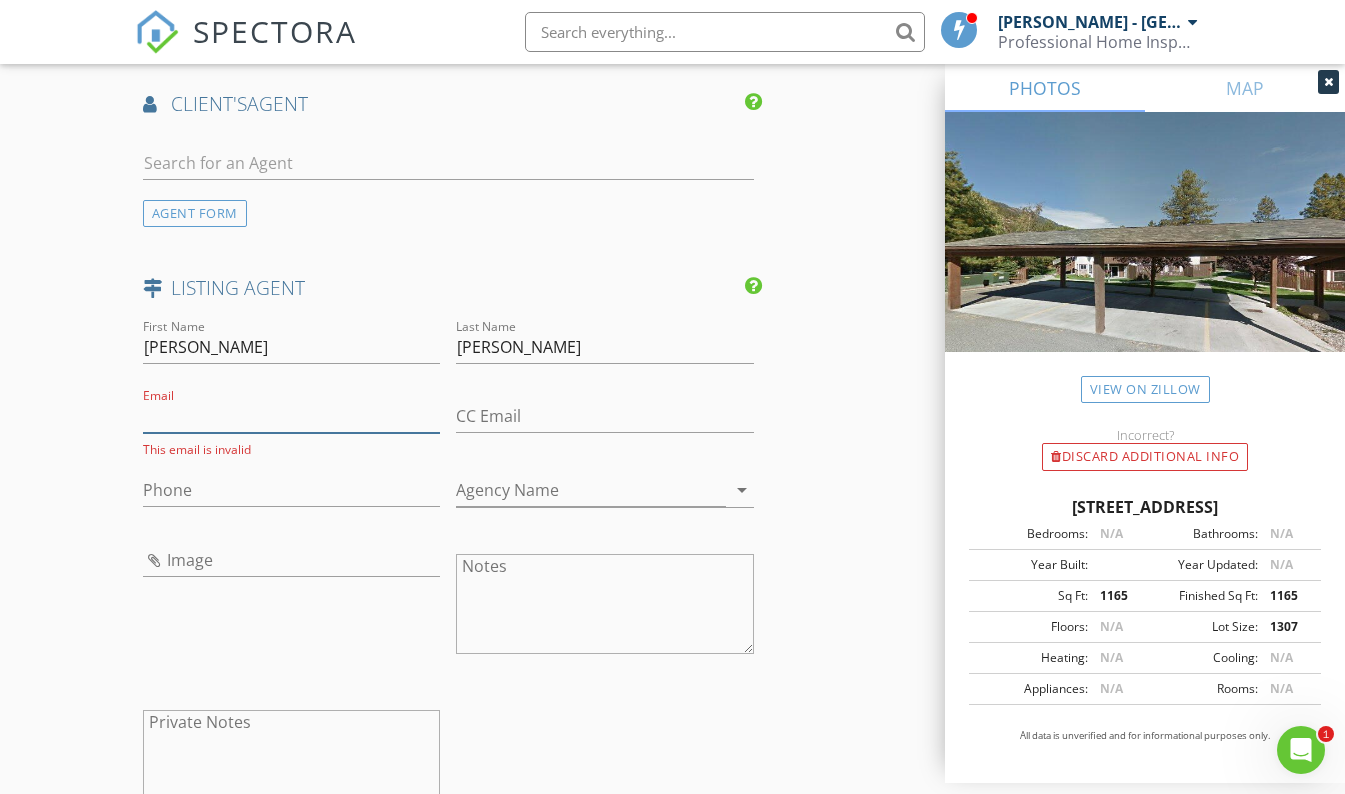 click on "Email" at bounding box center (292, 416) 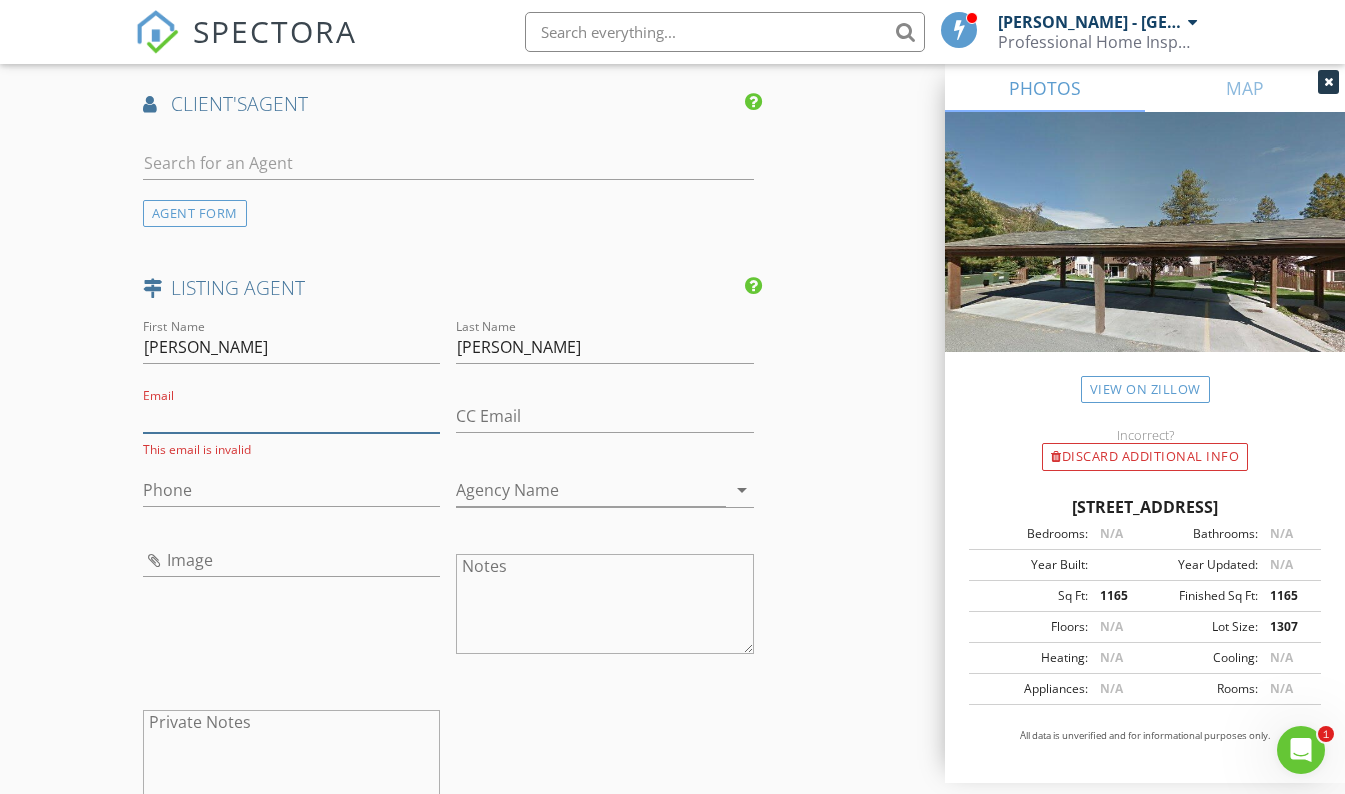 paste on "stephanie@leavenworthrealty.com" 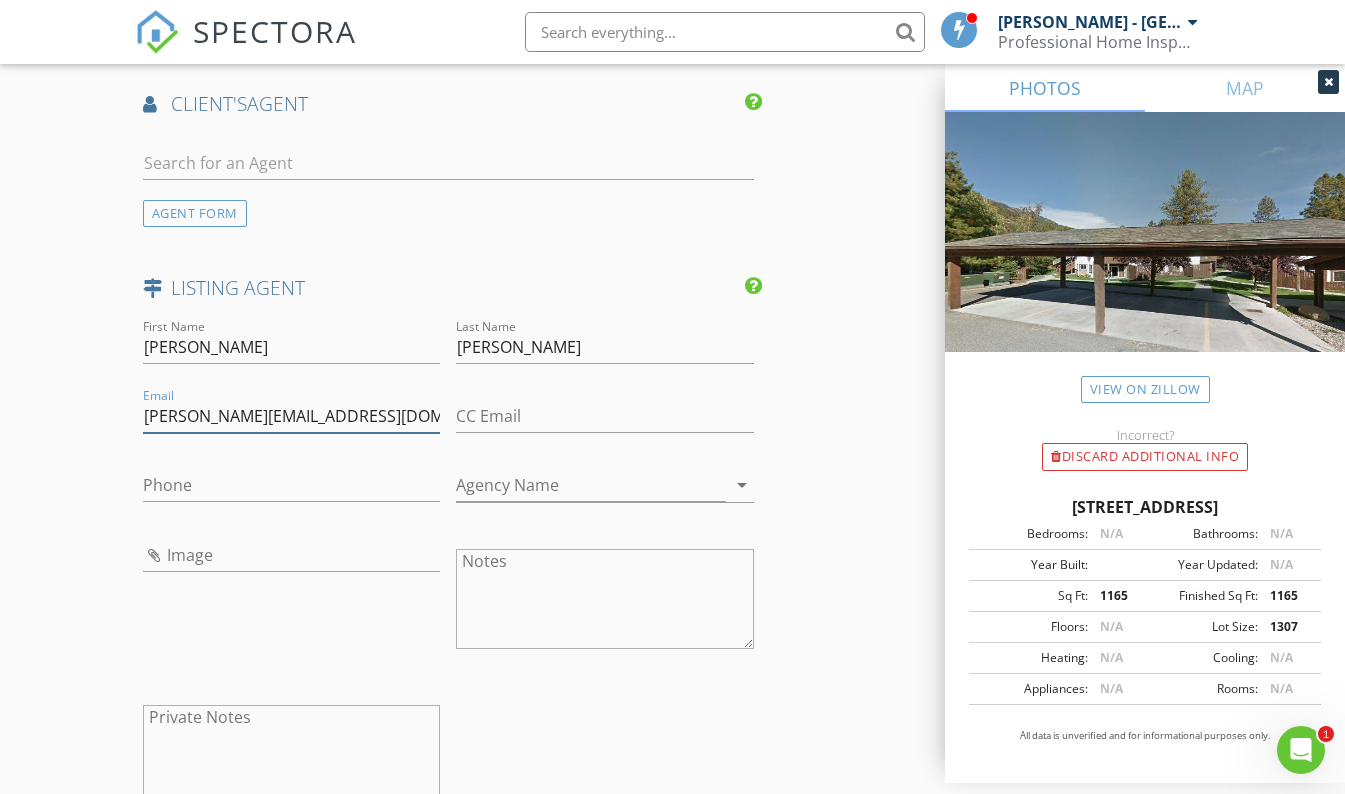 type on "stephanie@leavenworthrealty.com" 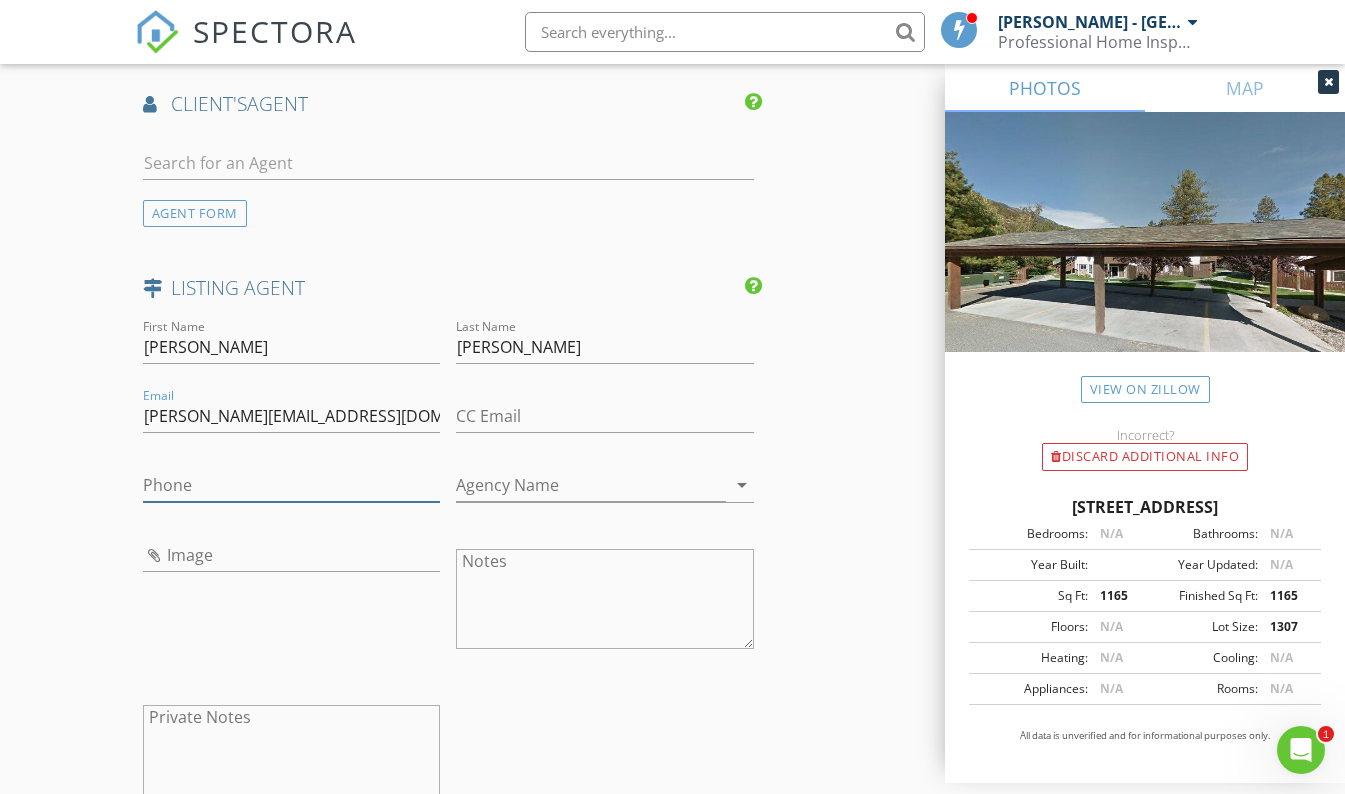 click on "Phone" at bounding box center [292, 485] 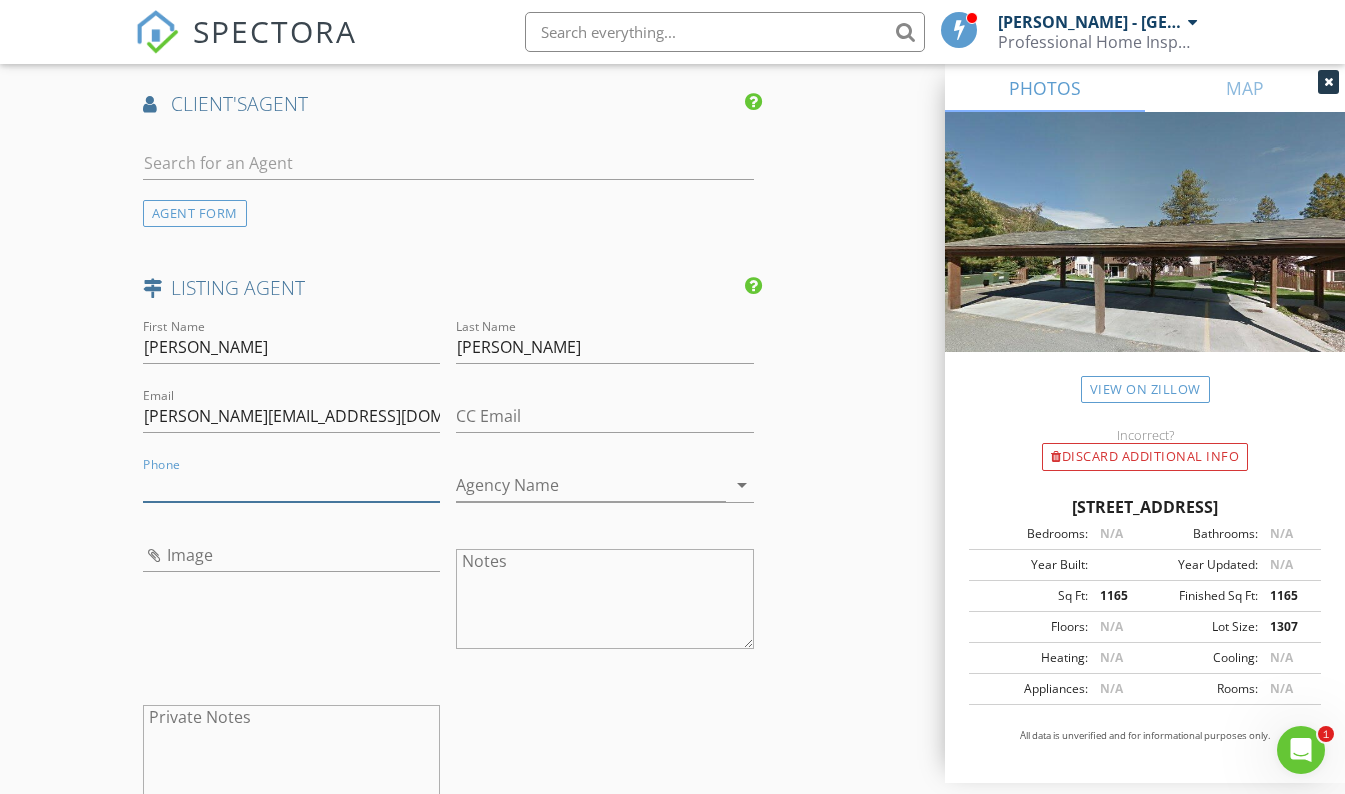 paste on "509-860-7525" 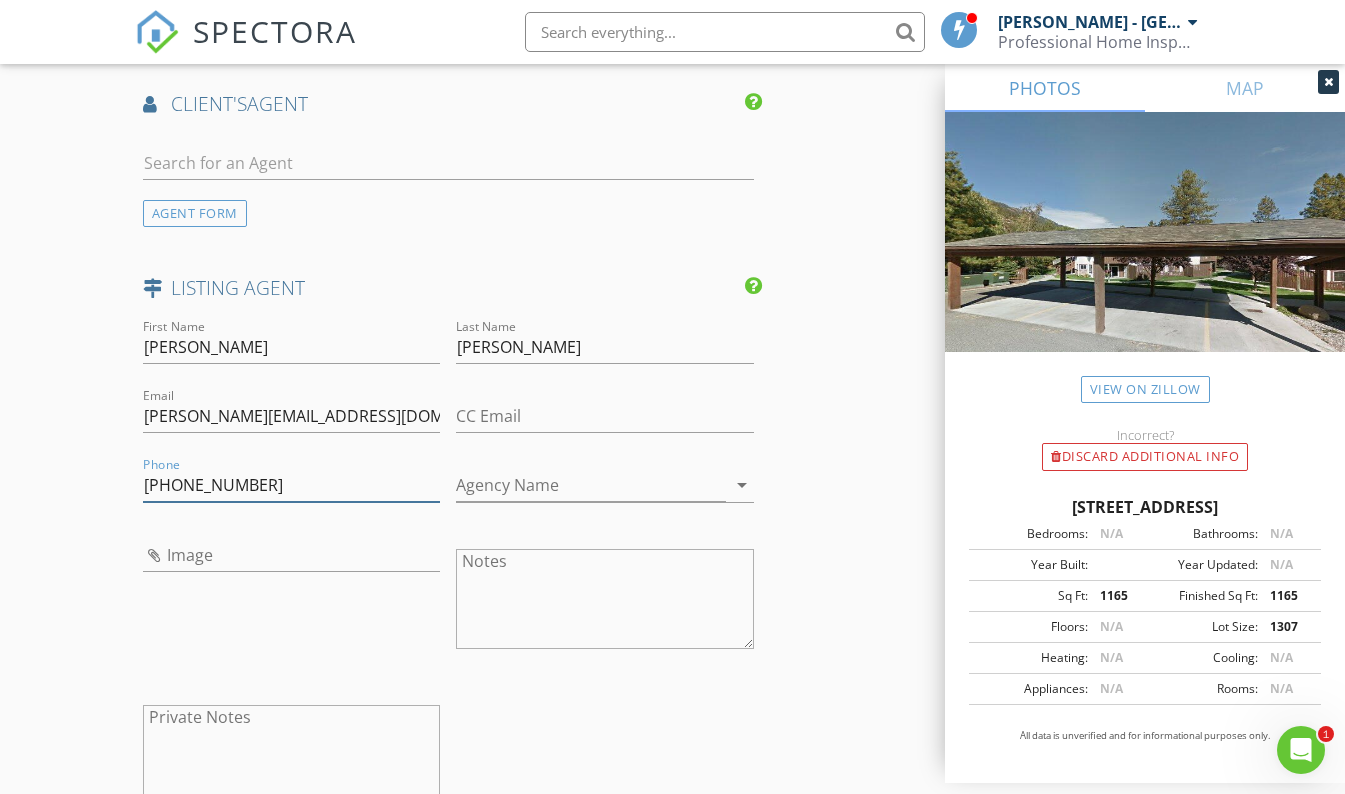 type on "509-860-7525" 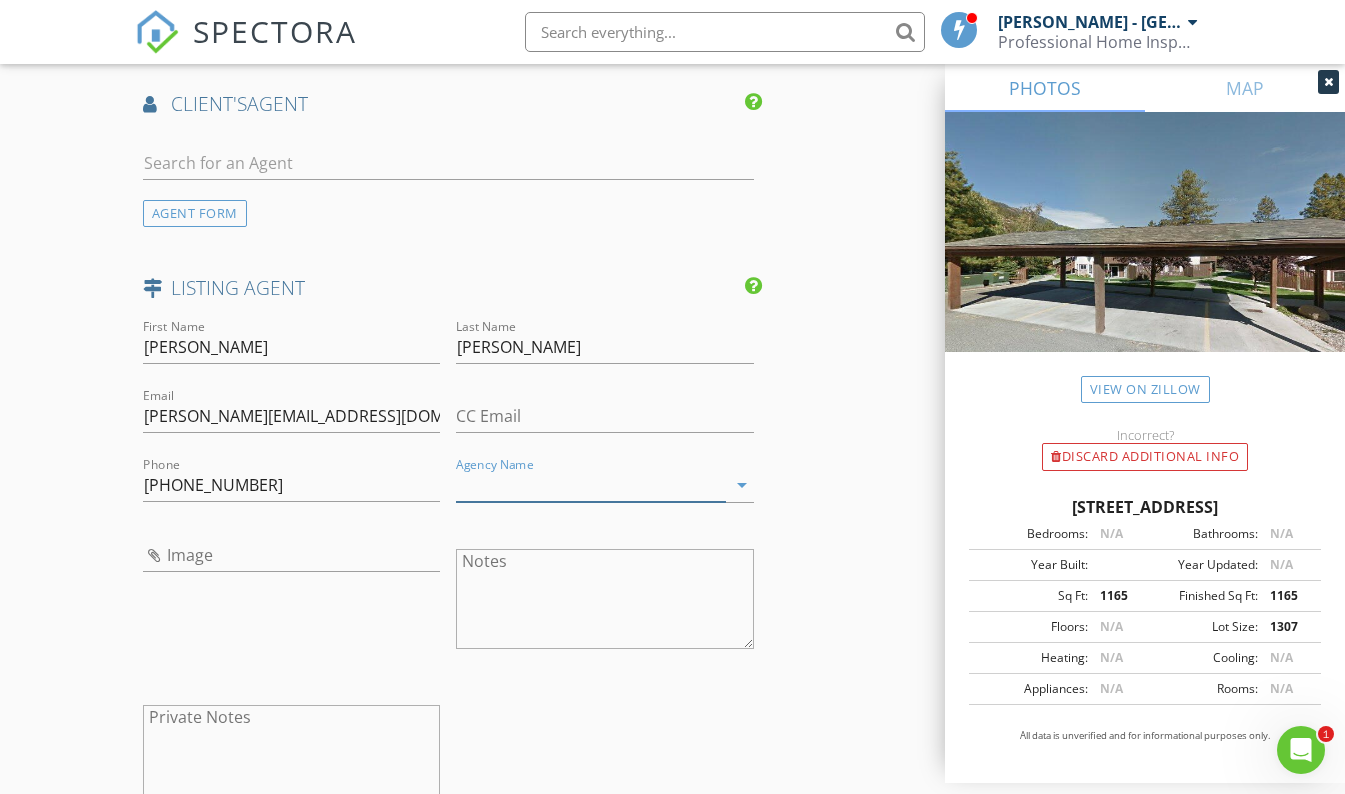 click on "Agency Name" at bounding box center [591, 485] 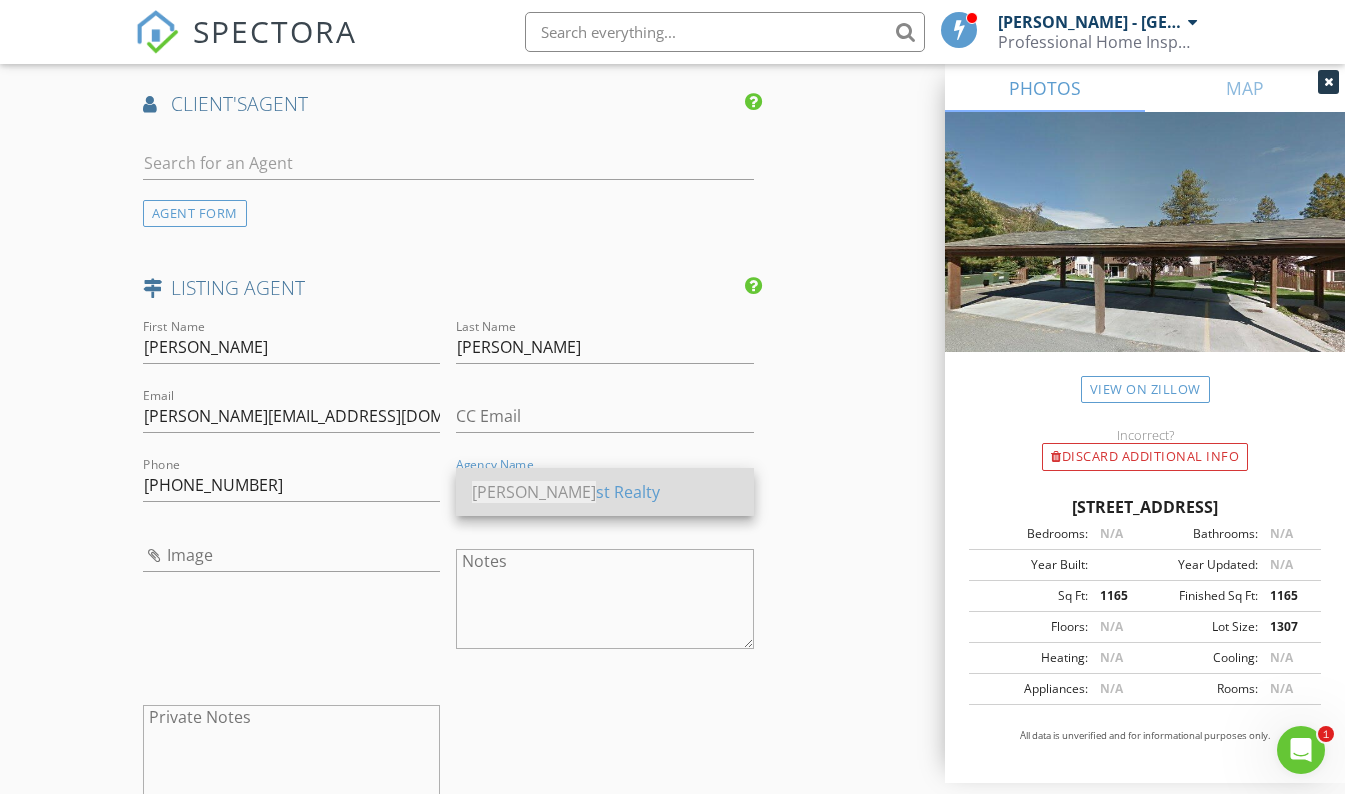 click on "Mike We st Realty" at bounding box center (605, 492) 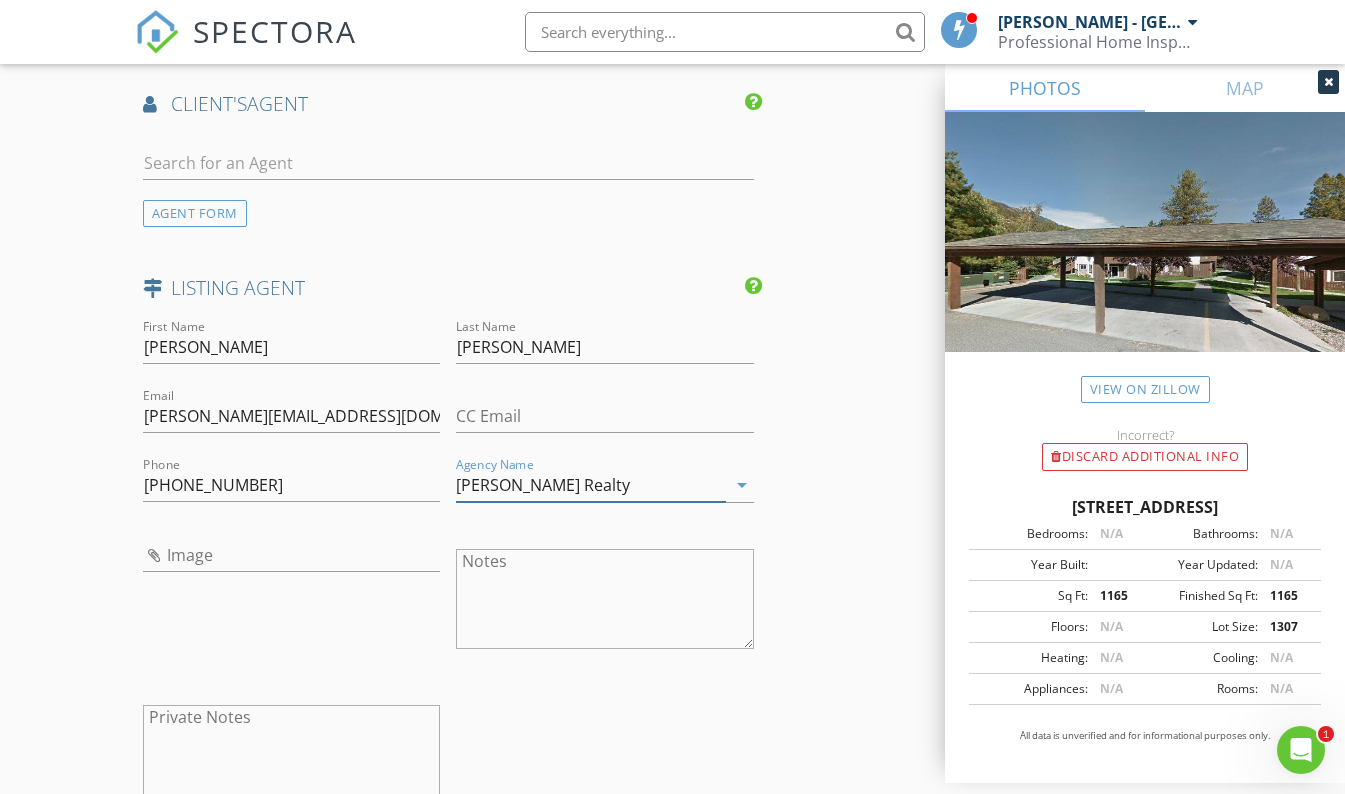 type on "Mike West Realty" 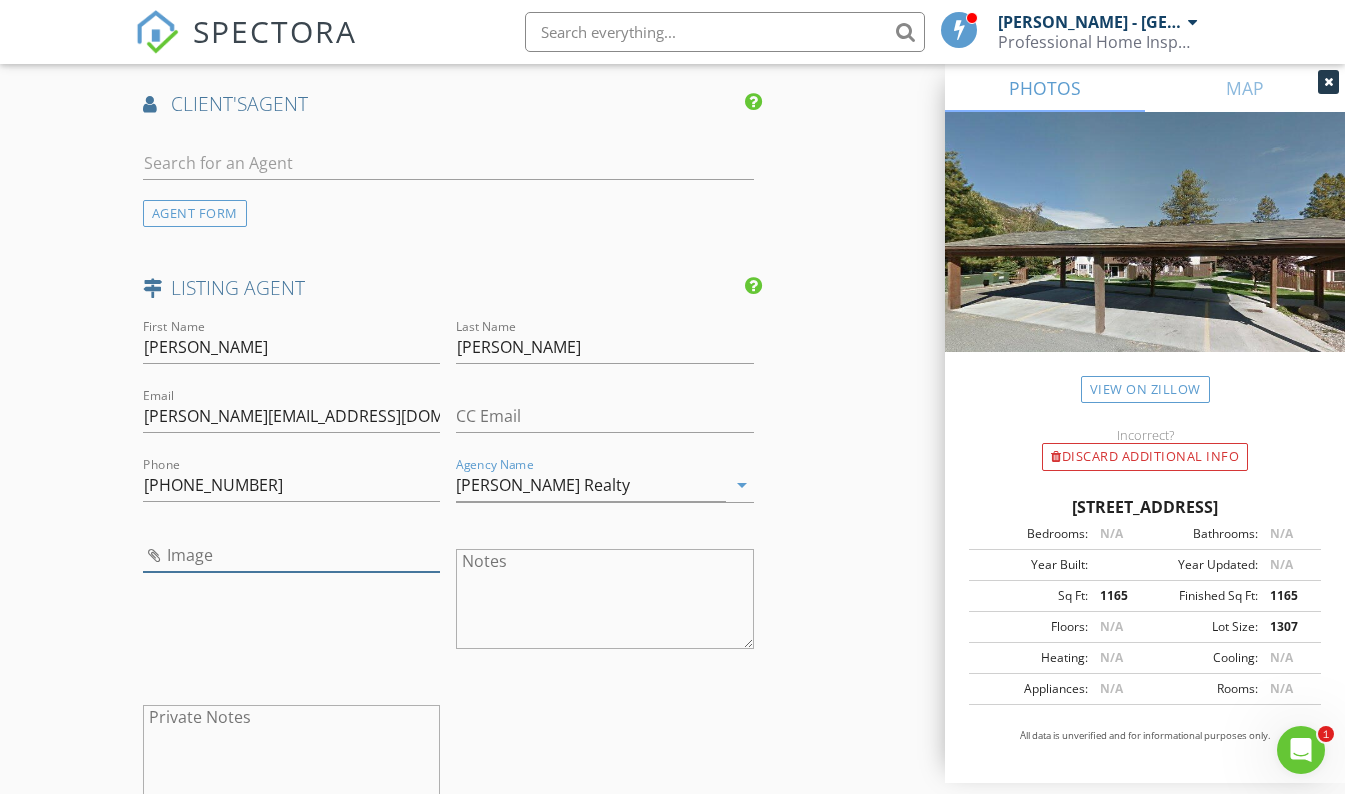 click at bounding box center [292, 555] 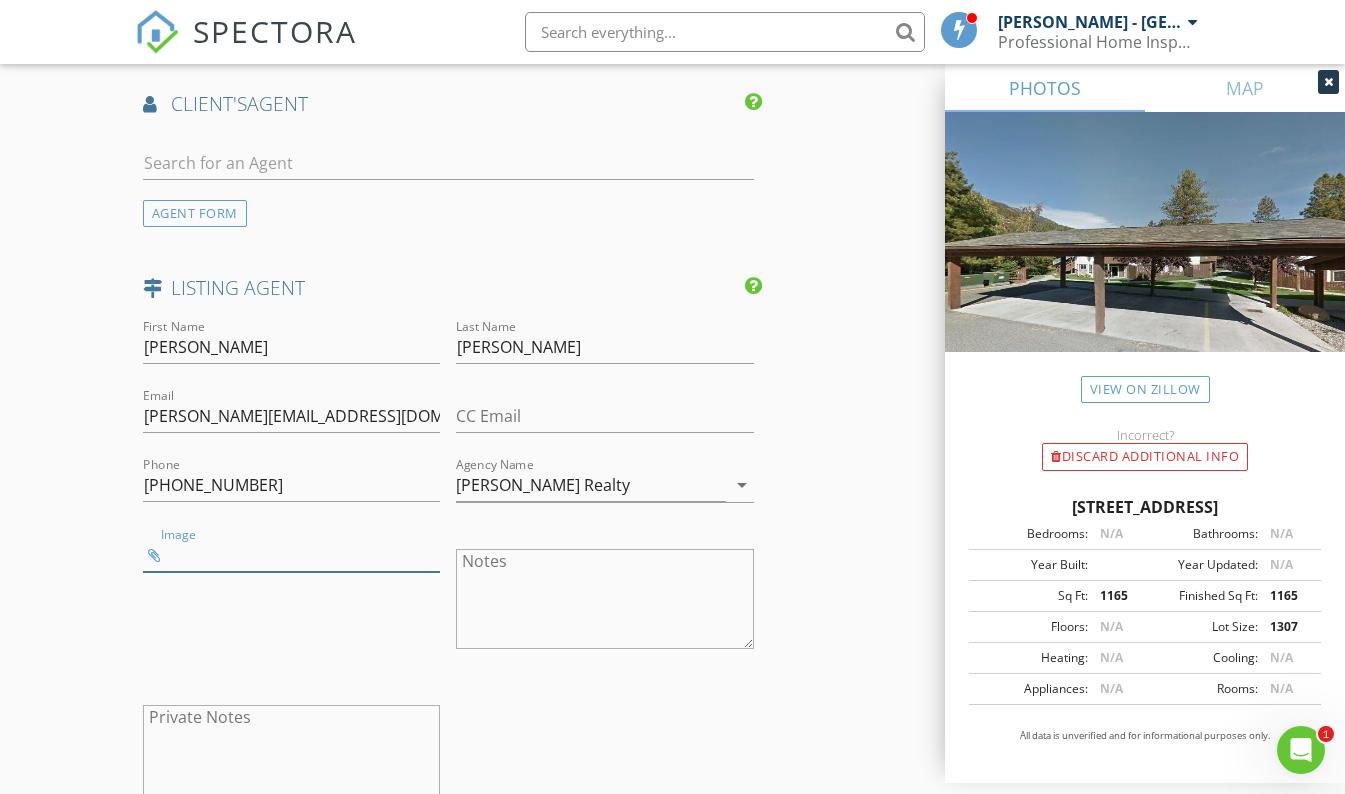 click at bounding box center (292, 555) 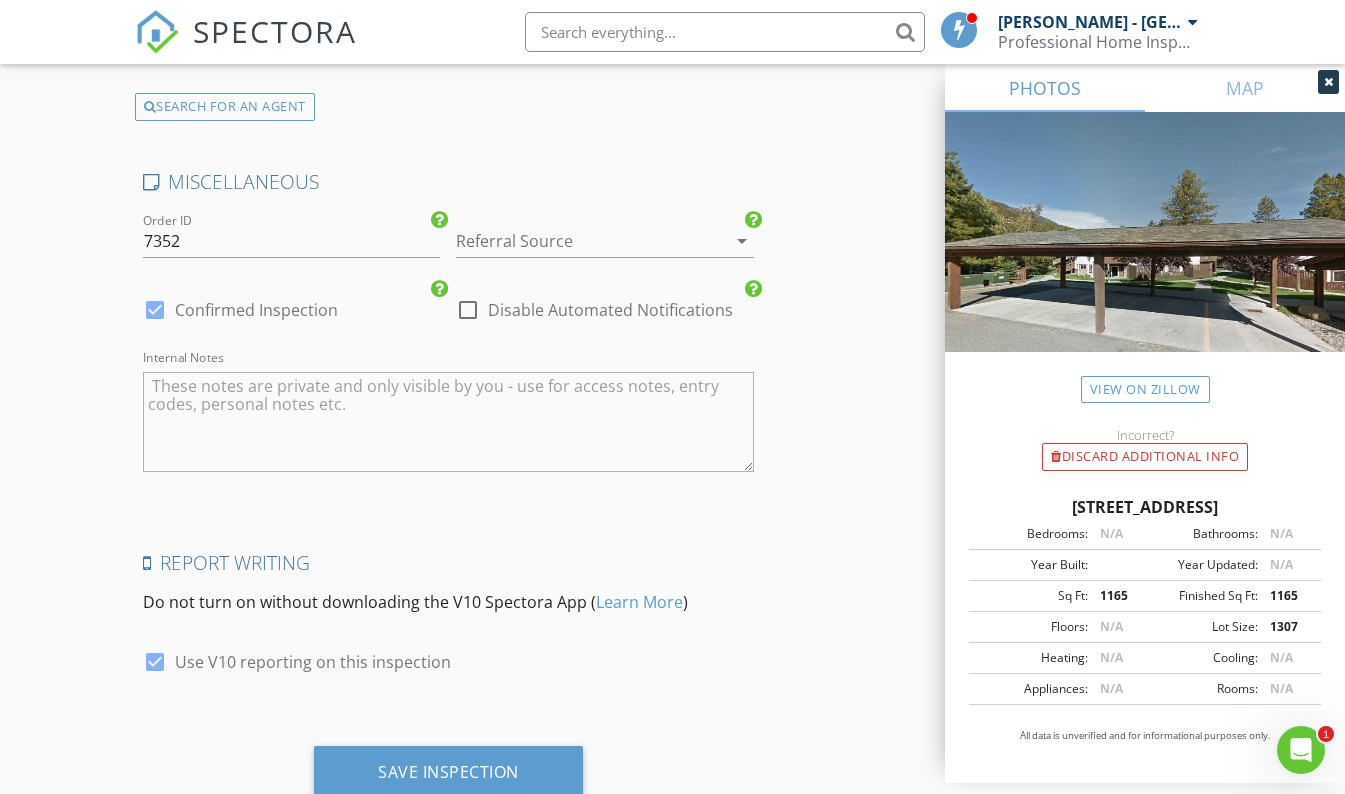 scroll, scrollTop: 3282, scrollLeft: 0, axis: vertical 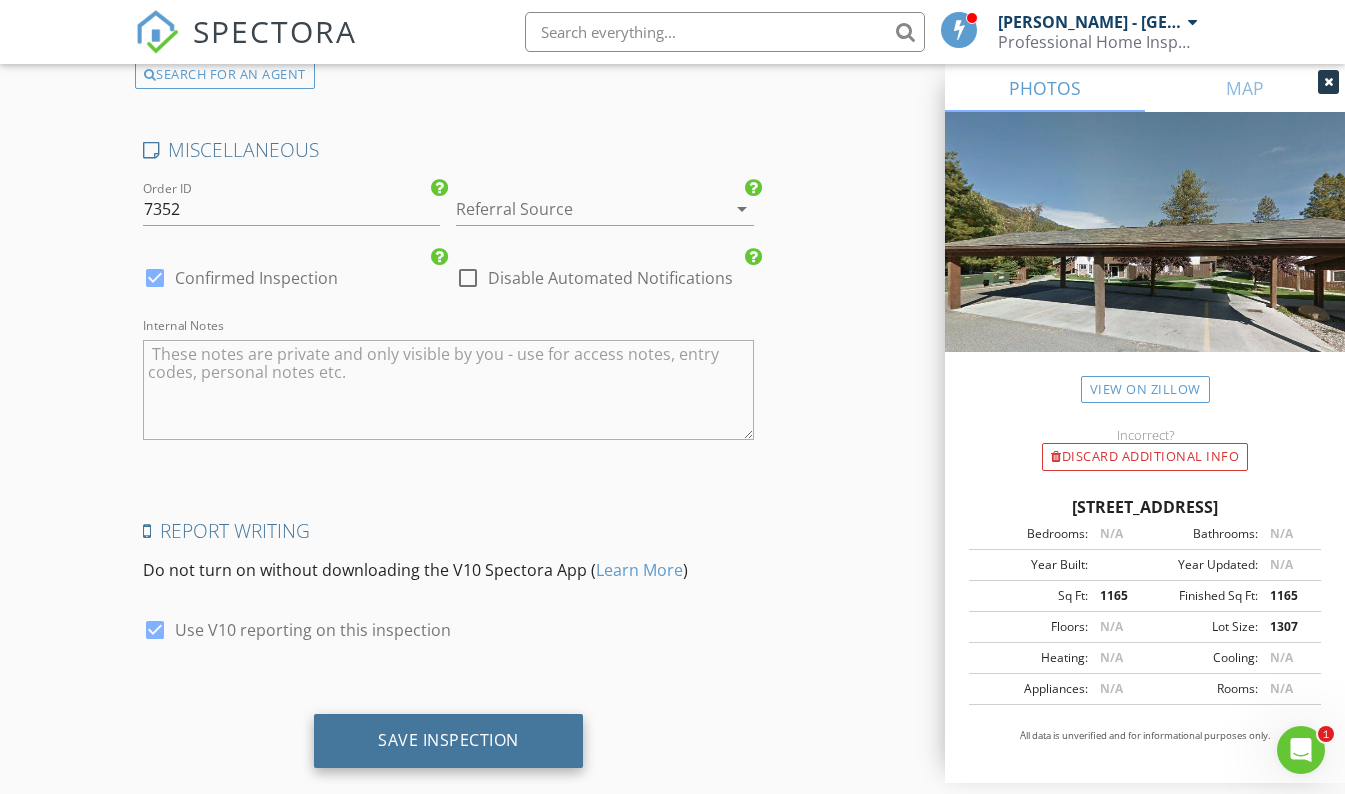 click on "Save Inspection" at bounding box center (448, 740) 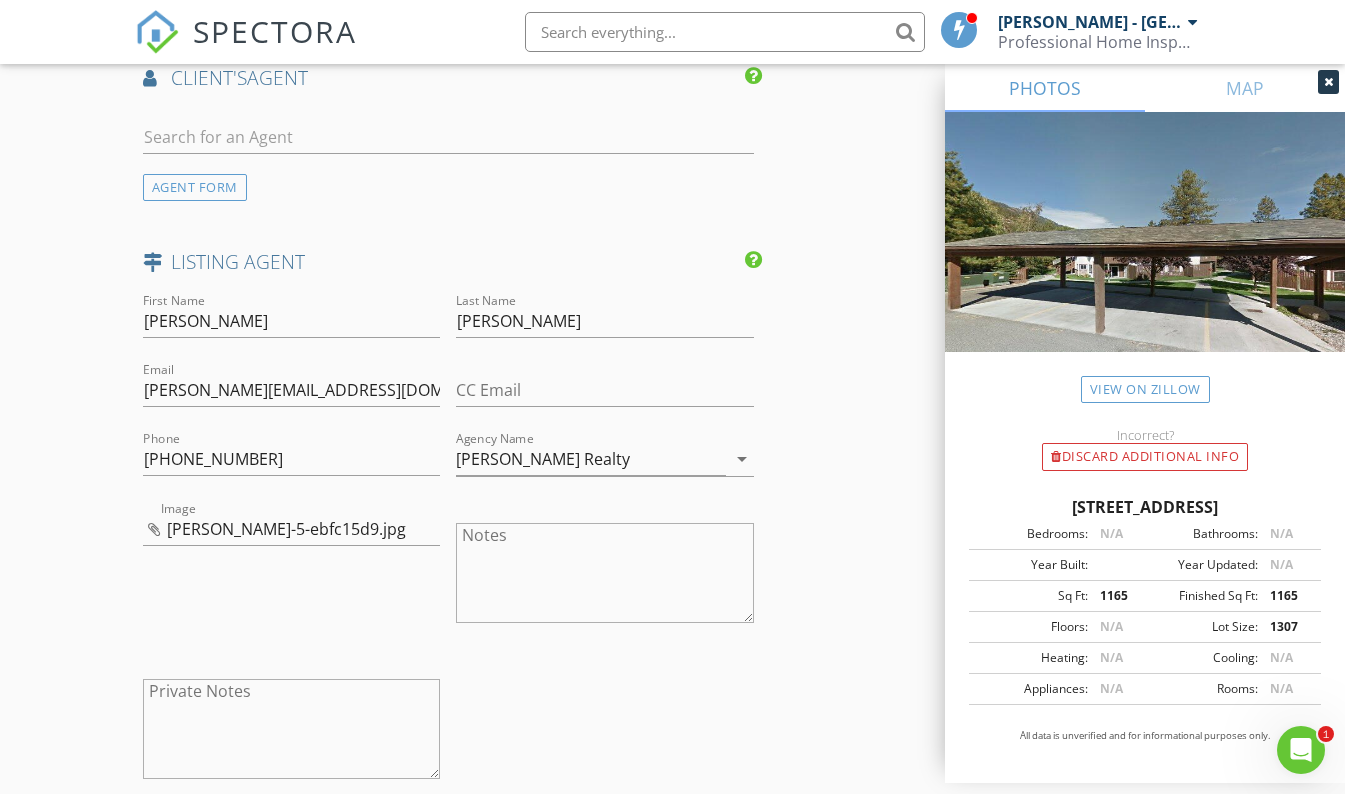 scroll, scrollTop: 2486, scrollLeft: 0, axis: vertical 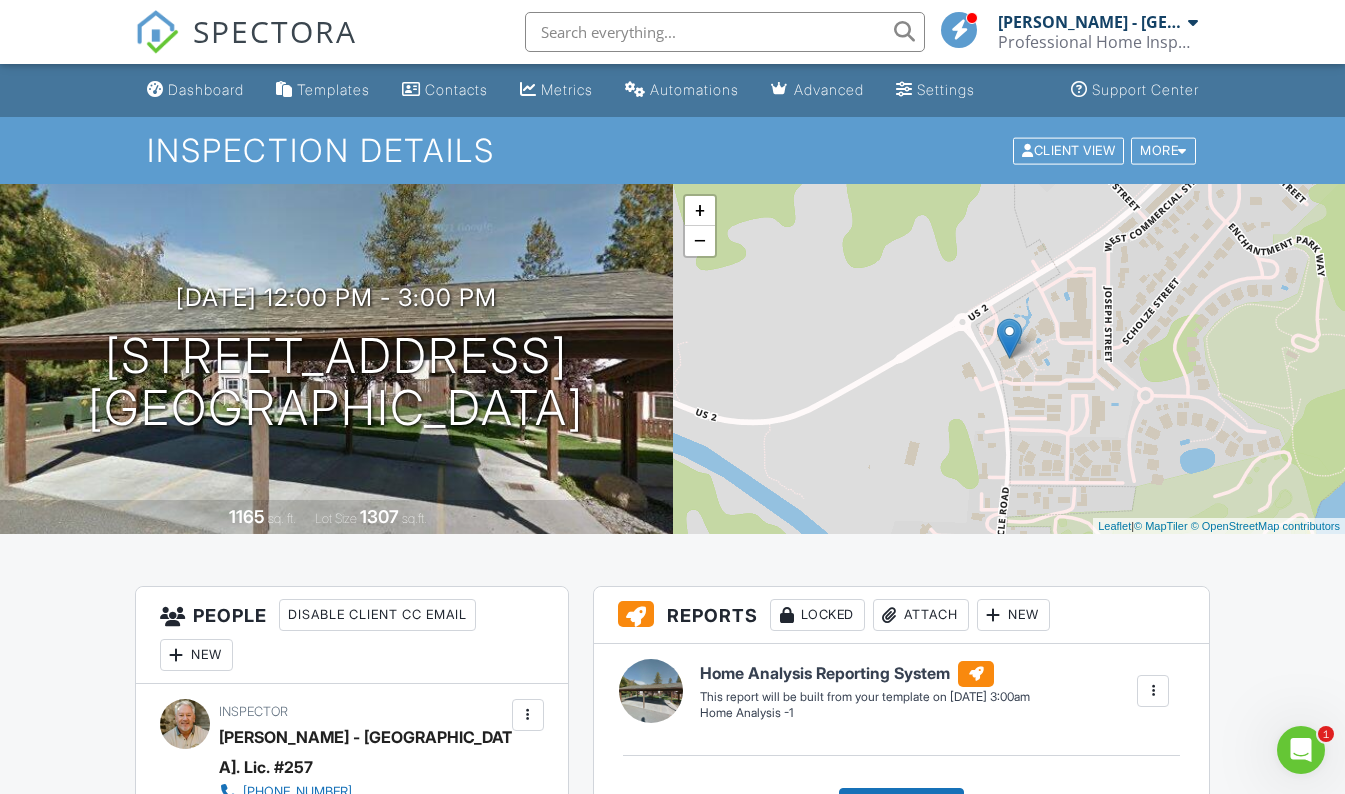 drag, startPoint x: 189, startPoint y: 89, endPoint x: 273, endPoint y: 114, distance: 87.64131 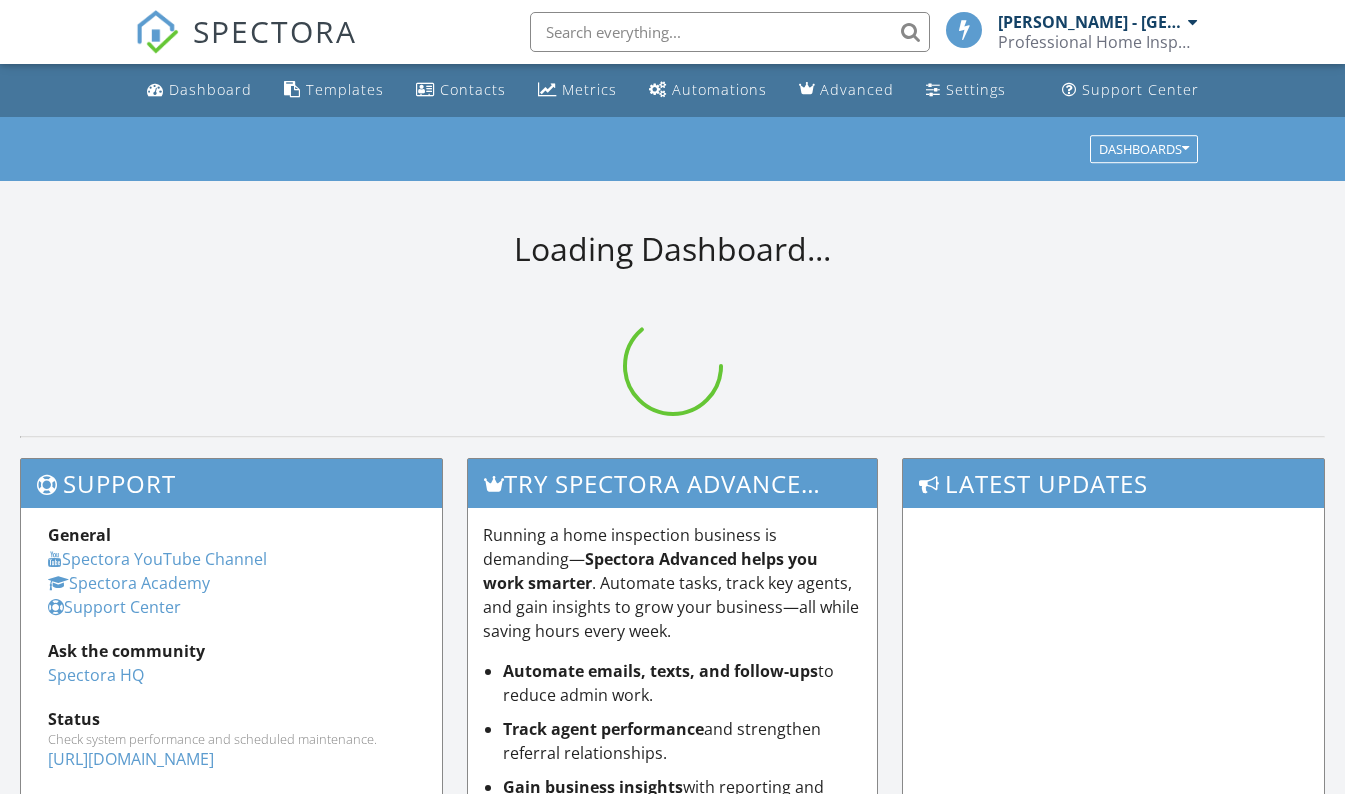 scroll, scrollTop: 0, scrollLeft: 0, axis: both 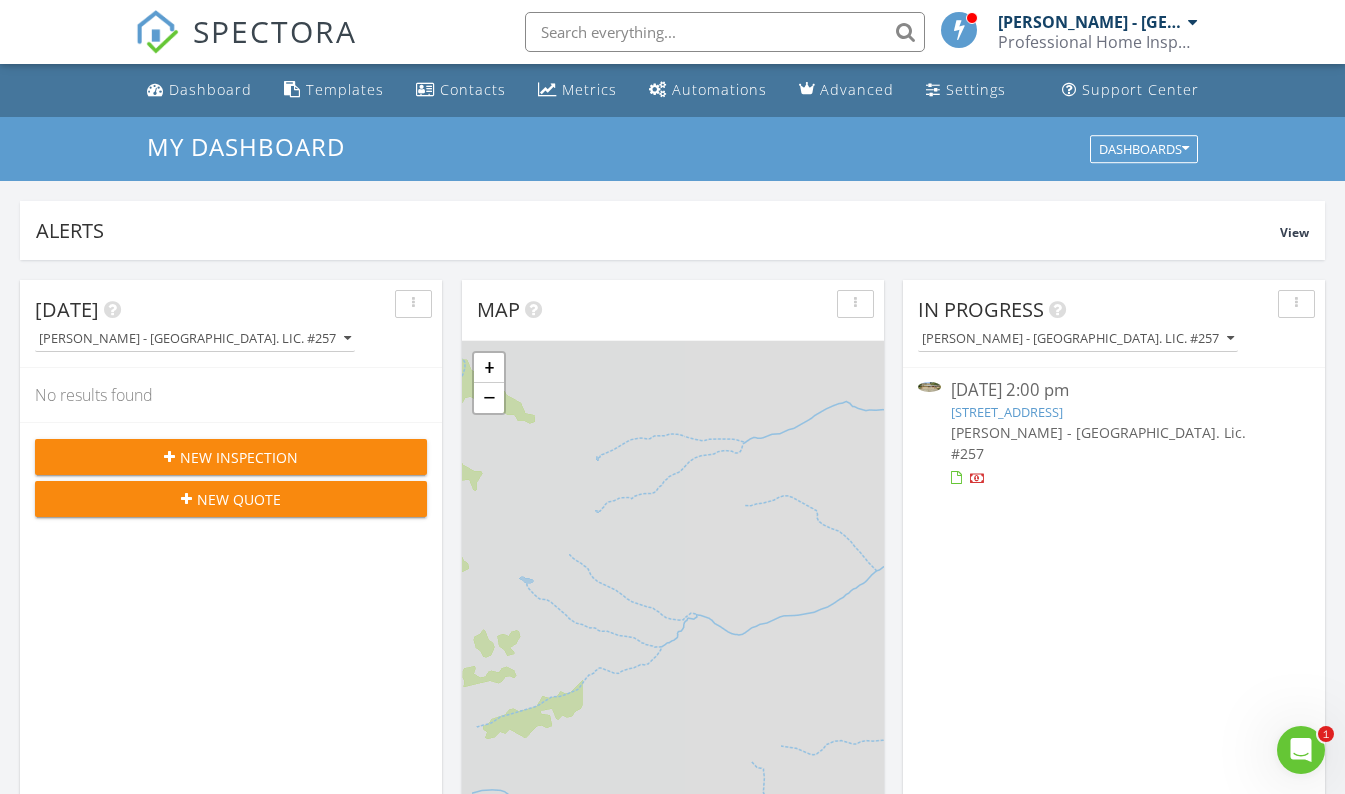click on "[STREET_ADDRESS]" at bounding box center [1007, 412] 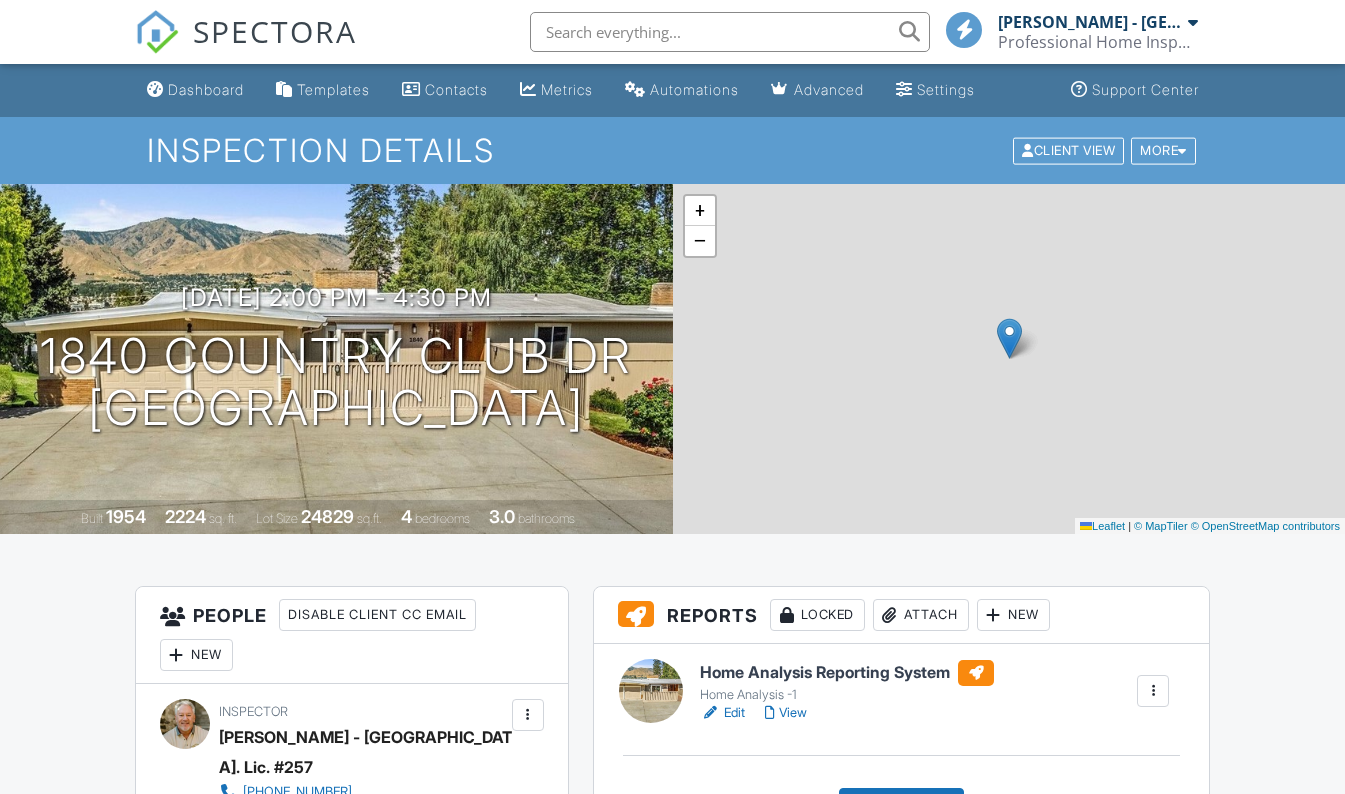 scroll, scrollTop: 0, scrollLeft: 0, axis: both 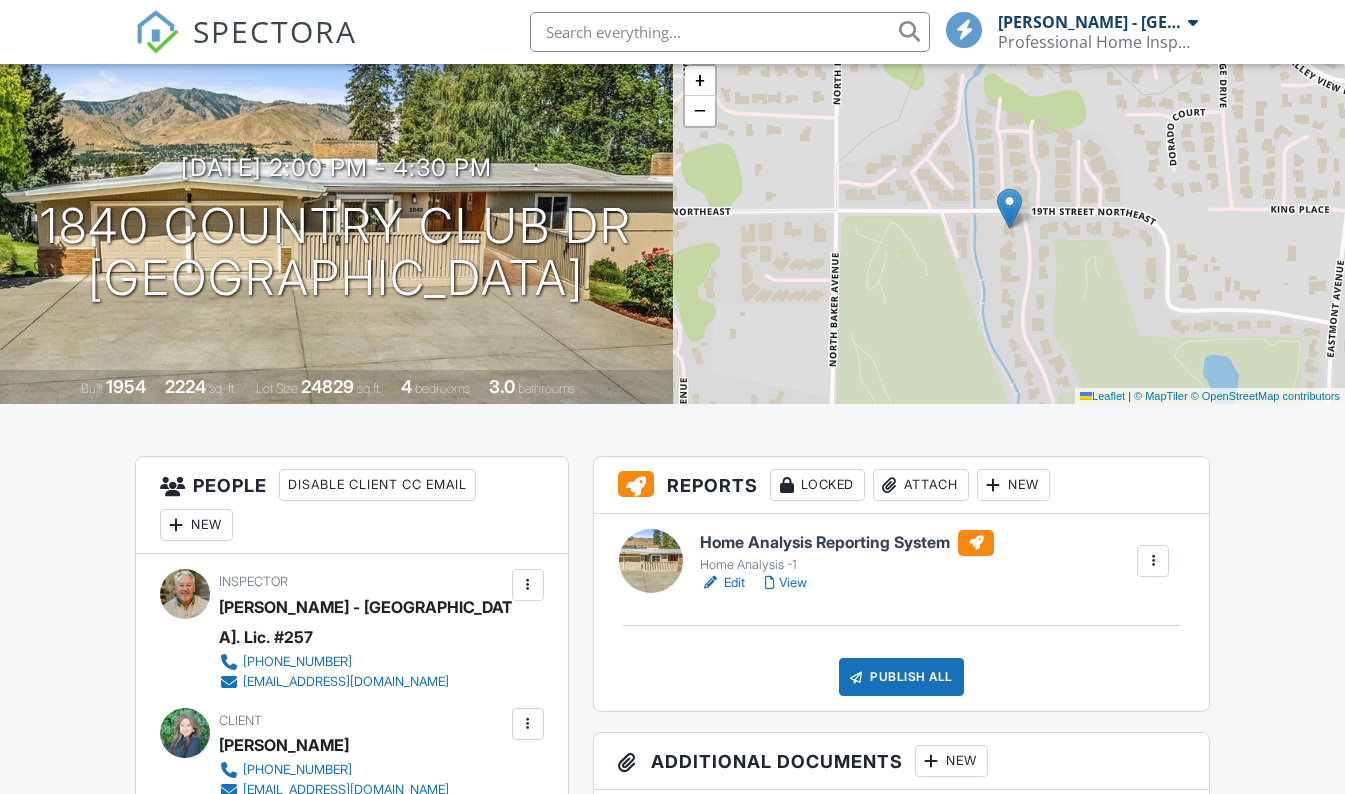 click on "Edit" at bounding box center [722, 583] 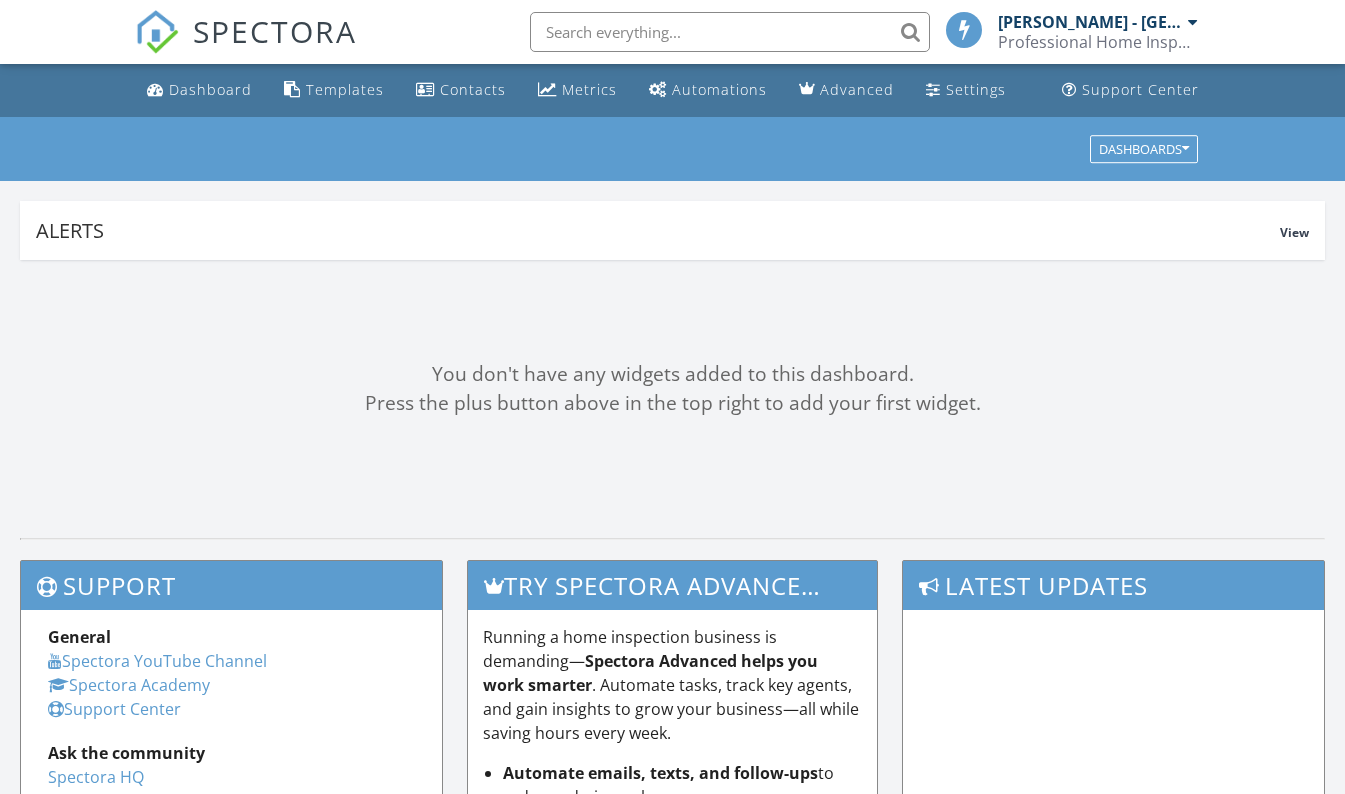 scroll, scrollTop: 0, scrollLeft: 0, axis: both 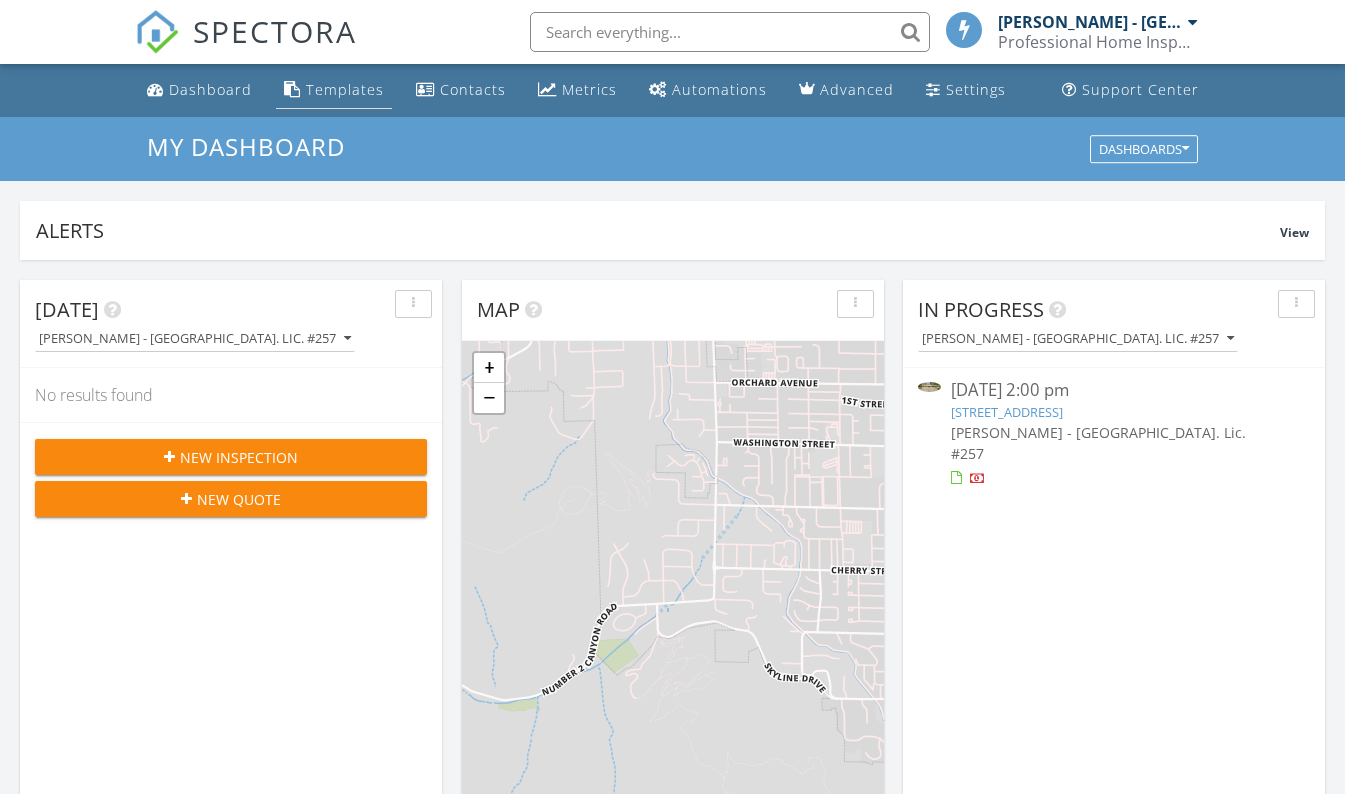 click on "Templates" at bounding box center [345, 89] 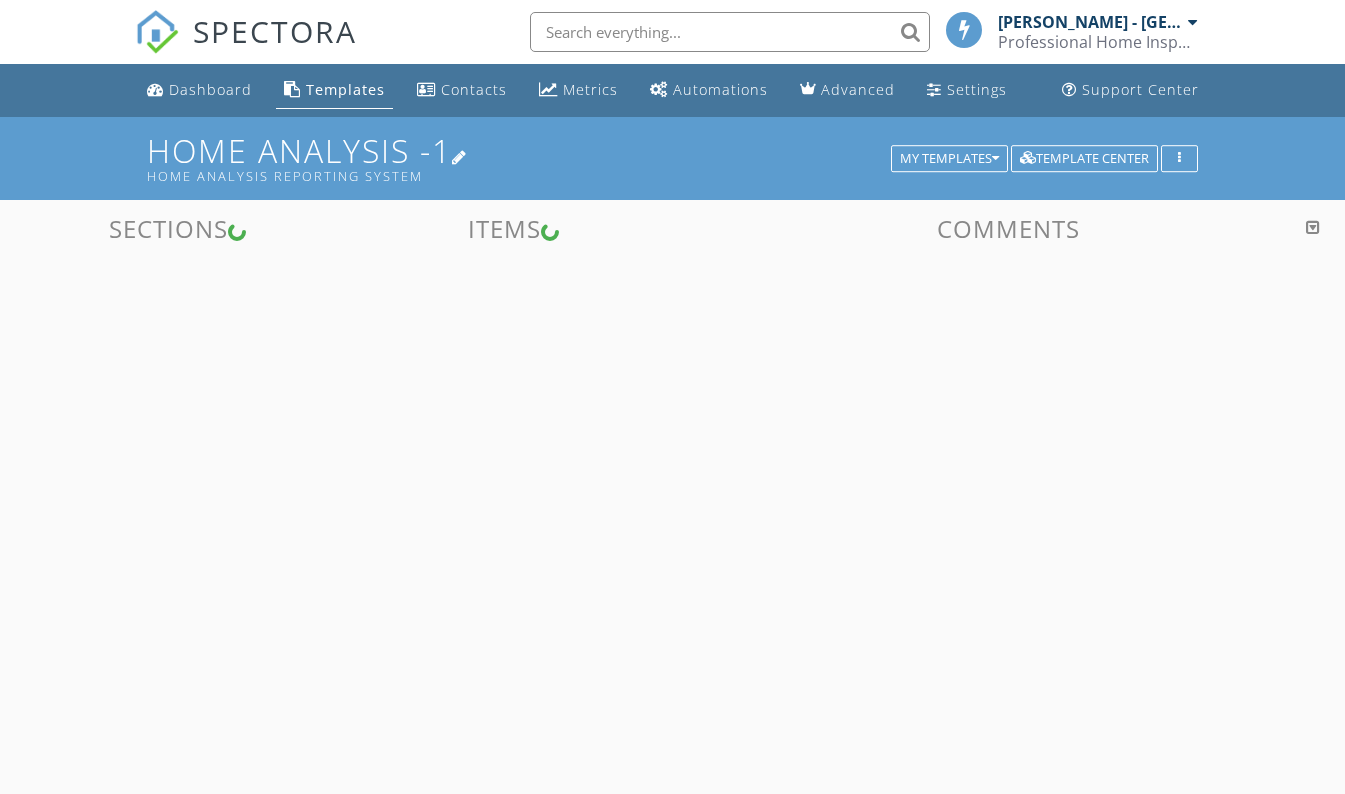 scroll, scrollTop: 0, scrollLeft: 0, axis: both 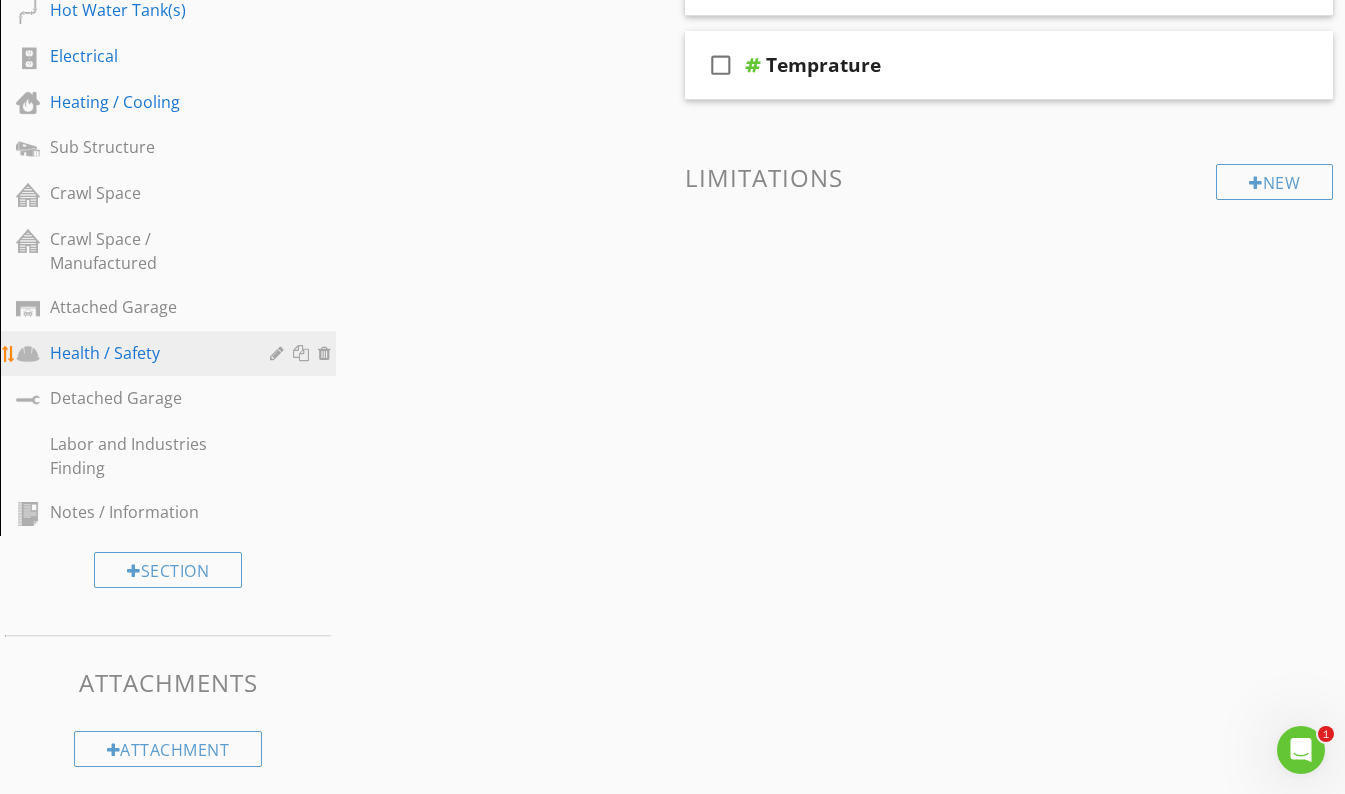 click on "Health / Safety" at bounding box center (145, 353) 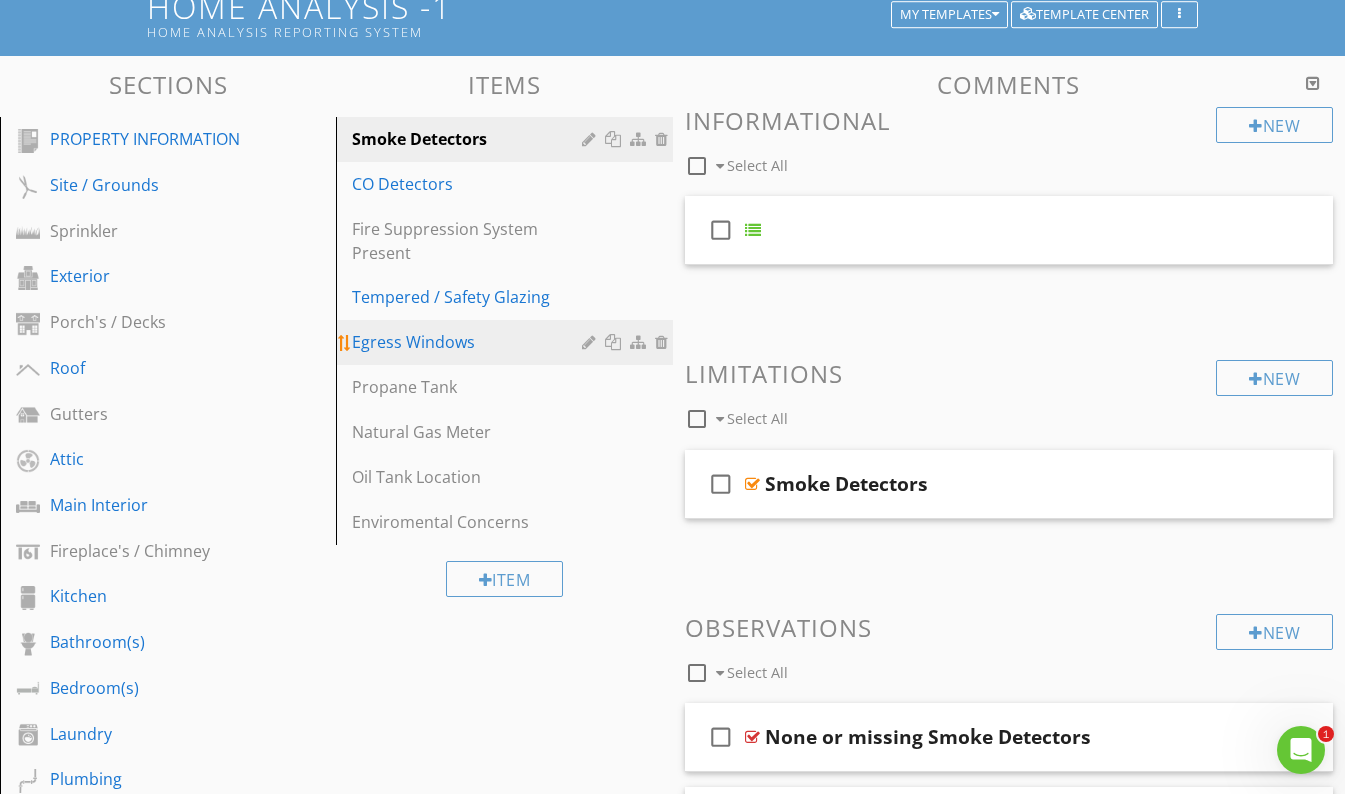 scroll, scrollTop: 121, scrollLeft: 0, axis: vertical 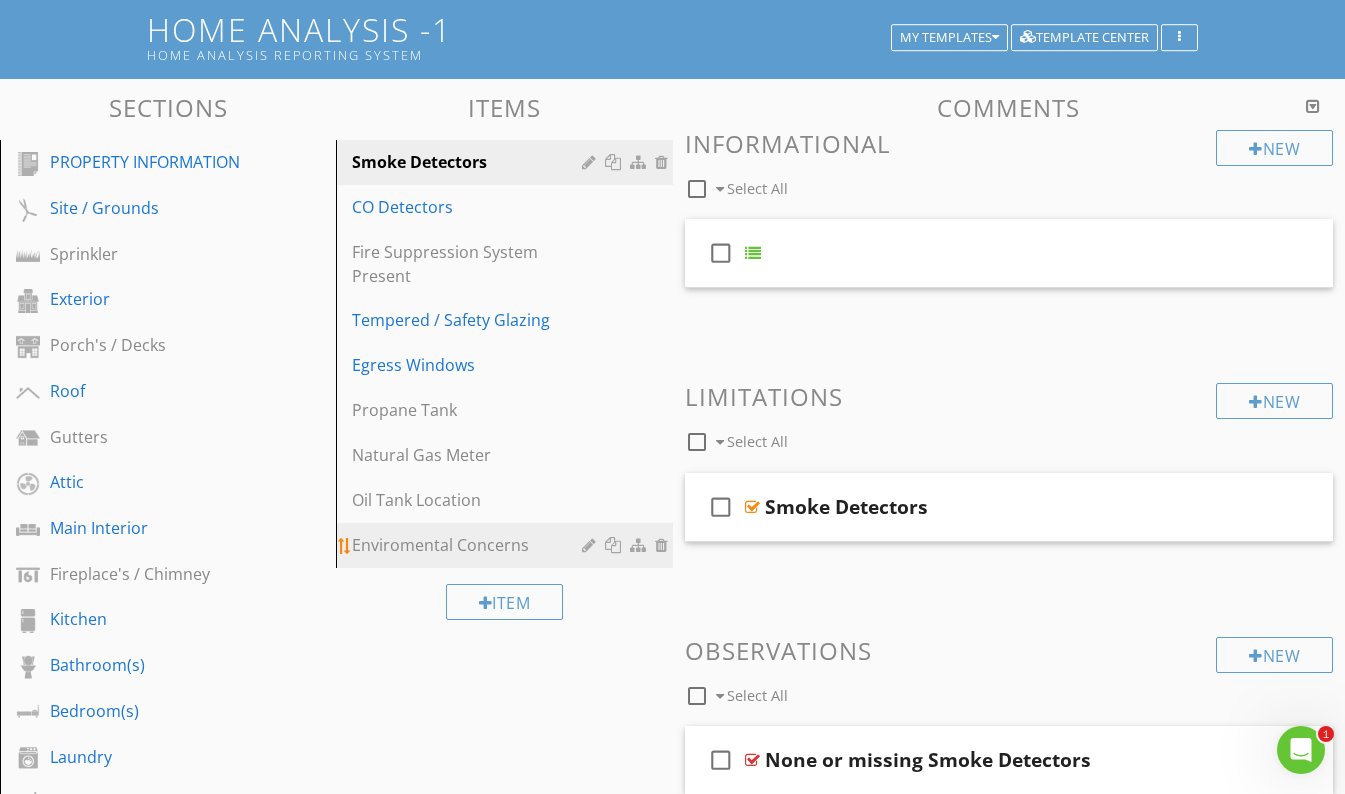 click on "Enviromental Concerns" at bounding box center [469, 545] 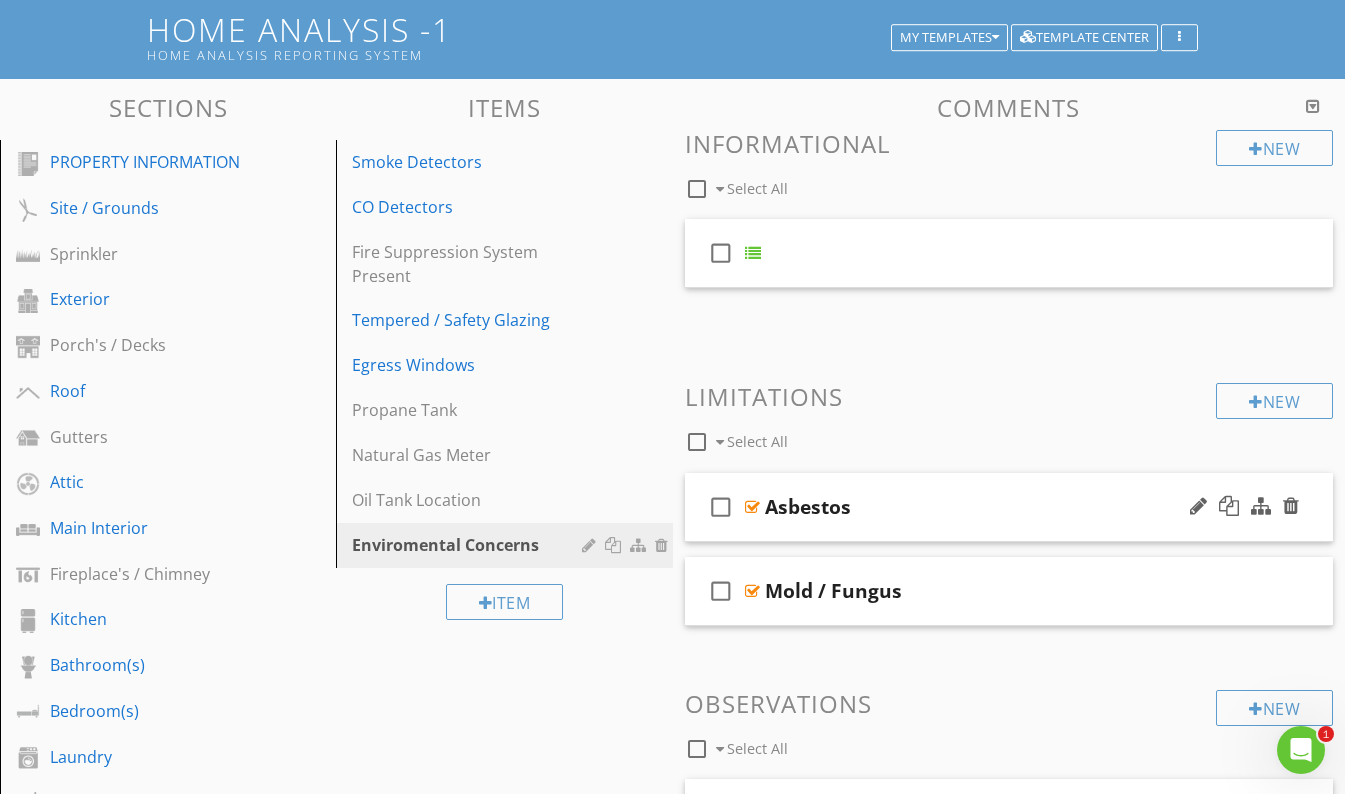 click on "Asbestos" at bounding box center [993, 507] 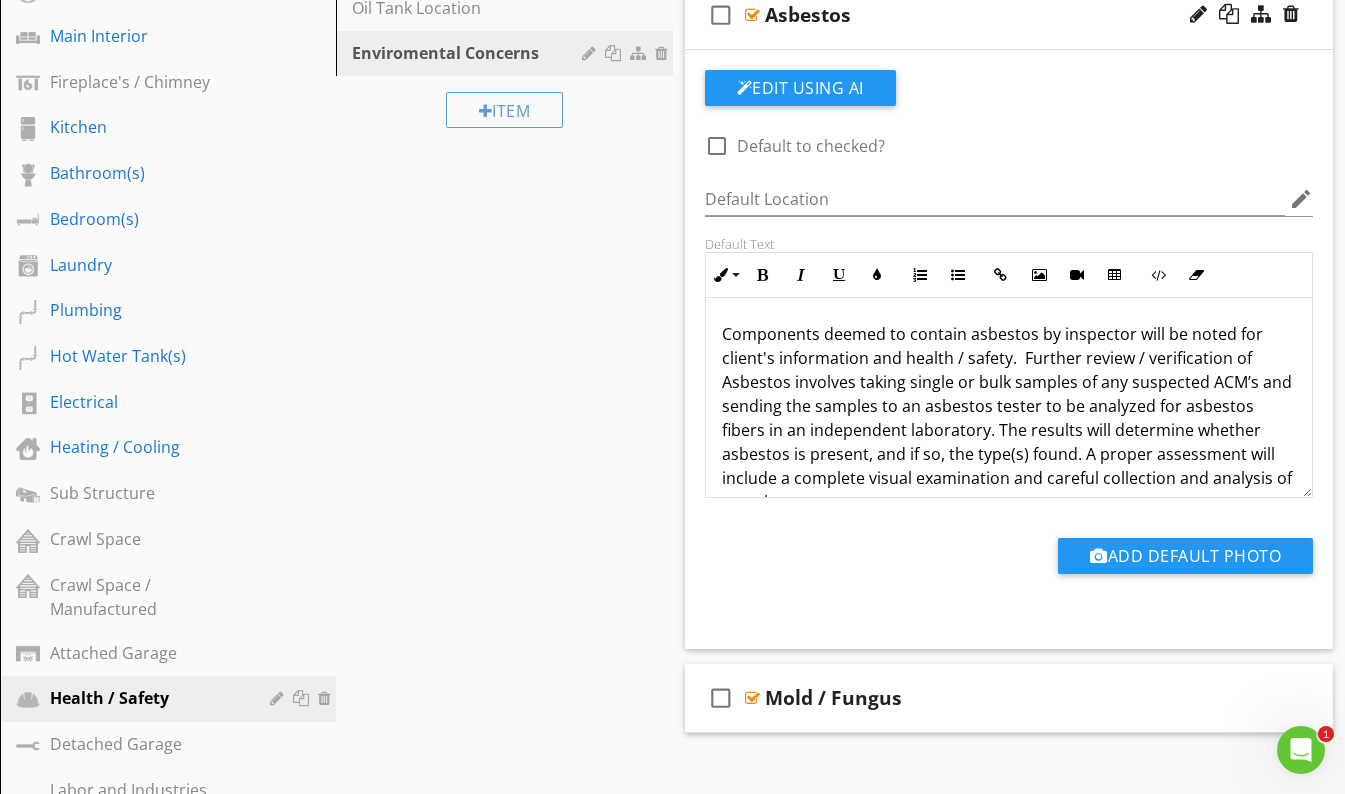scroll, scrollTop: 614, scrollLeft: 0, axis: vertical 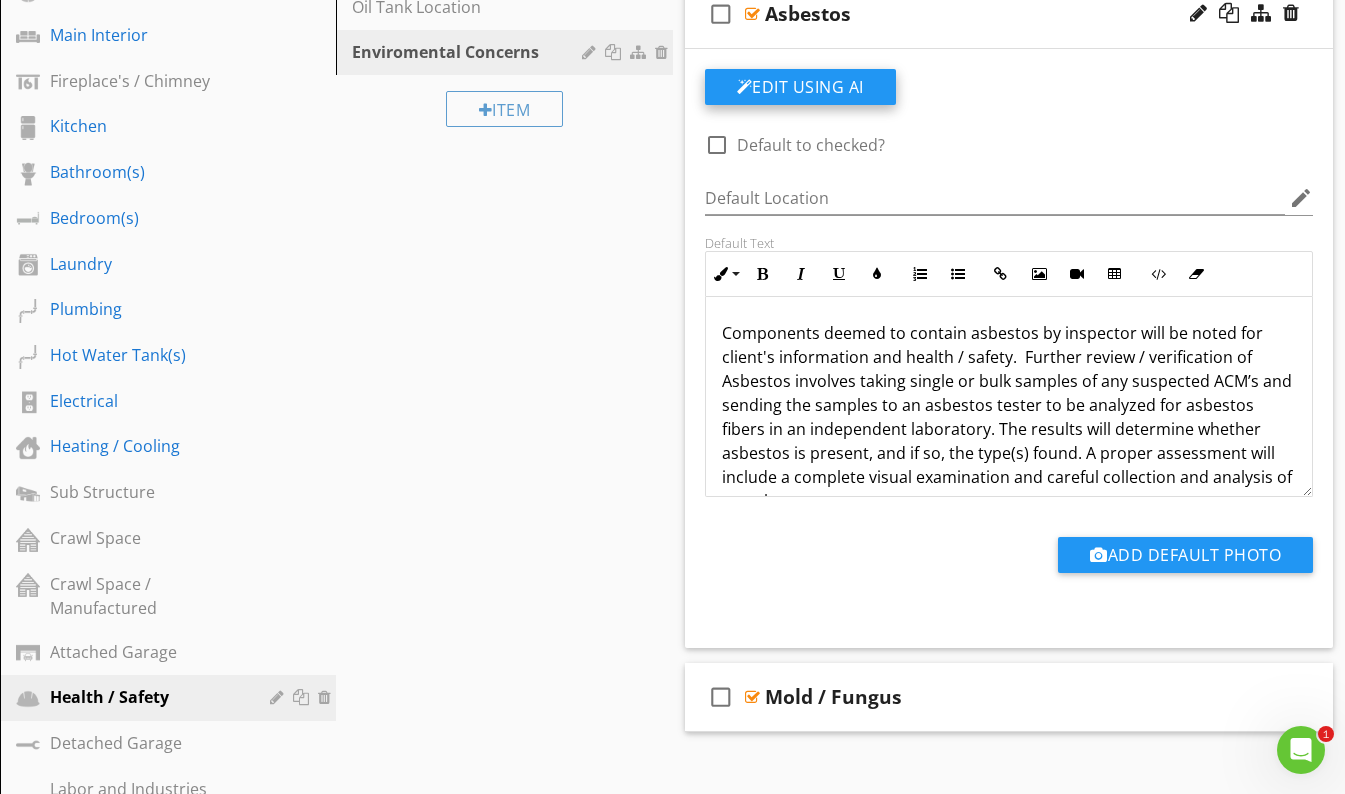 click on "Edit Using AI" at bounding box center [800, 87] 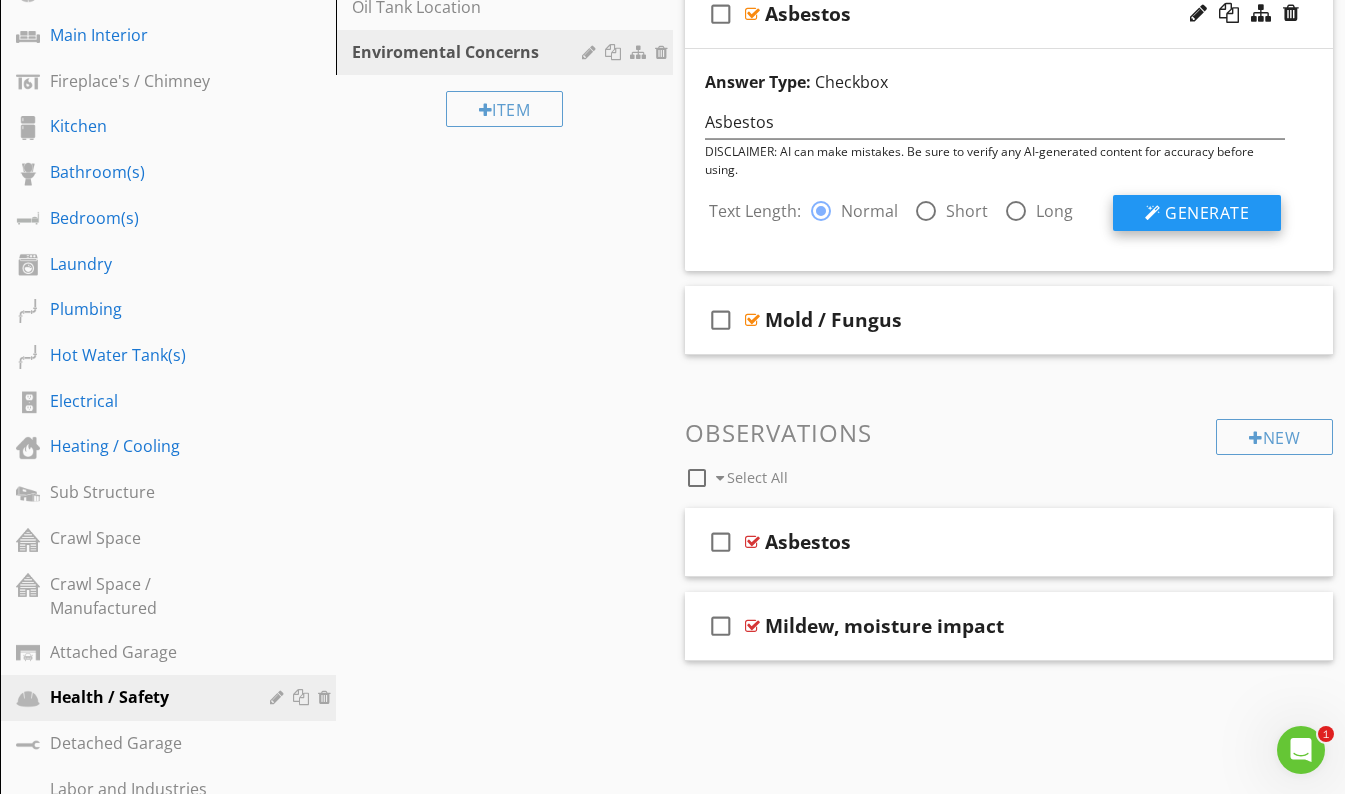 click on "Generate" at bounding box center [1207, 213] 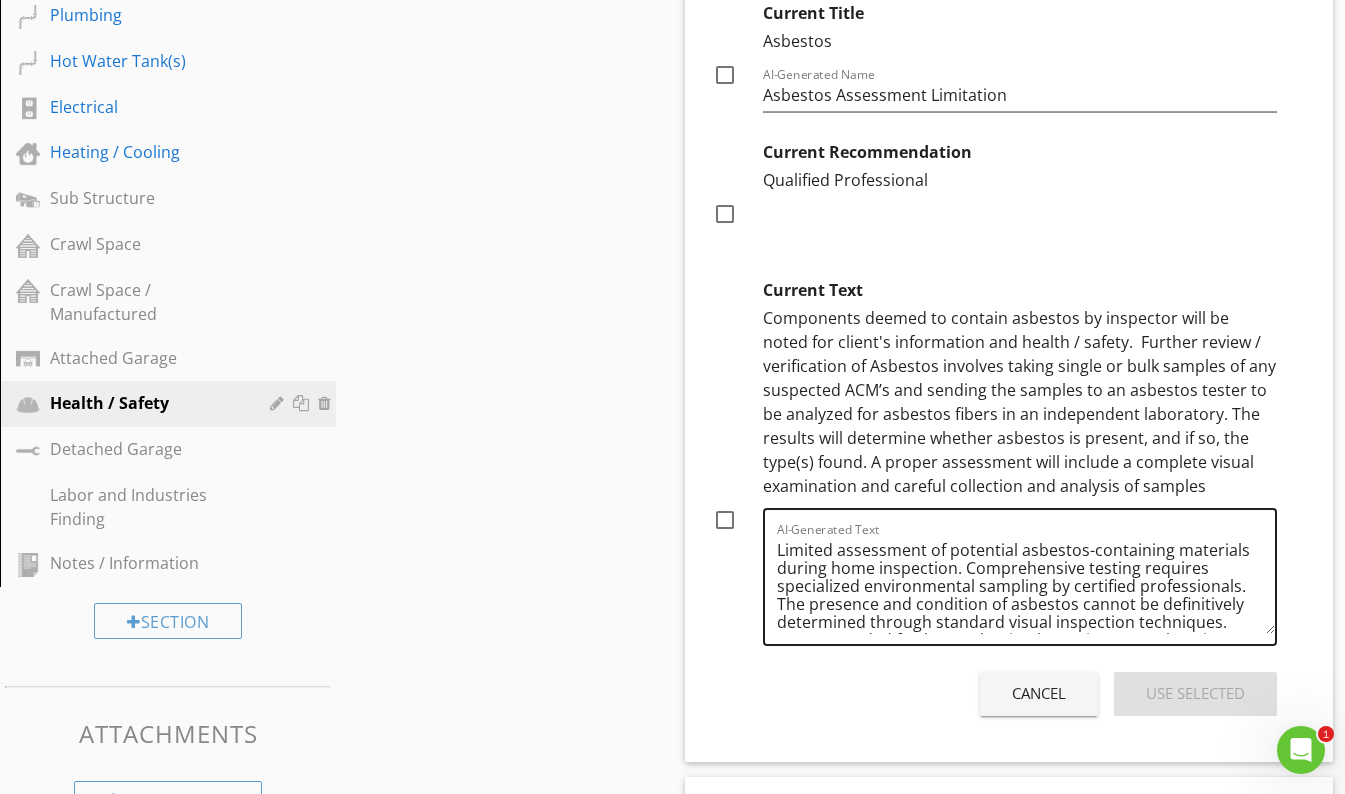 scroll, scrollTop: 910, scrollLeft: 0, axis: vertical 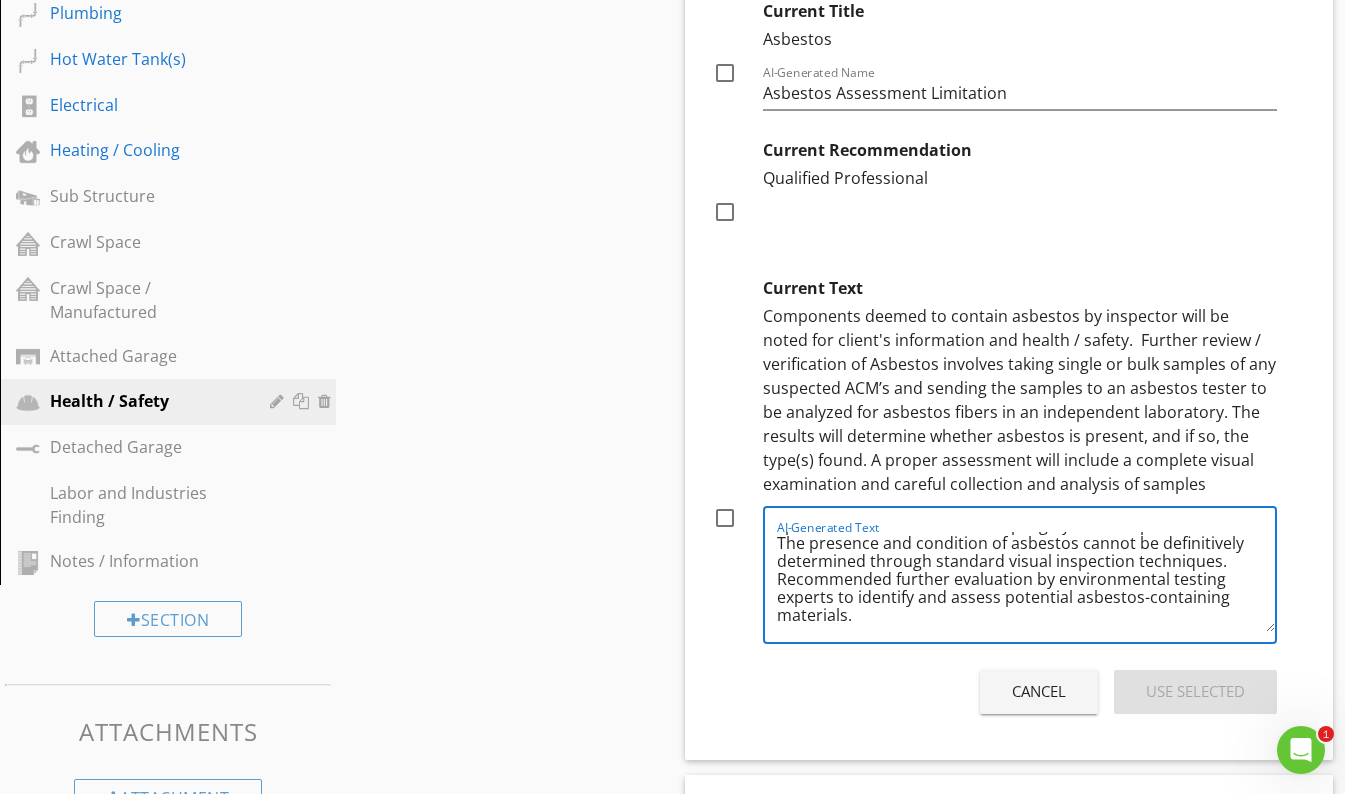 click at bounding box center (725, 518) 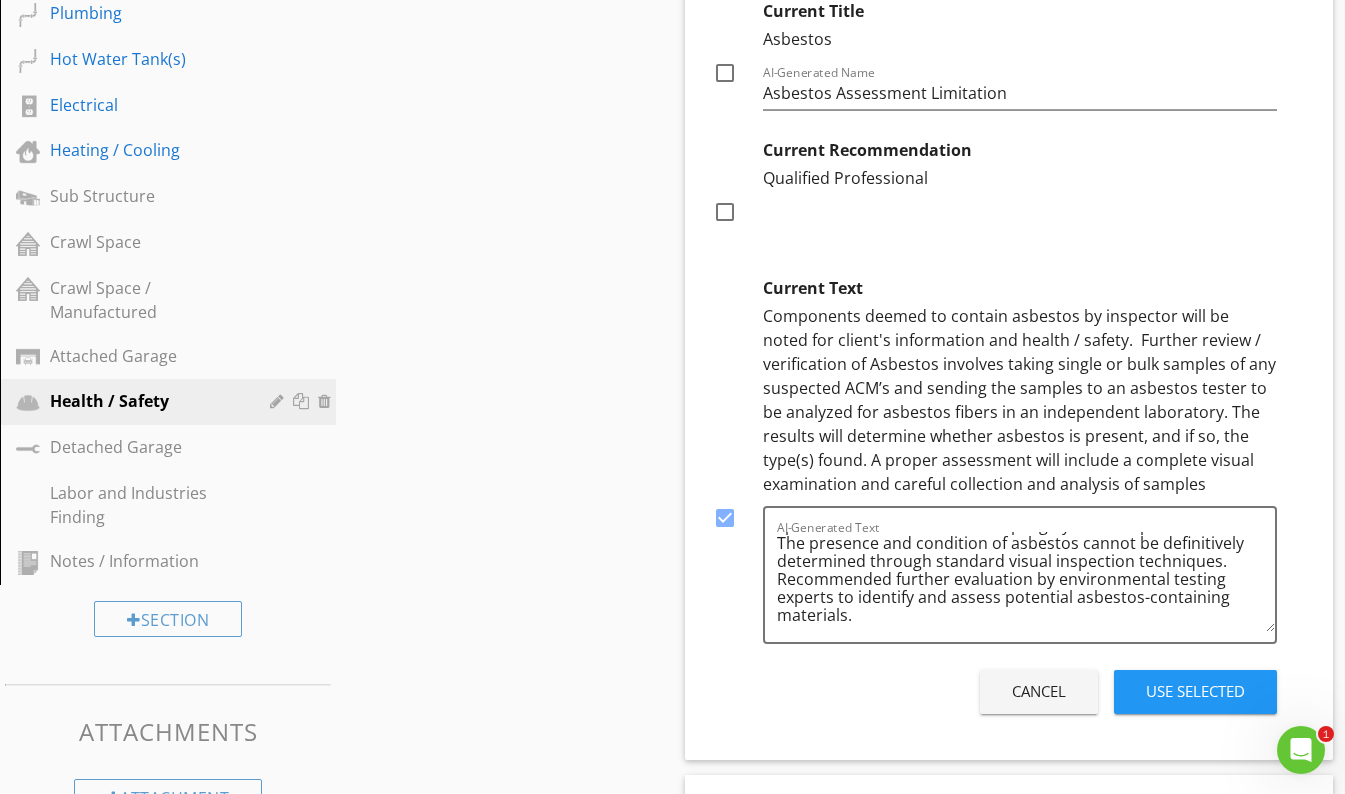 click on "Use Selected" at bounding box center (1195, 691) 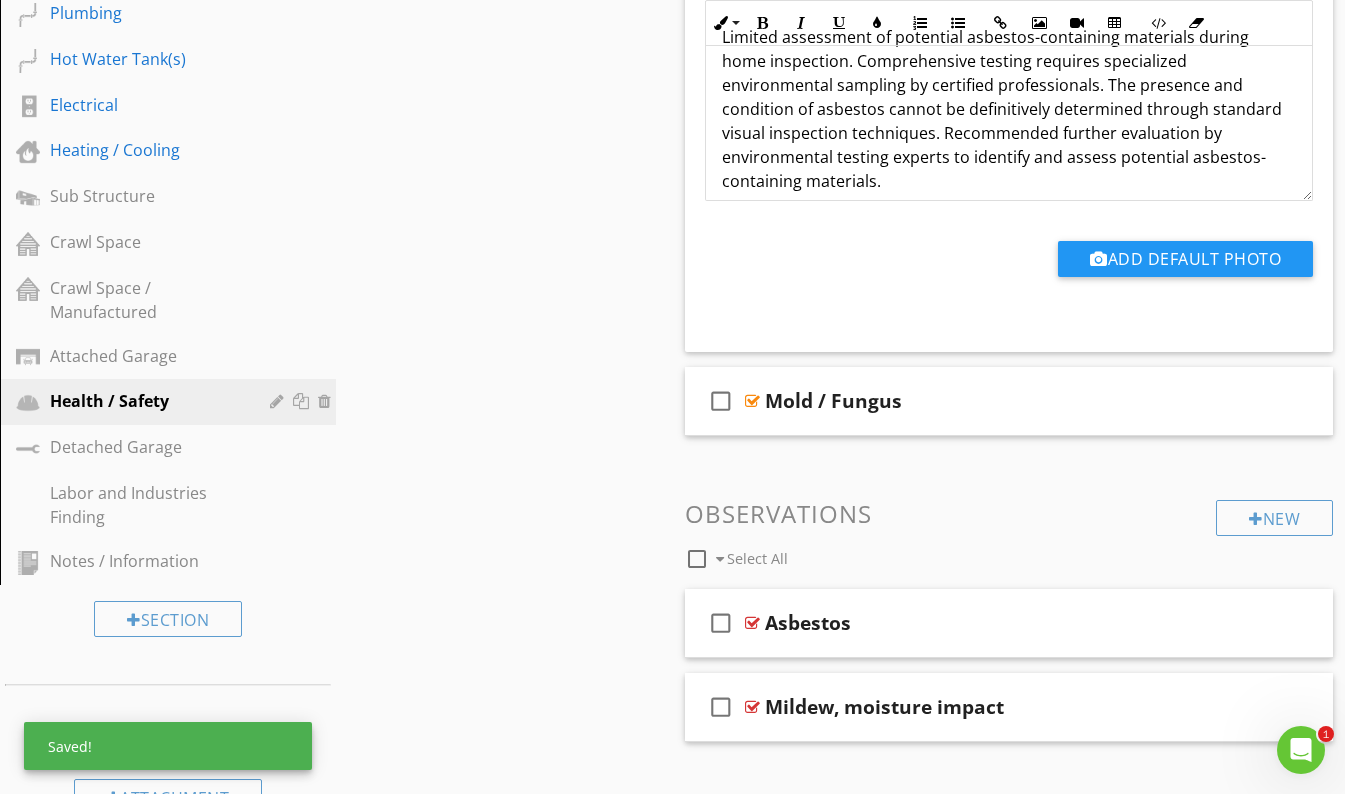 click on "Limited assessment of potential asbestos-containing materials during home inspection. Comprehensive testing requires specialized environmental sampling by certified professionals. The presence and condition of asbestos cannot be definitively determined through standard visual inspection techniques. Recommended further evaluation by environmental testing experts to identify and assess potential asbestos-containing materials." at bounding box center [1009, 109] 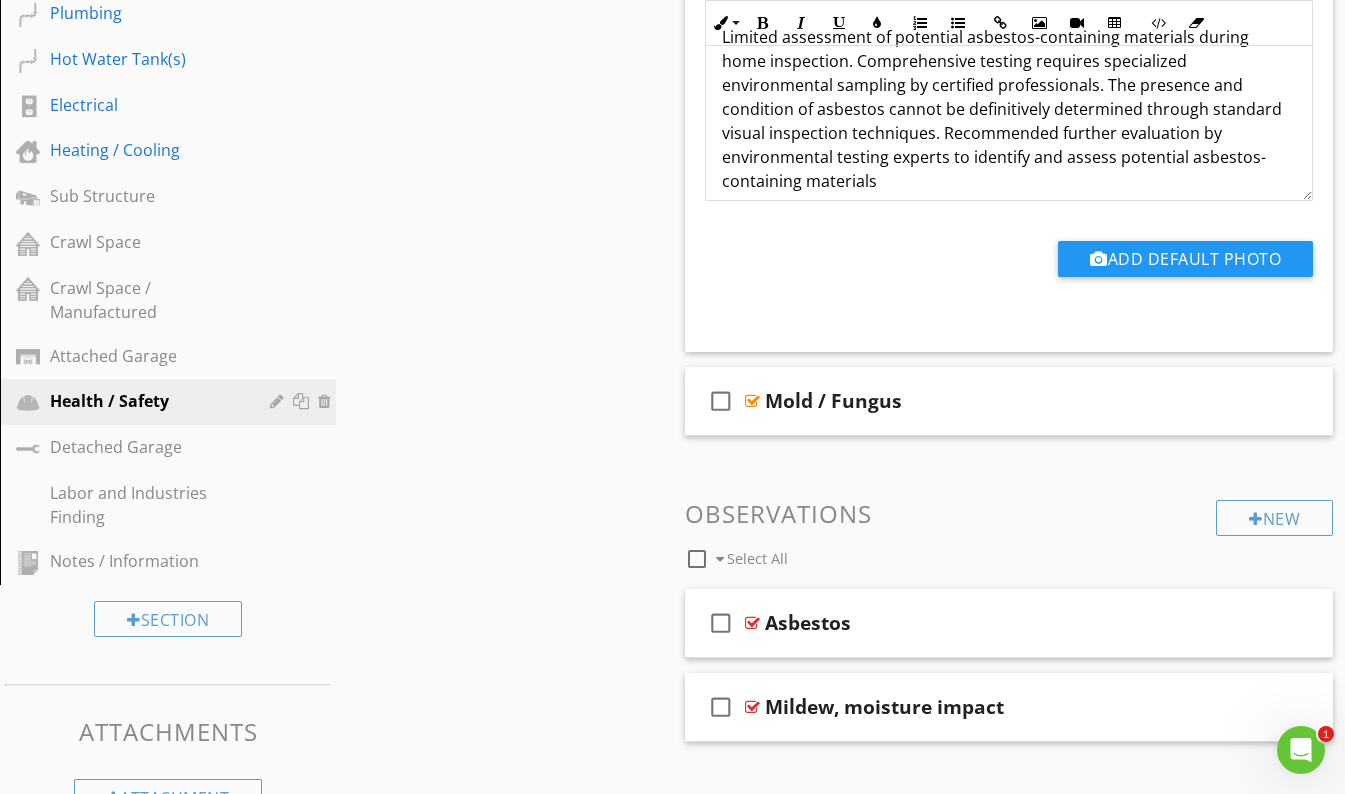 type 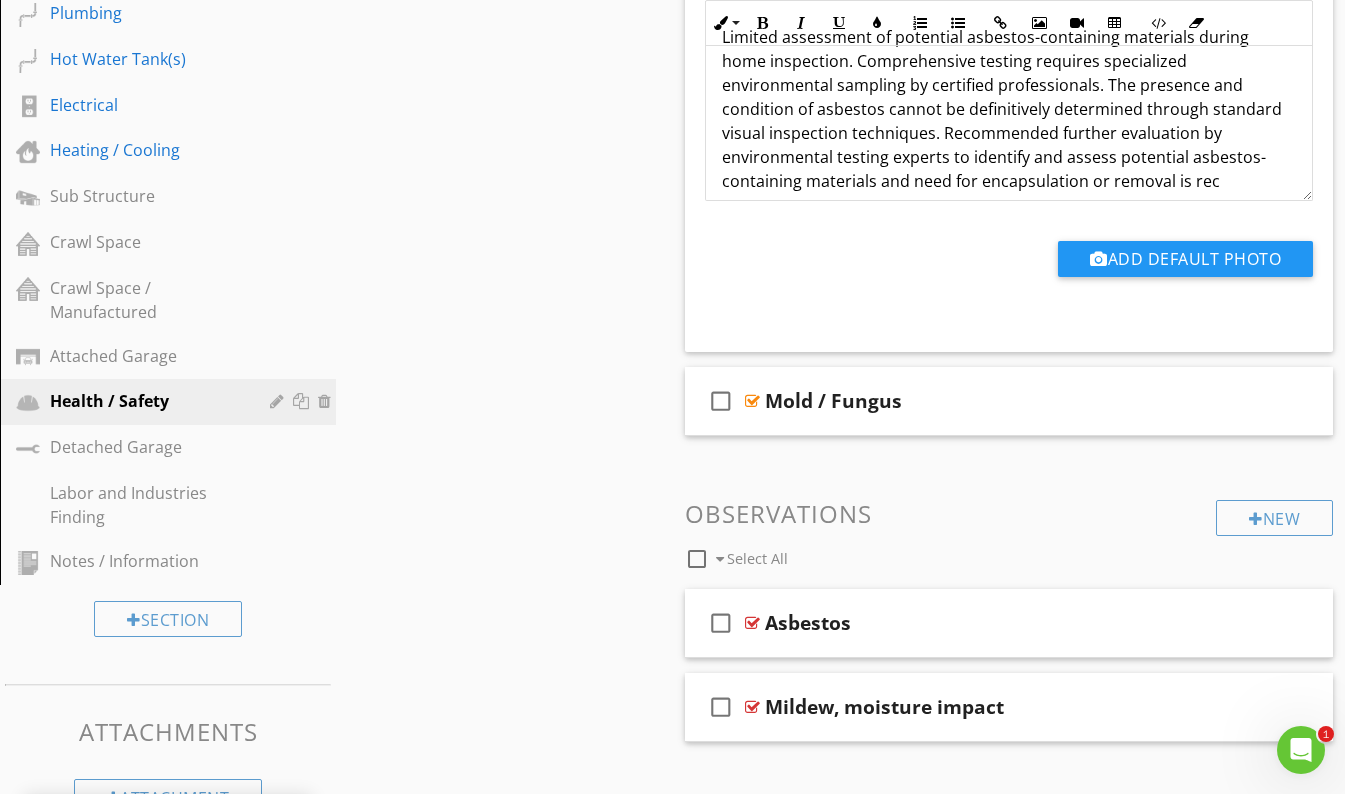 scroll, scrollTop: 29, scrollLeft: 0, axis: vertical 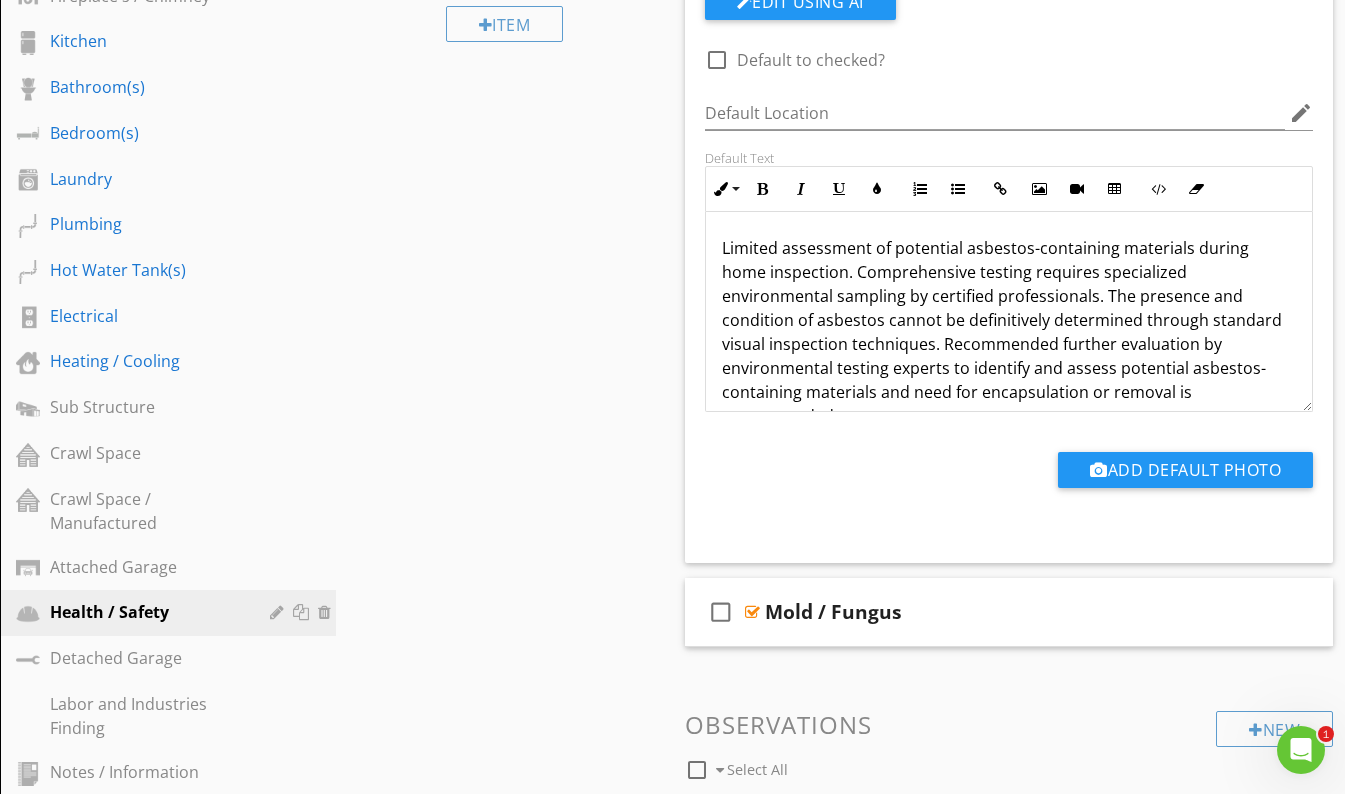 drag, startPoint x: 769, startPoint y: 363, endPoint x: 763, endPoint y: 257, distance: 106.16968 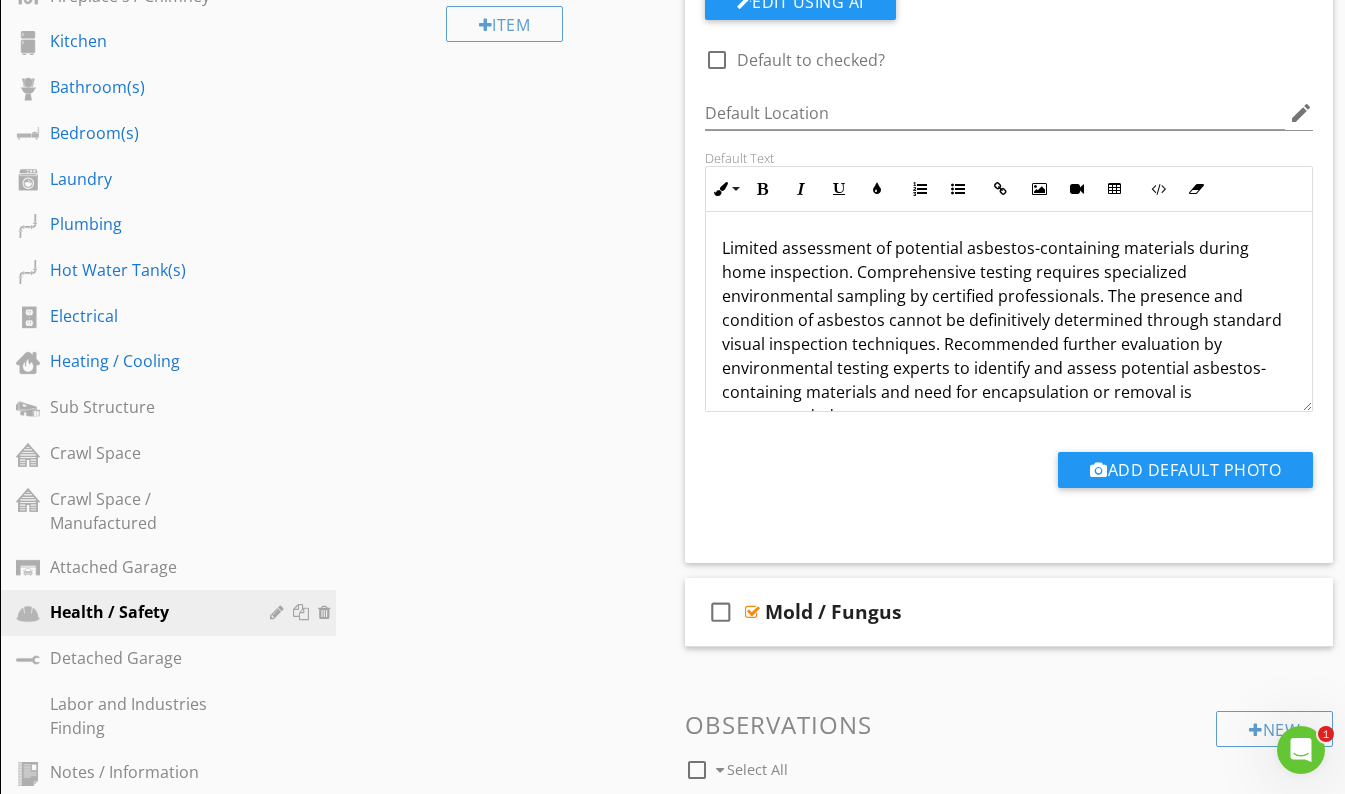 copy on "Limited assessment of potential asbestos-containing materials during home inspection. Comprehensive testing requires specialized environmental sampling by certified professionals. The presence and condition of asbestos cannot be definitively determined through standard visual inspection techniques. Recommended further evaluation by environmental testing experts to identify and assess potential asbestos-containing materials and need for encapsulation or removal is recommended." 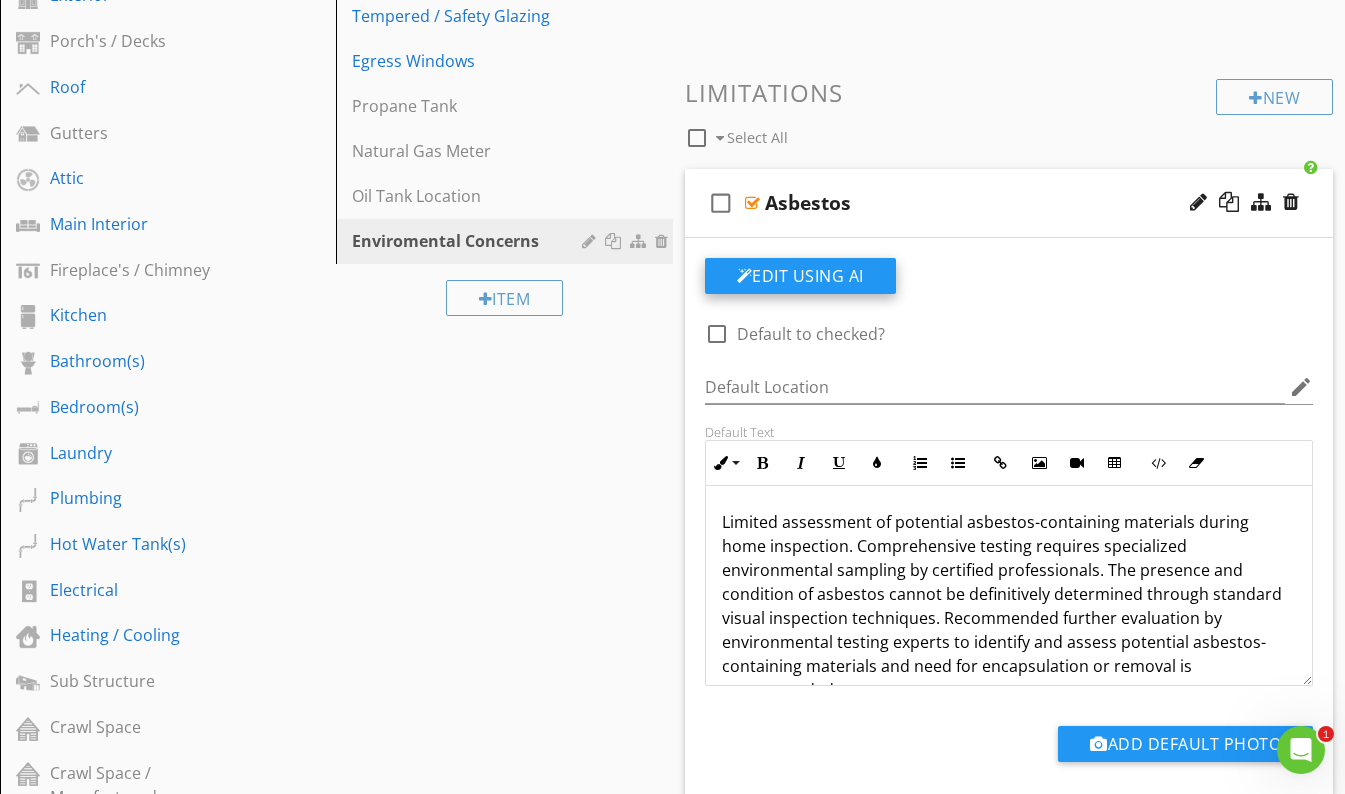 scroll, scrollTop: 421, scrollLeft: 0, axis: vertical 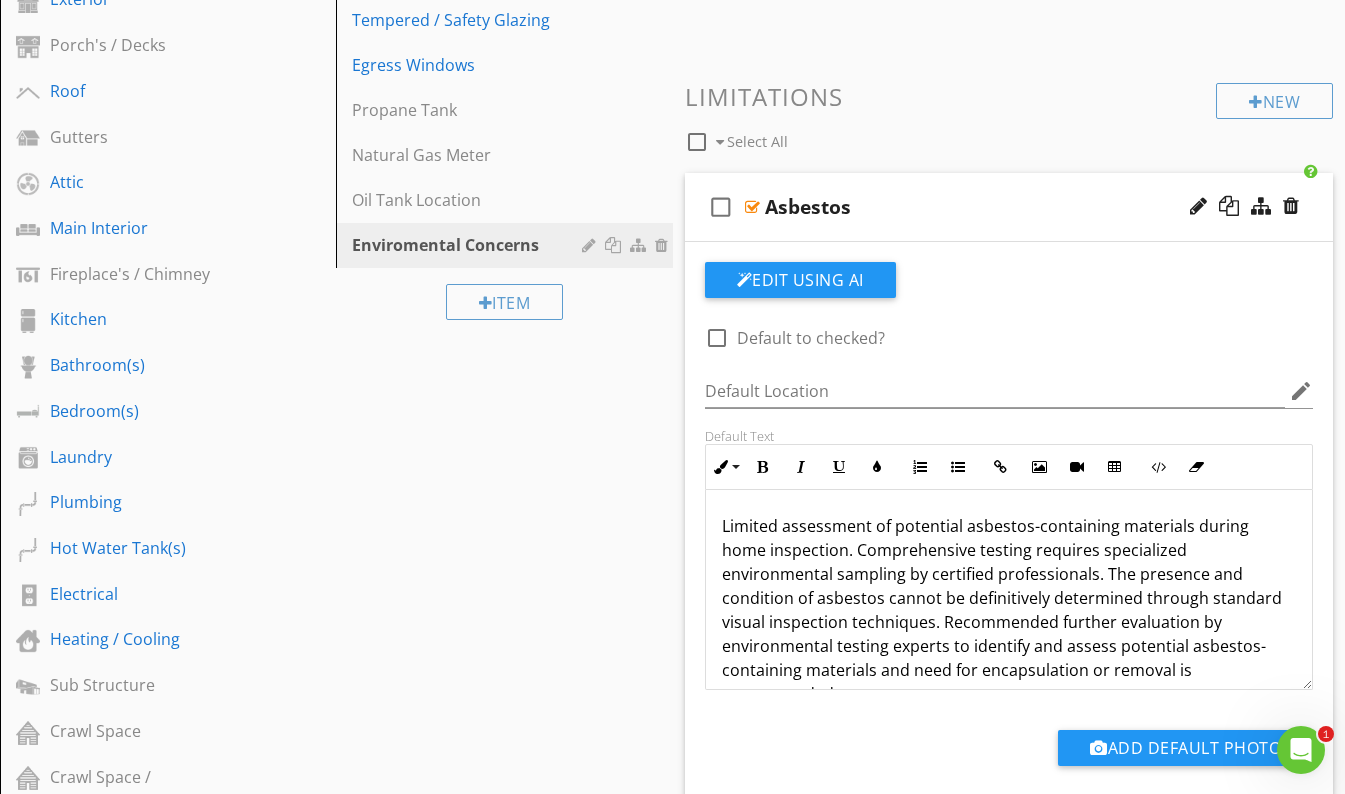 click on "Asbestos" at bounding box center [993, 207] 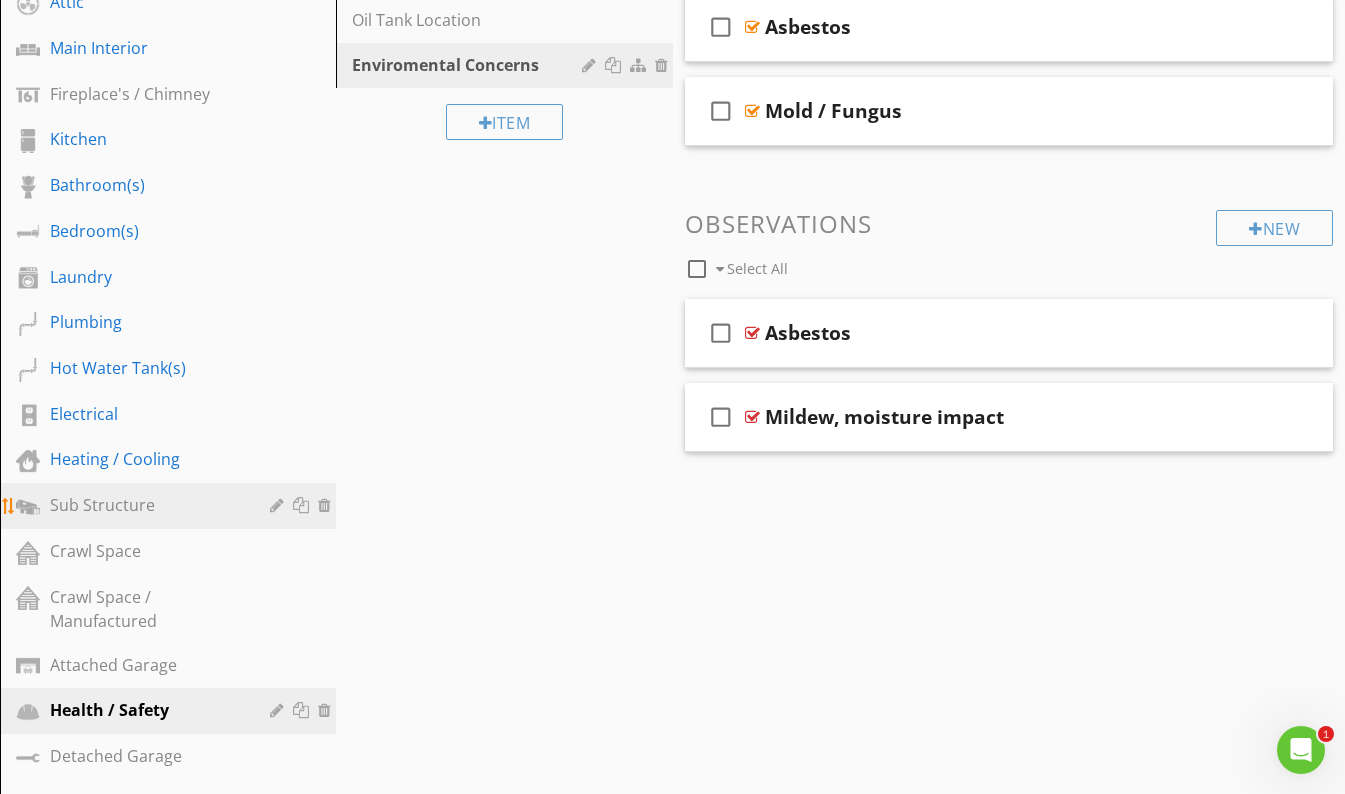 scroll, scrollTop: 602, scrollLeft: 0, axis: vertical 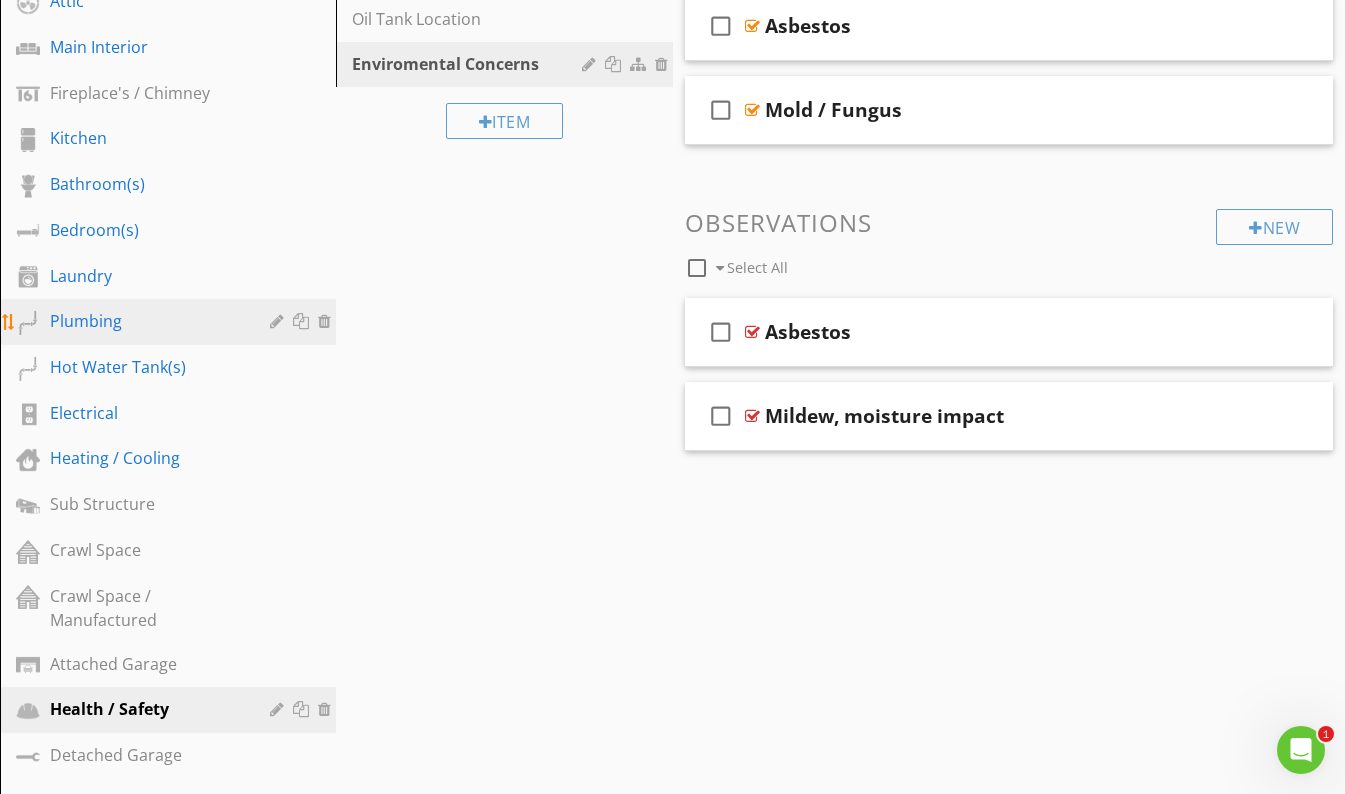 click on "Plumbing" at bounding box center (145, 321) 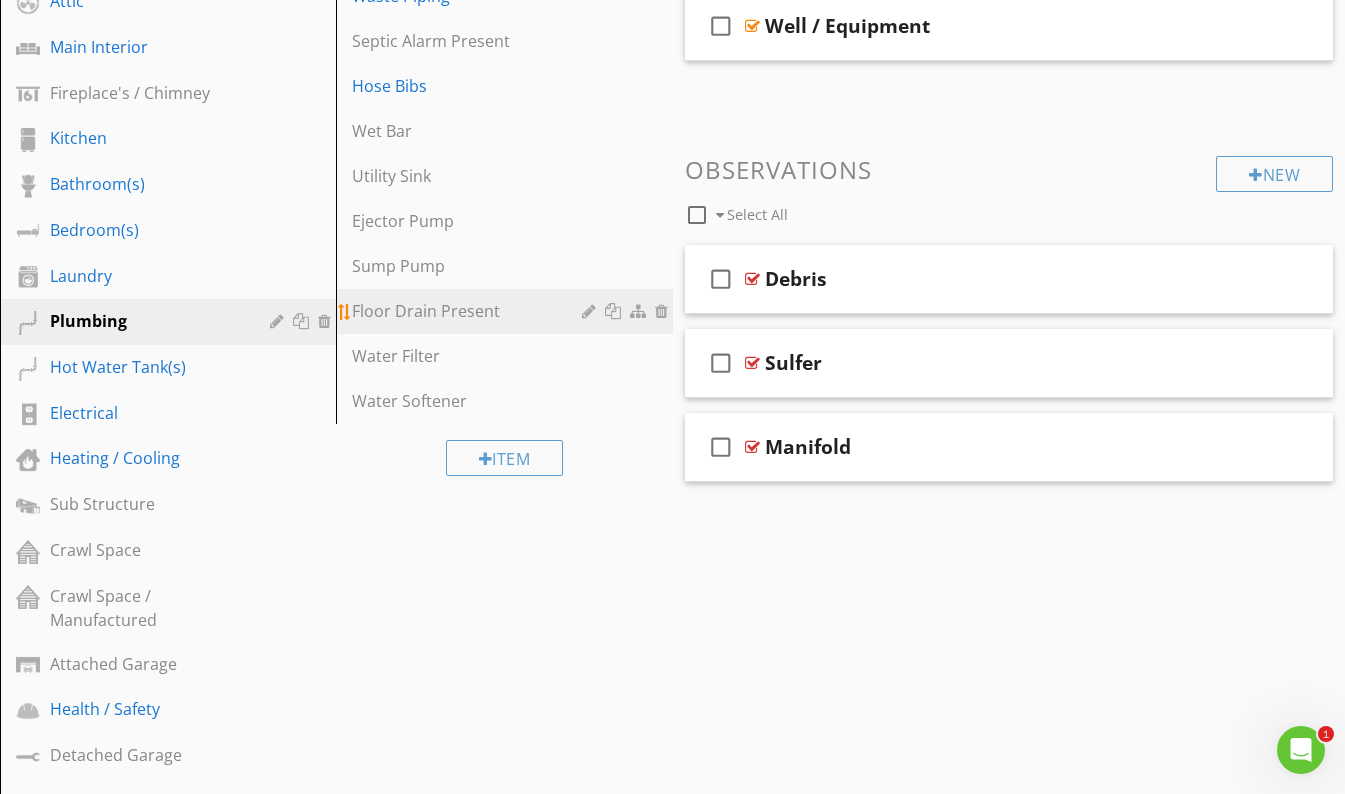click on "Floor Drain Present" at bounding box center (507, 311) 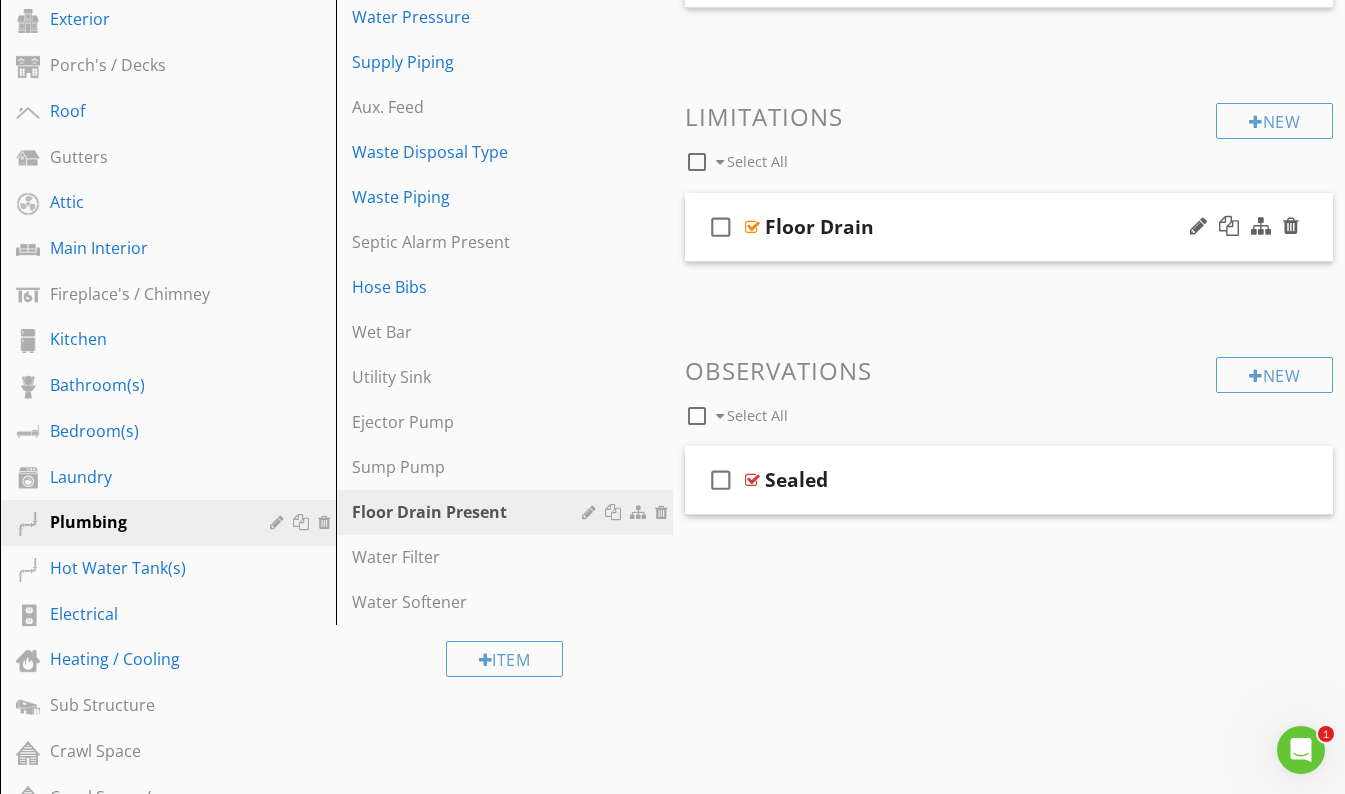 scroll, scrollTop: 399, scrollLeft: 0, axis: vertical 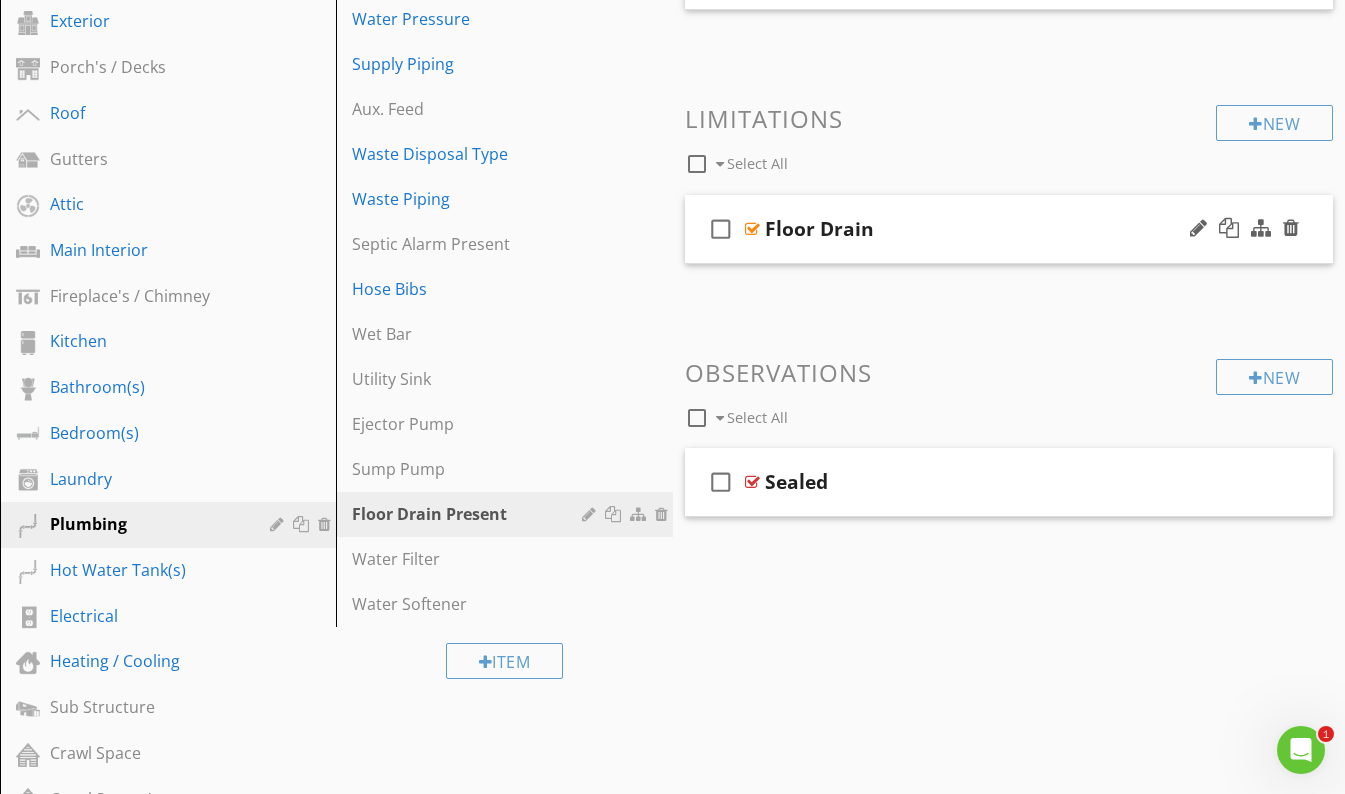 click on "check_box_outline_blank
Floor Drain" at bounding box center (1009, 229) 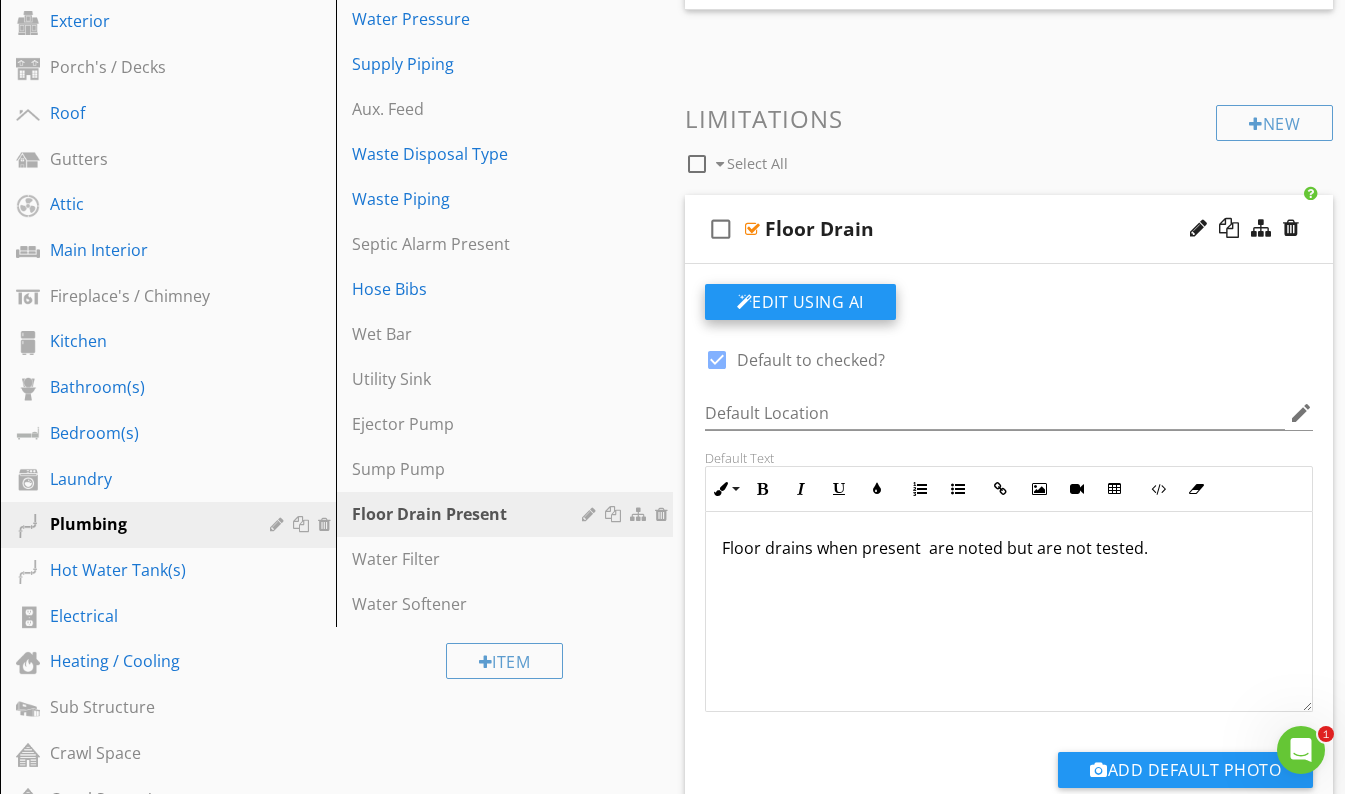 click on "Edit Using AI" at bounding box center [800, 302] 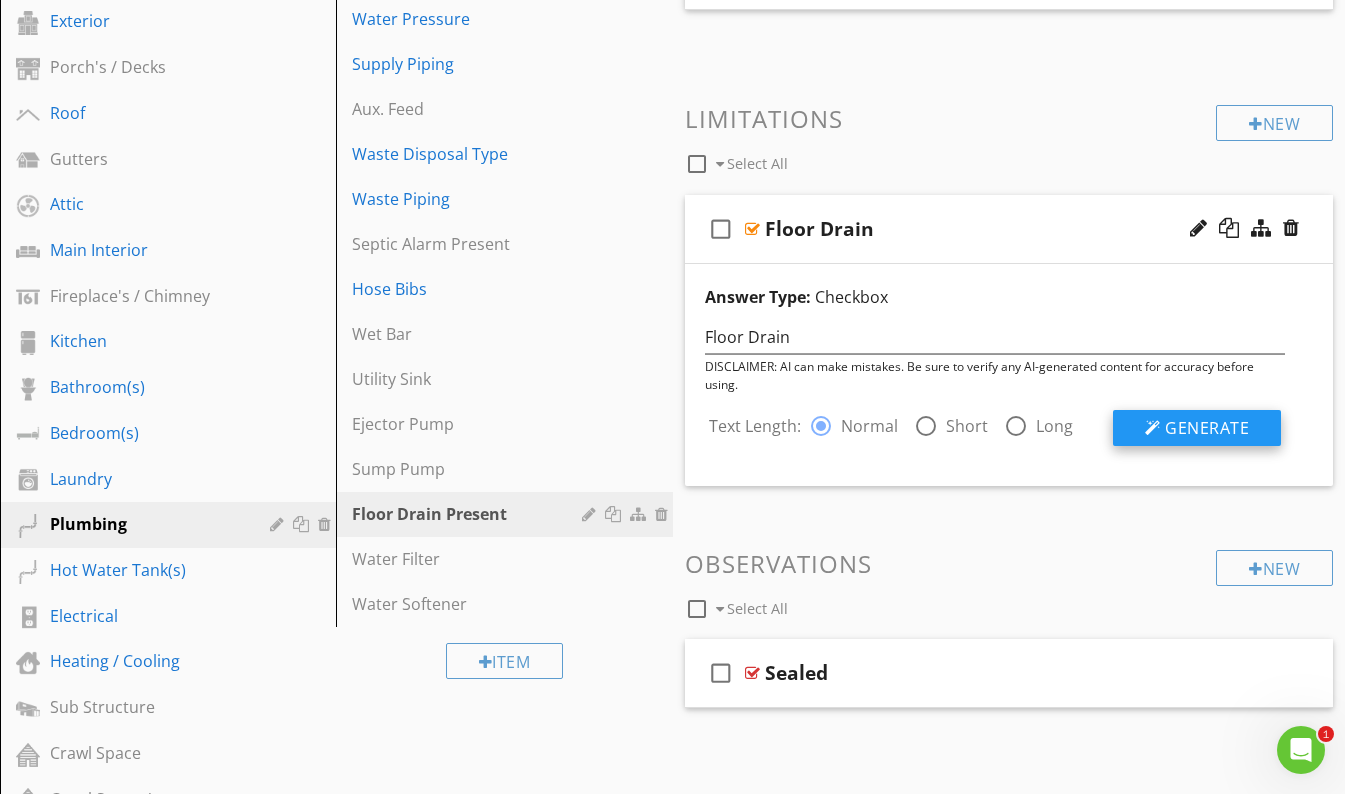 click at bounding box center [1153, 428] 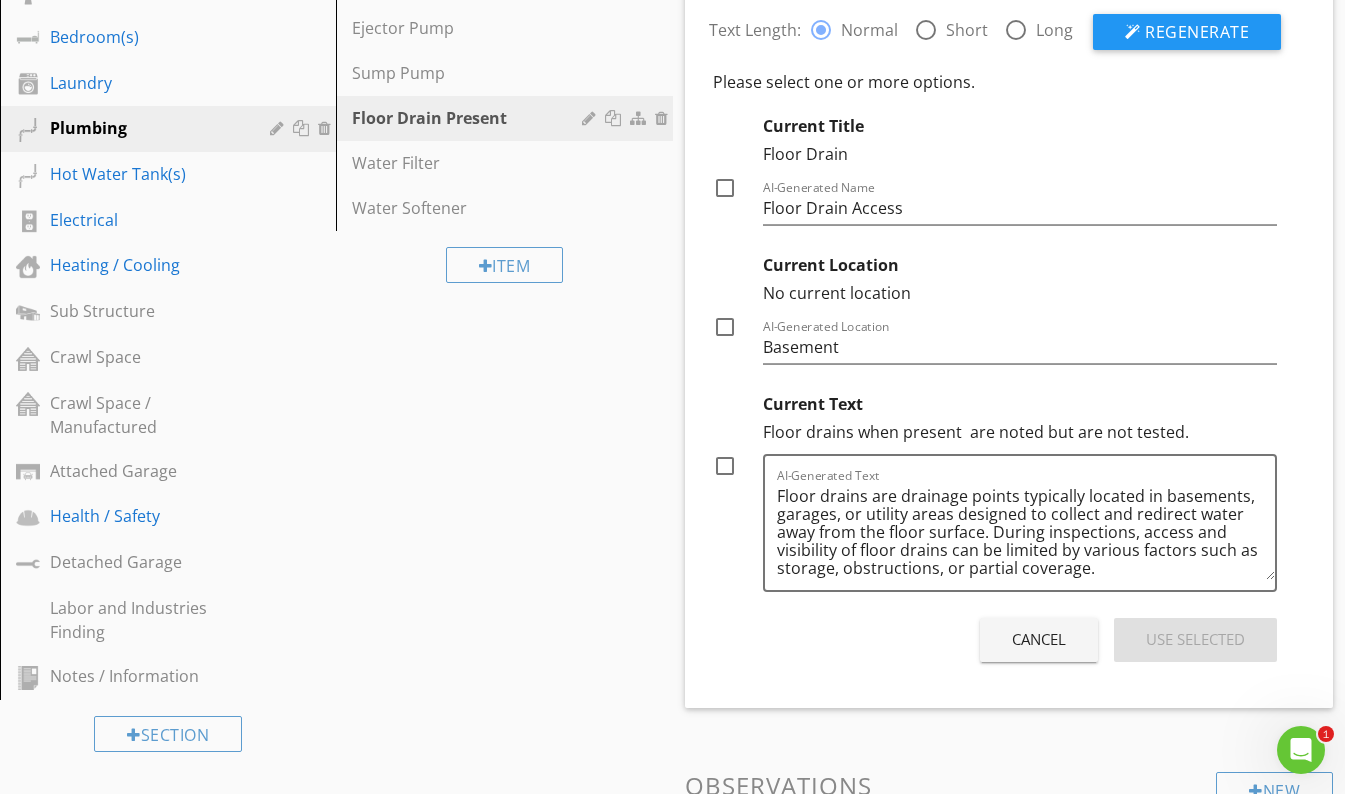 scroll, scrollTop: 827, scrollLeft: 0, axis: vertical 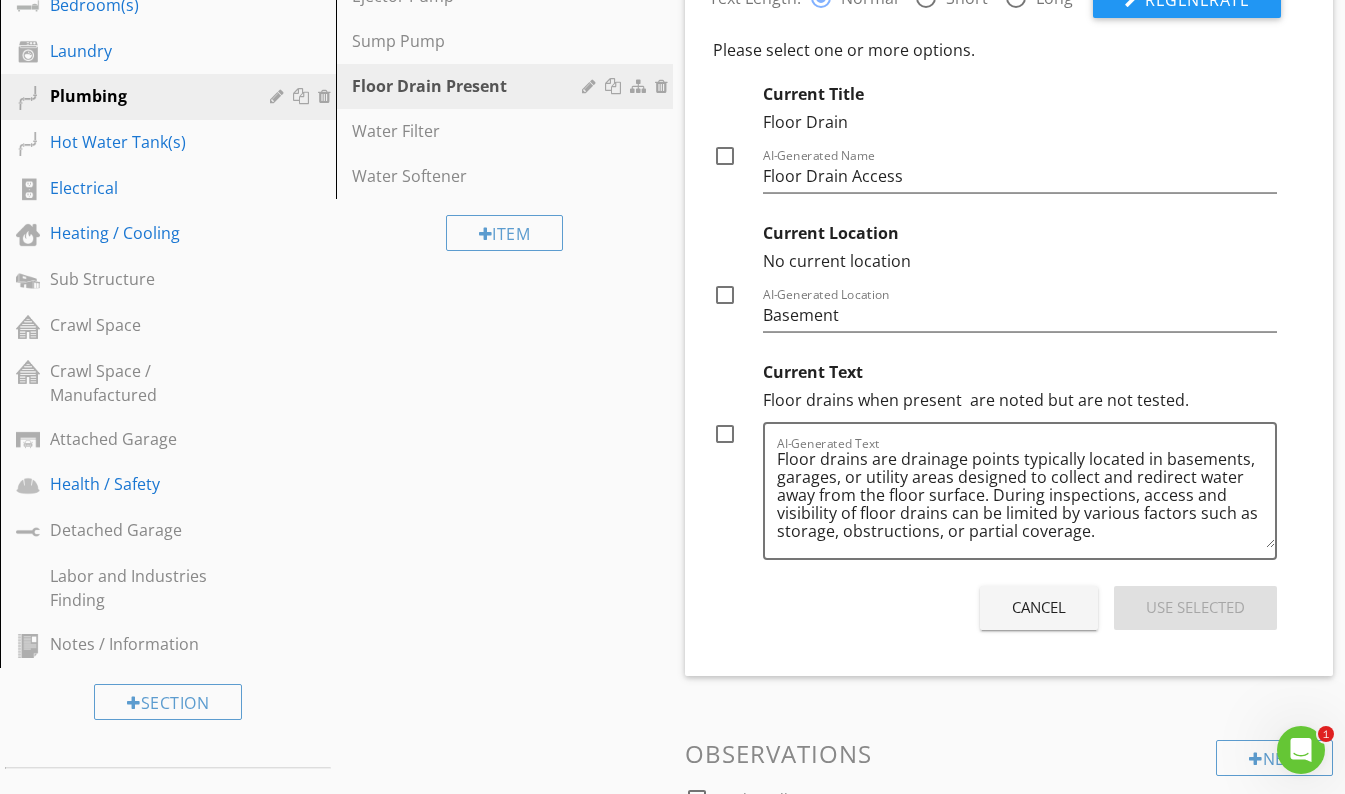 click at bounding box center [725, 434] 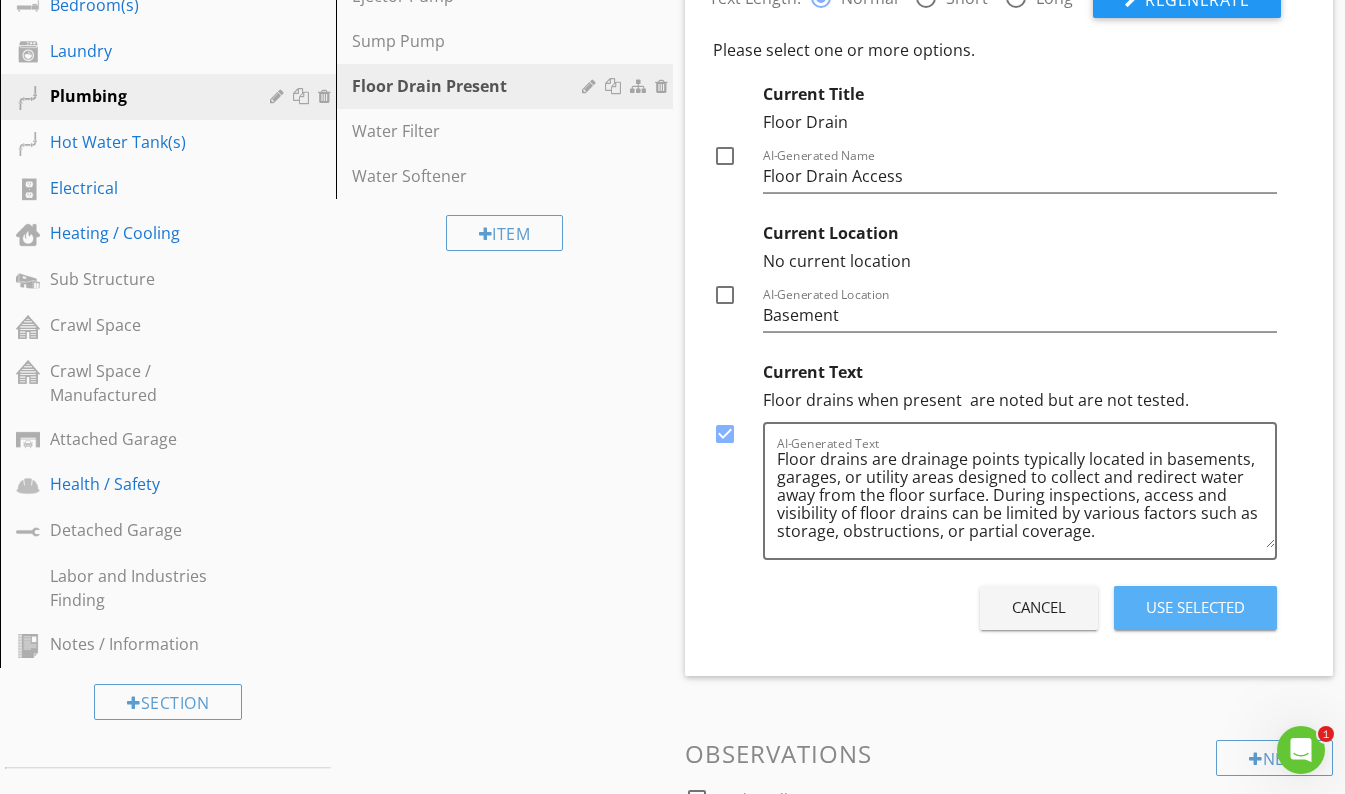 click on "Use Selected" at bounding box center [1195, 607] 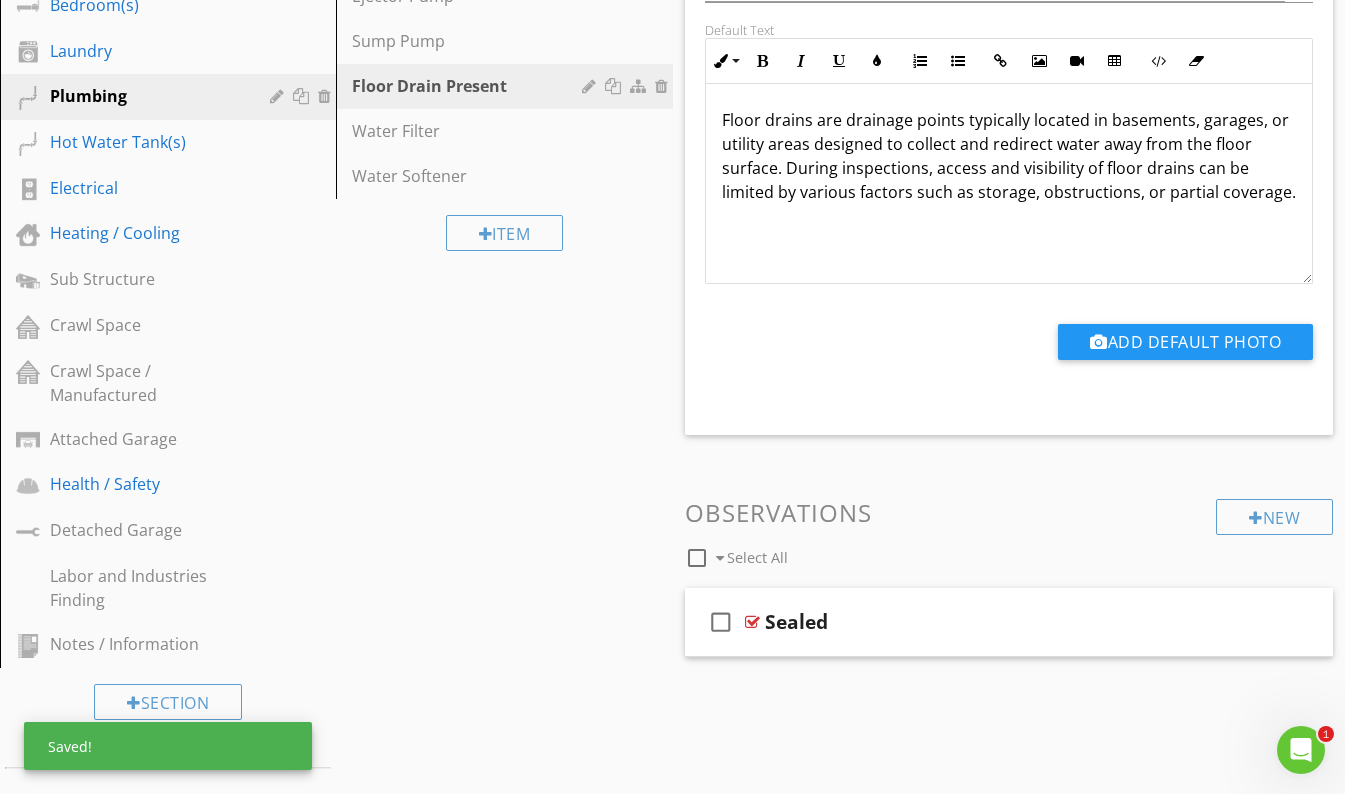 click on "Floor drains are drainage points typically located in basements, garages, or utility areas designed to collect and redirect water away from the floor surface. During inspections, access and visibility of floor drains can be limited by various factors such as storage, obstructions, or partial coverage." at bounding box center (1009, 156) 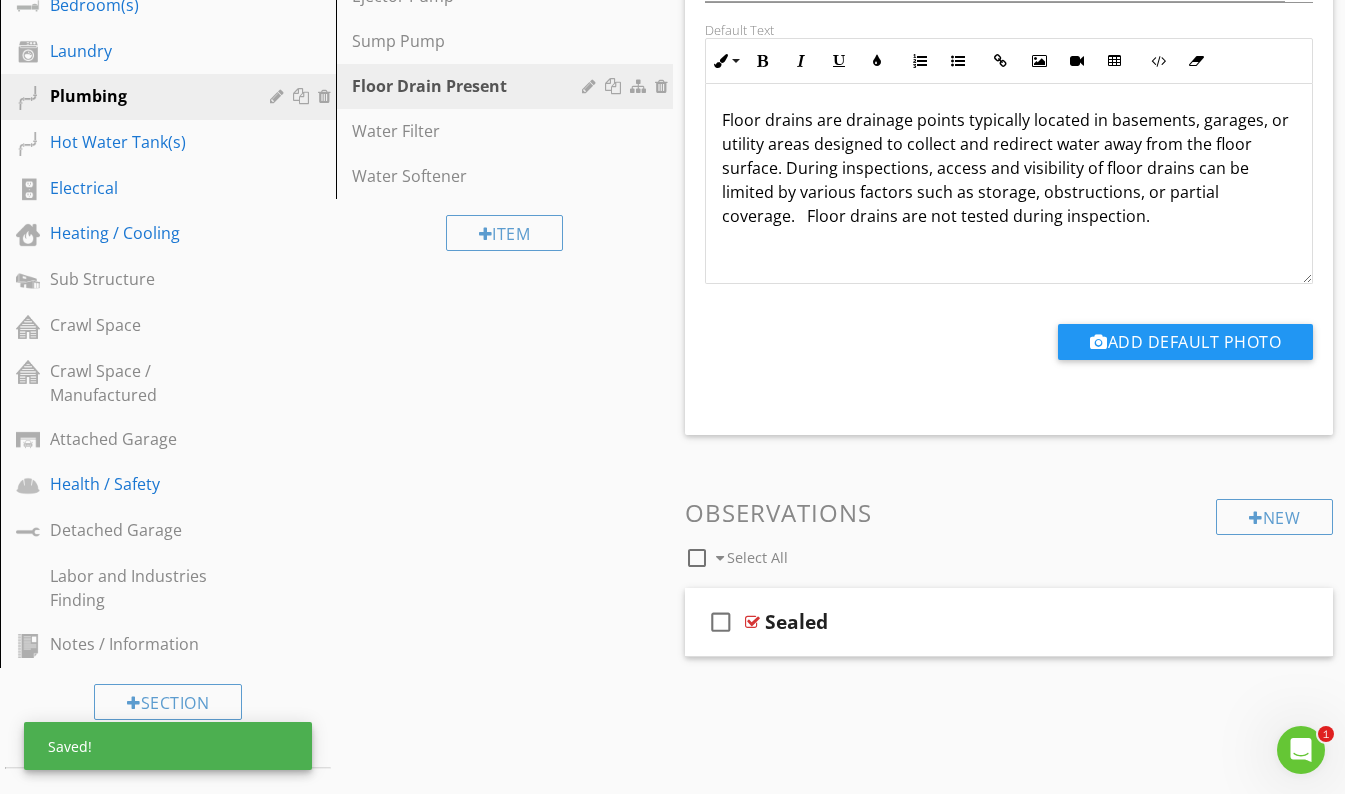 click on "Floor drains are drainage points typically located in basements, garages, or utility areas designed to collect and redirect water away from the floor surface. During inspections, access and visibility of floor drains can be limited by various factors such as storage, obstructions, or partial coverage.   Floor drains are not tested during inspection." at bounding box center (1009, 184) 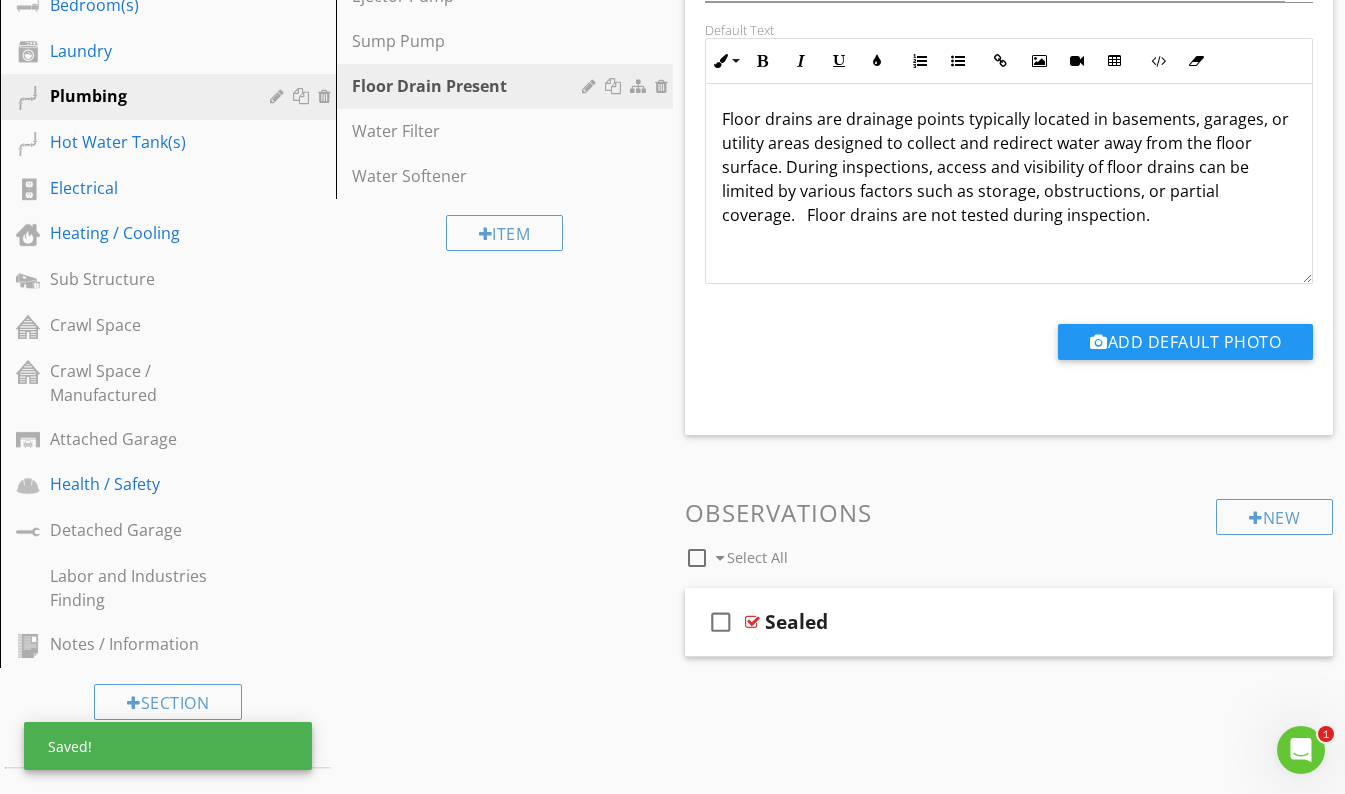 scroll, scrollTop: 0, scrollLeft: 0, axis: both 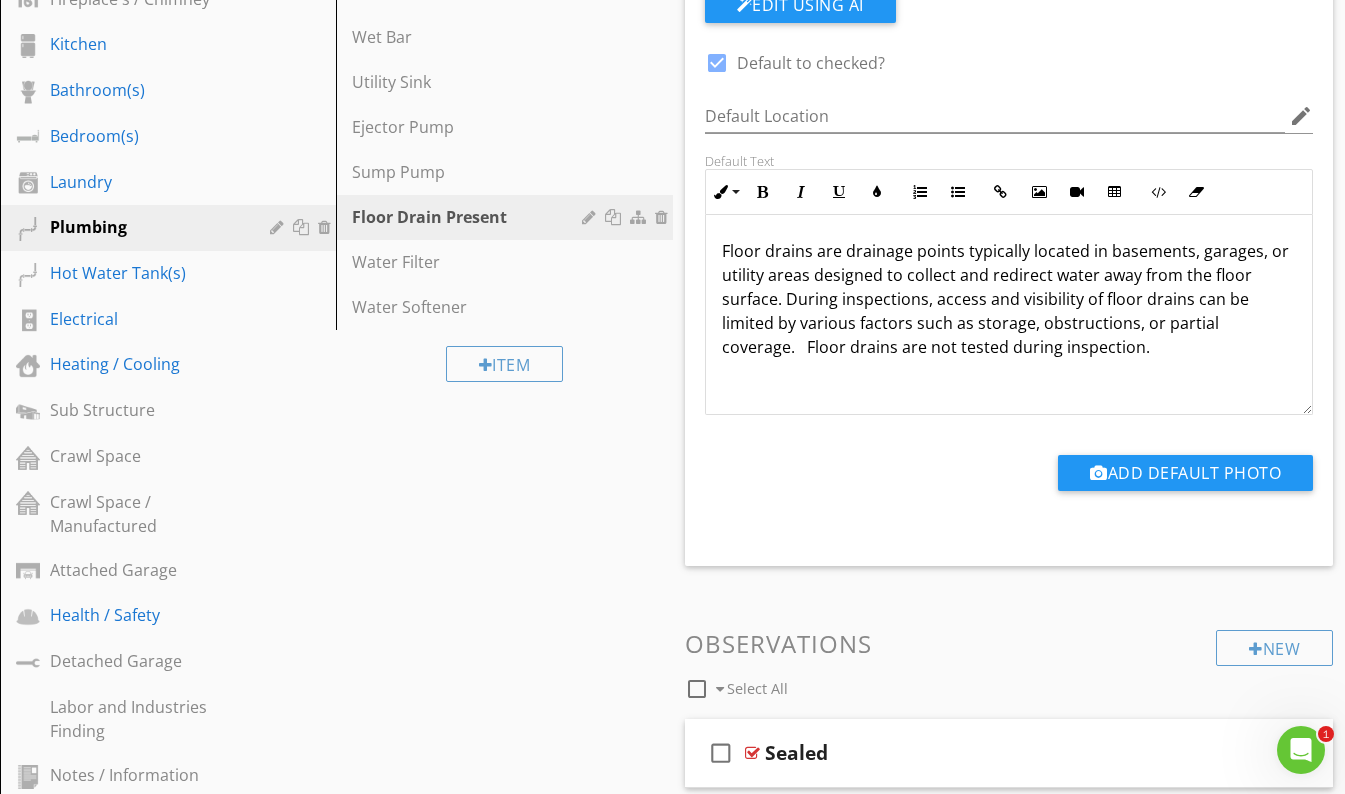 click on "Floor drains are drainage points typically located in basements, garages, or utility areas designed to collect and redirect water away from the floor surface. During inspections, access and visibility of floor drains can be limited by various factors such as storage, obstructions, or partial coverage.   Floor drains are not tested during inspection." at bounding box center (1009, 299) 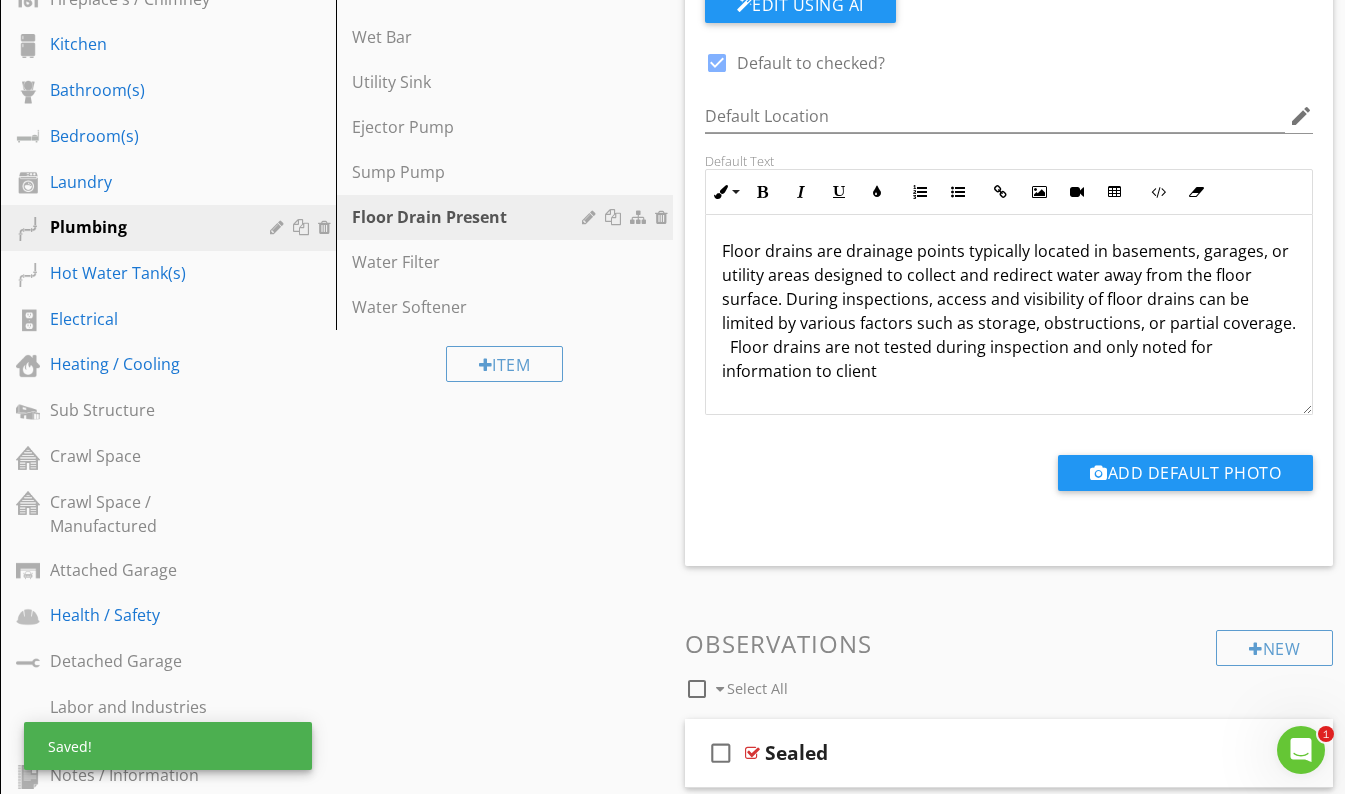 drag, startPoint x: 911, startPoint y: 378, endPoint x: 709, endPoint y: 252, distance: 238.07562 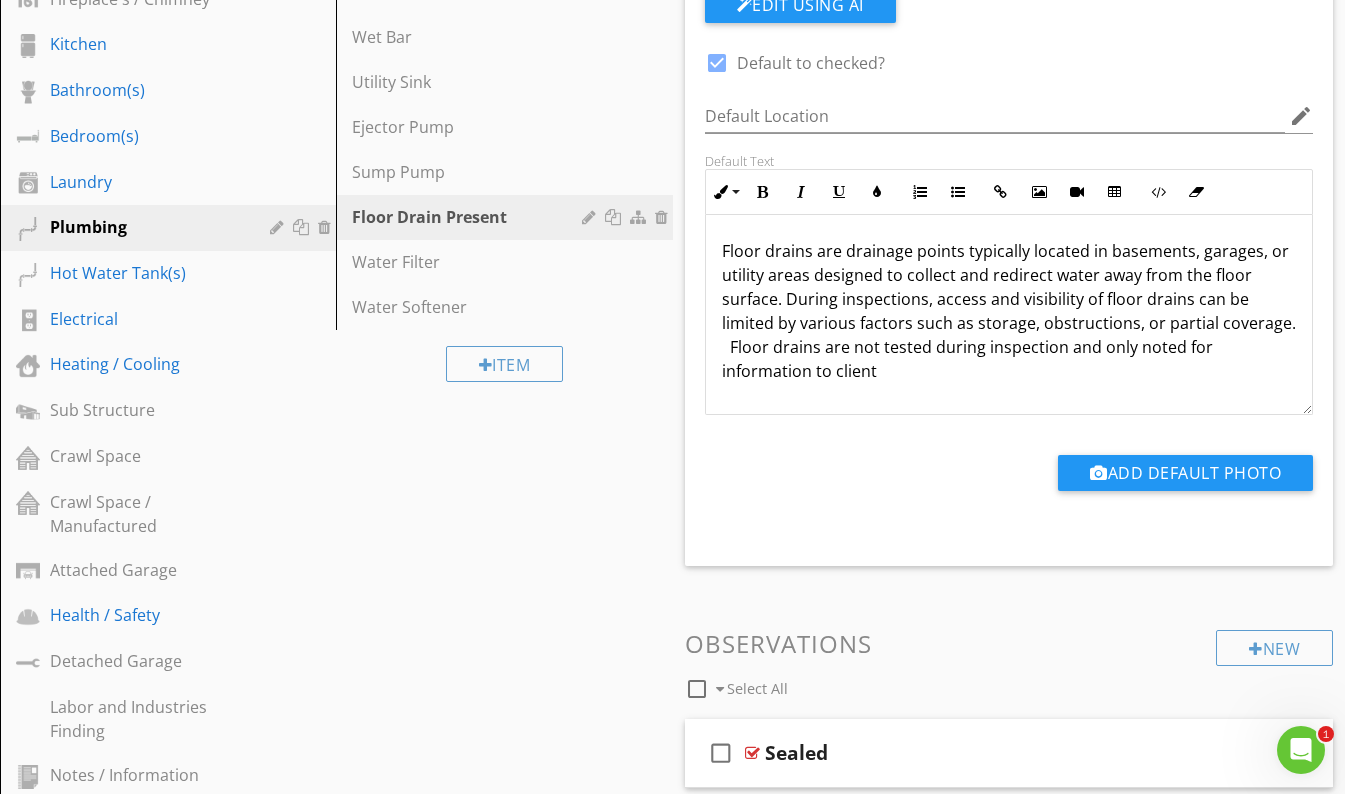 copy on "Floor drains are drainage points typically located in basements, garages, or utility areas designed to collect and redirect water away from the floor surface. During inspections, access and visibility of floor drains can be limited by various factors such as storage, obstructions, or partial coverage.   Floor drains are not tested during inspection and only noted for information to client" 